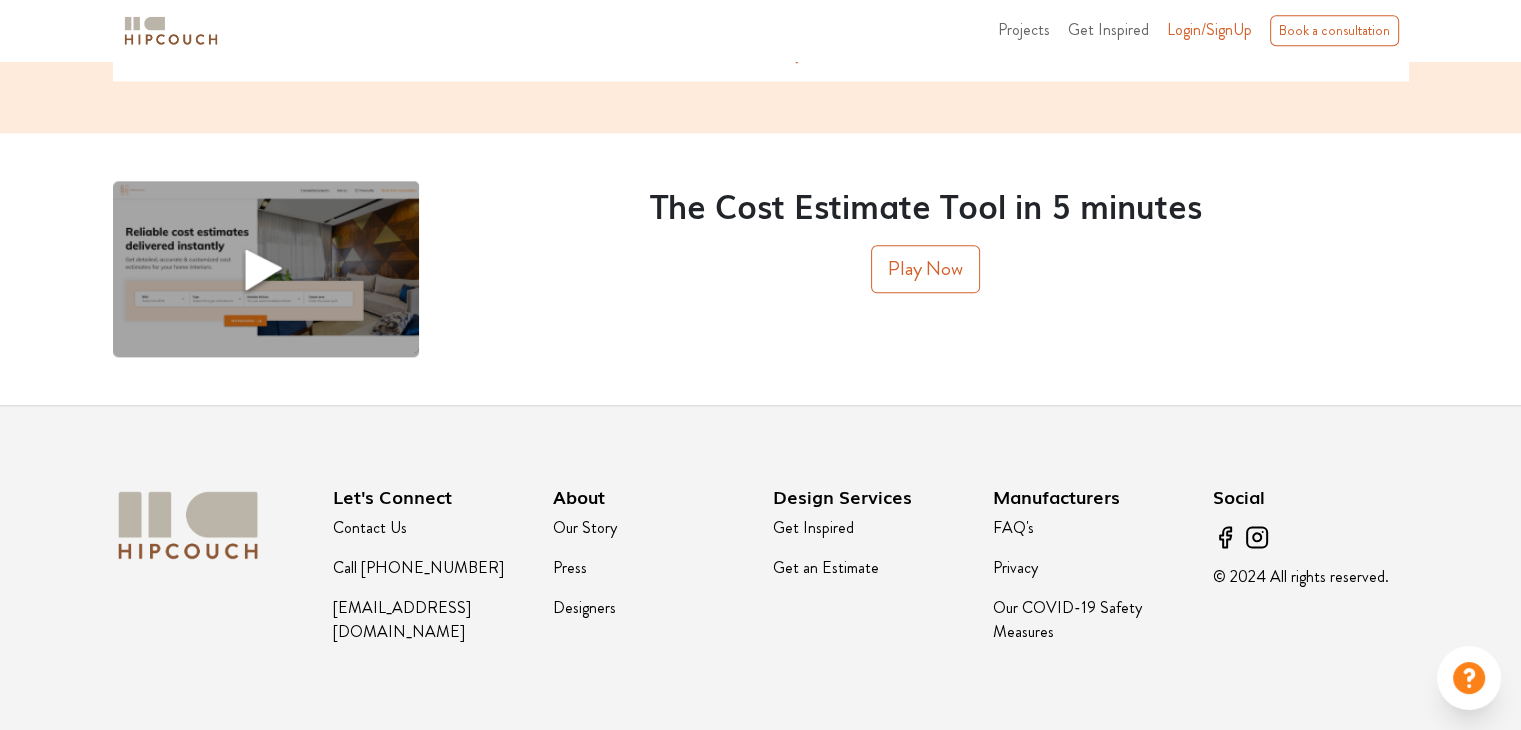 scroll, scrollTop: 266, scrollLeft: 0, axis: vertical 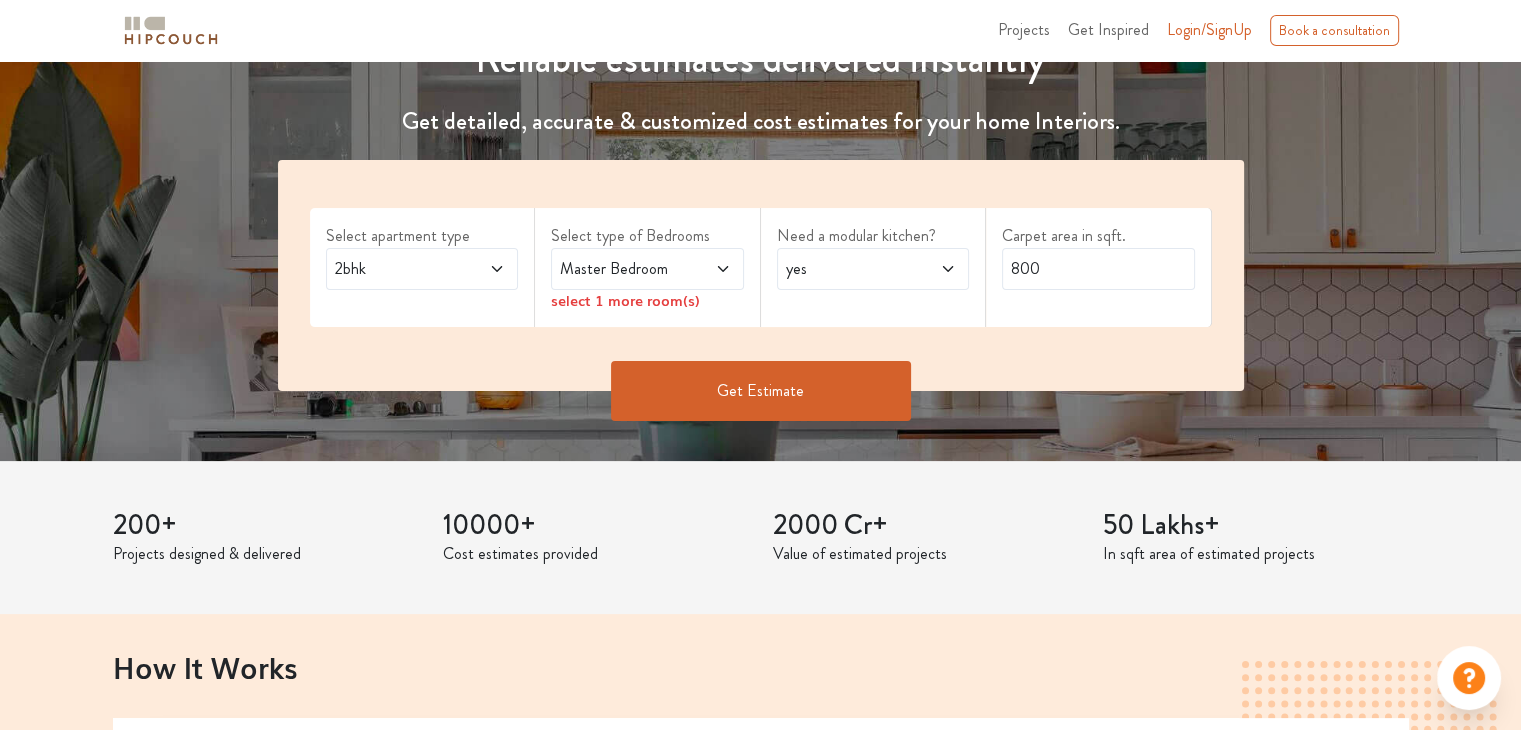 click on "2bhk" at bounding box center [396, 269] 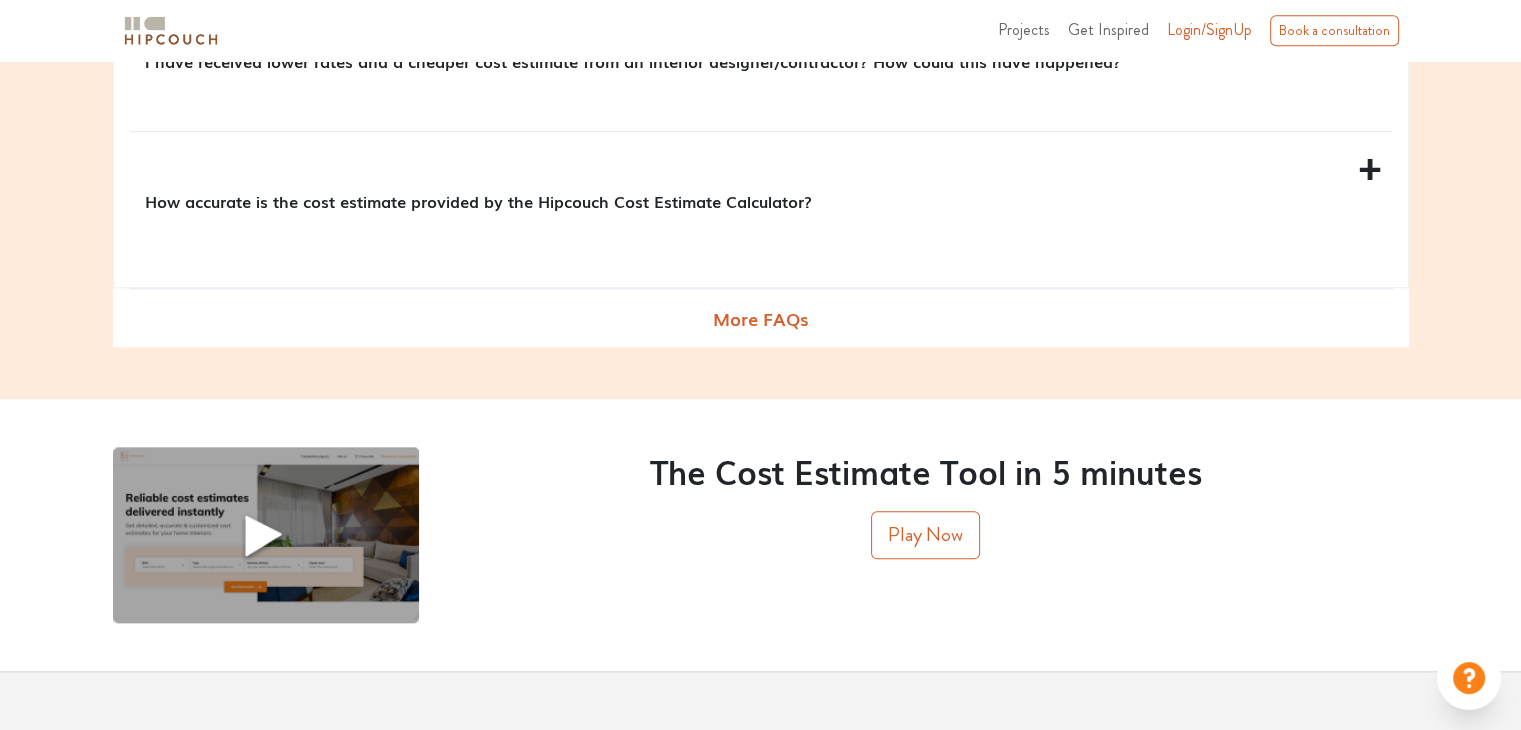 scroll, scrollTop: 0, scrollLeft: 0, axis: both 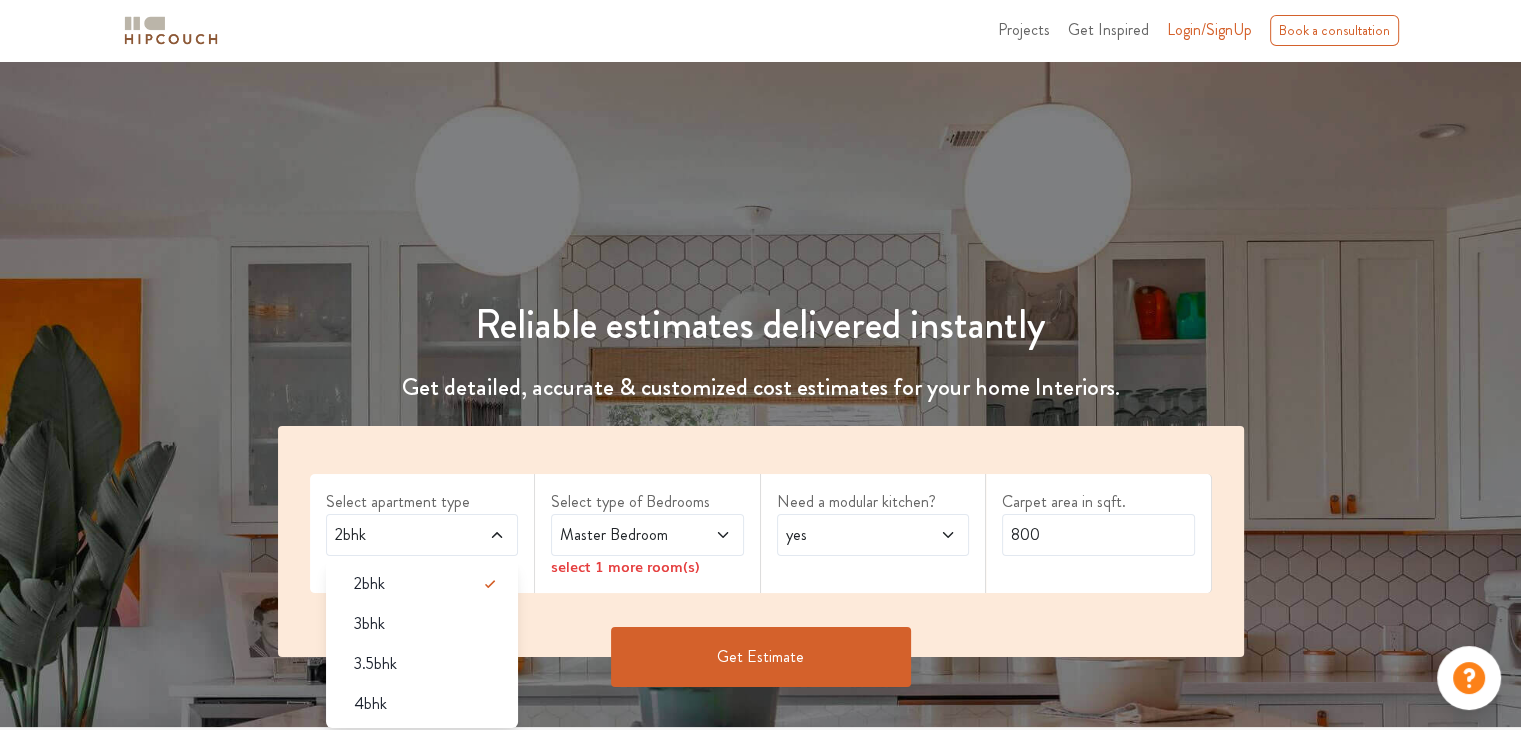 click on "Master Bedroom" at bounding box center [621, 535] 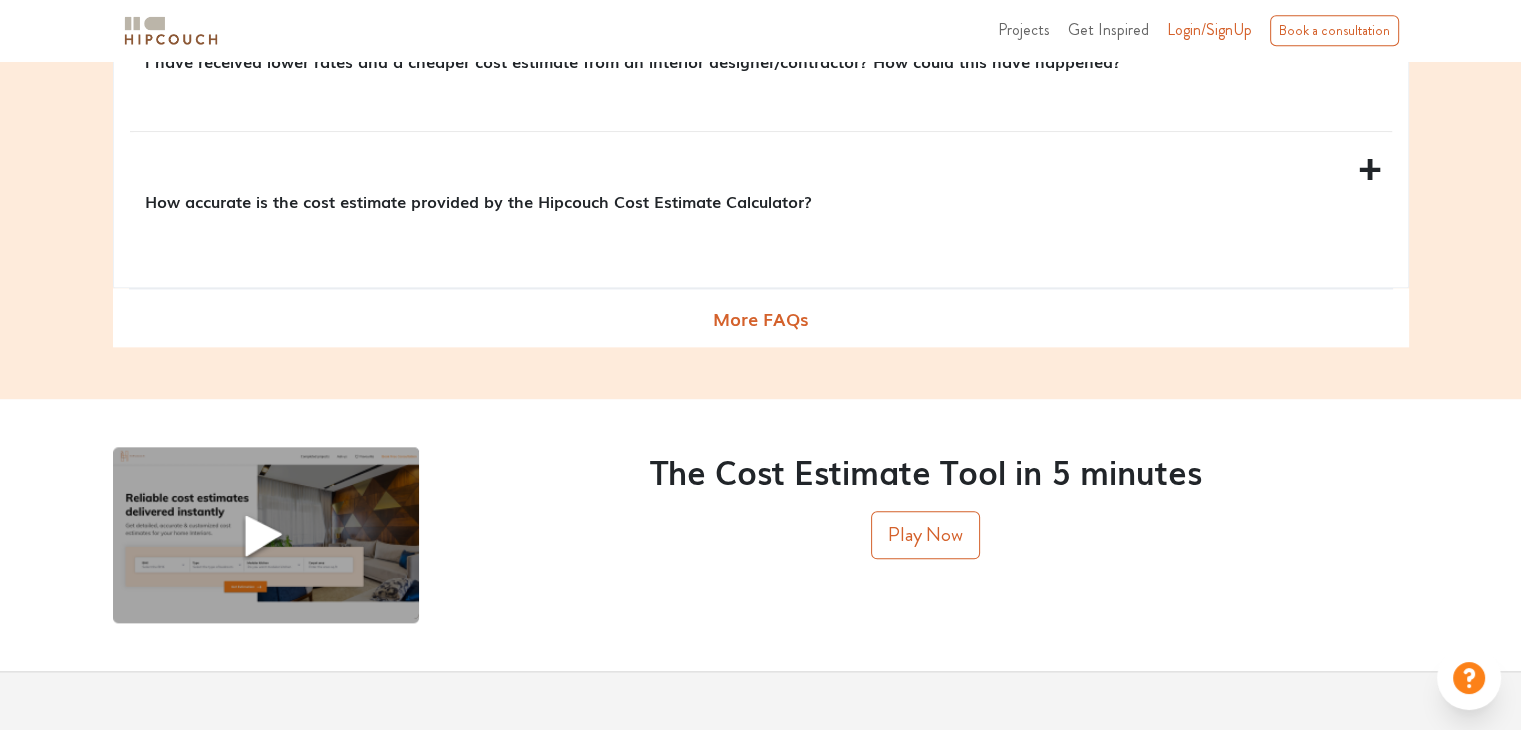 scroll, scrollTop: 0, scrollLeft: 0, axis: both 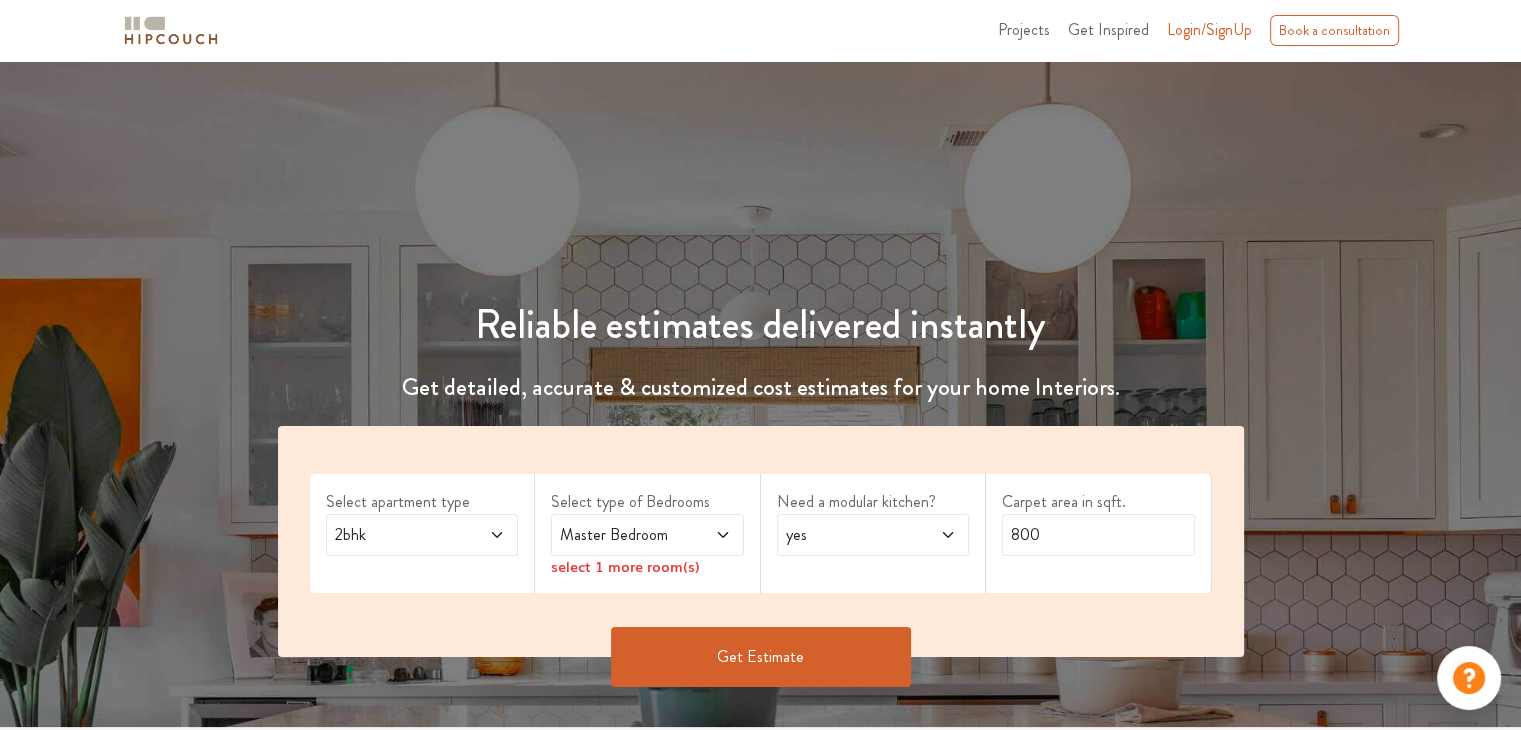 click on "Get Estimate" at bounding box center (761, 657) 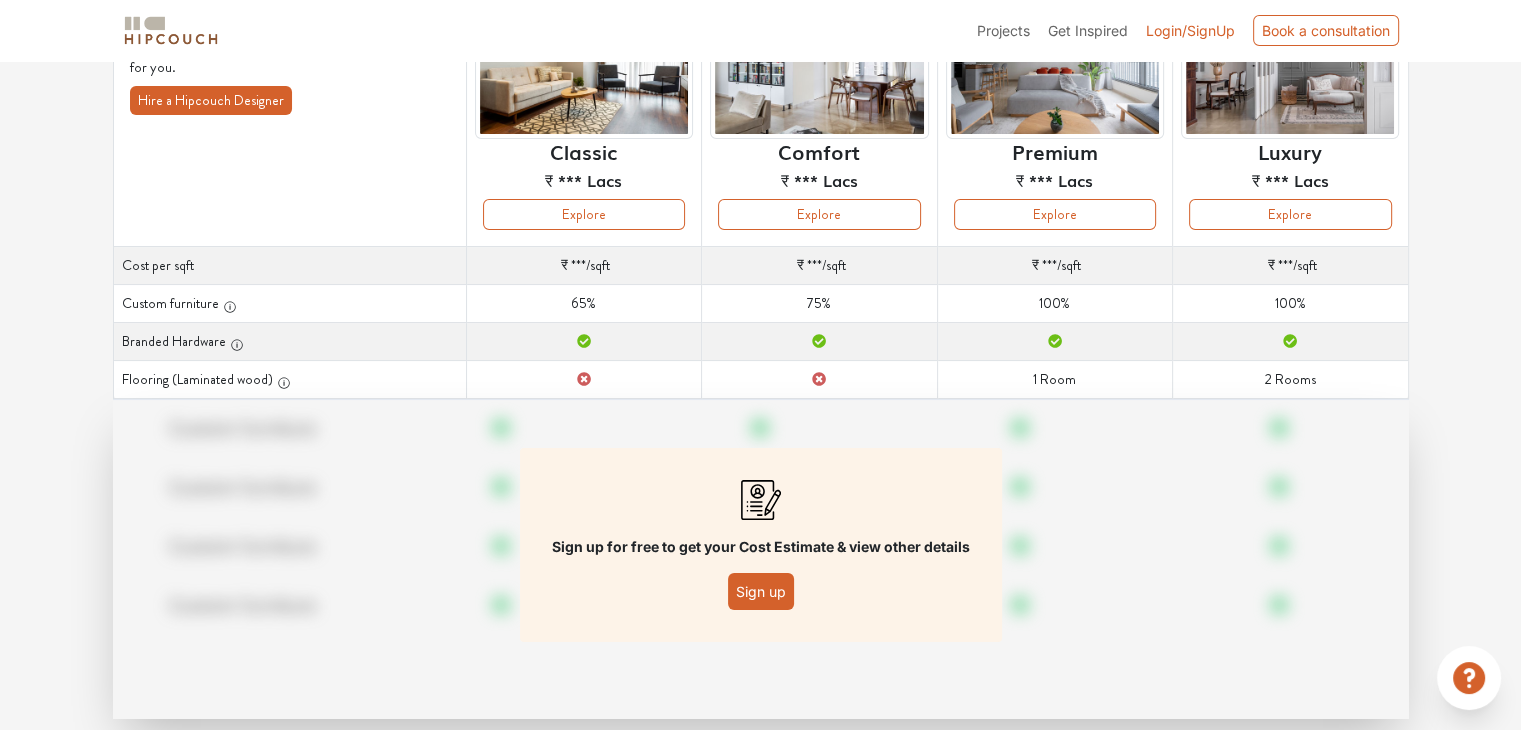 scroll, scrollTop: 253, scrollLeft: 0, axis: vertical 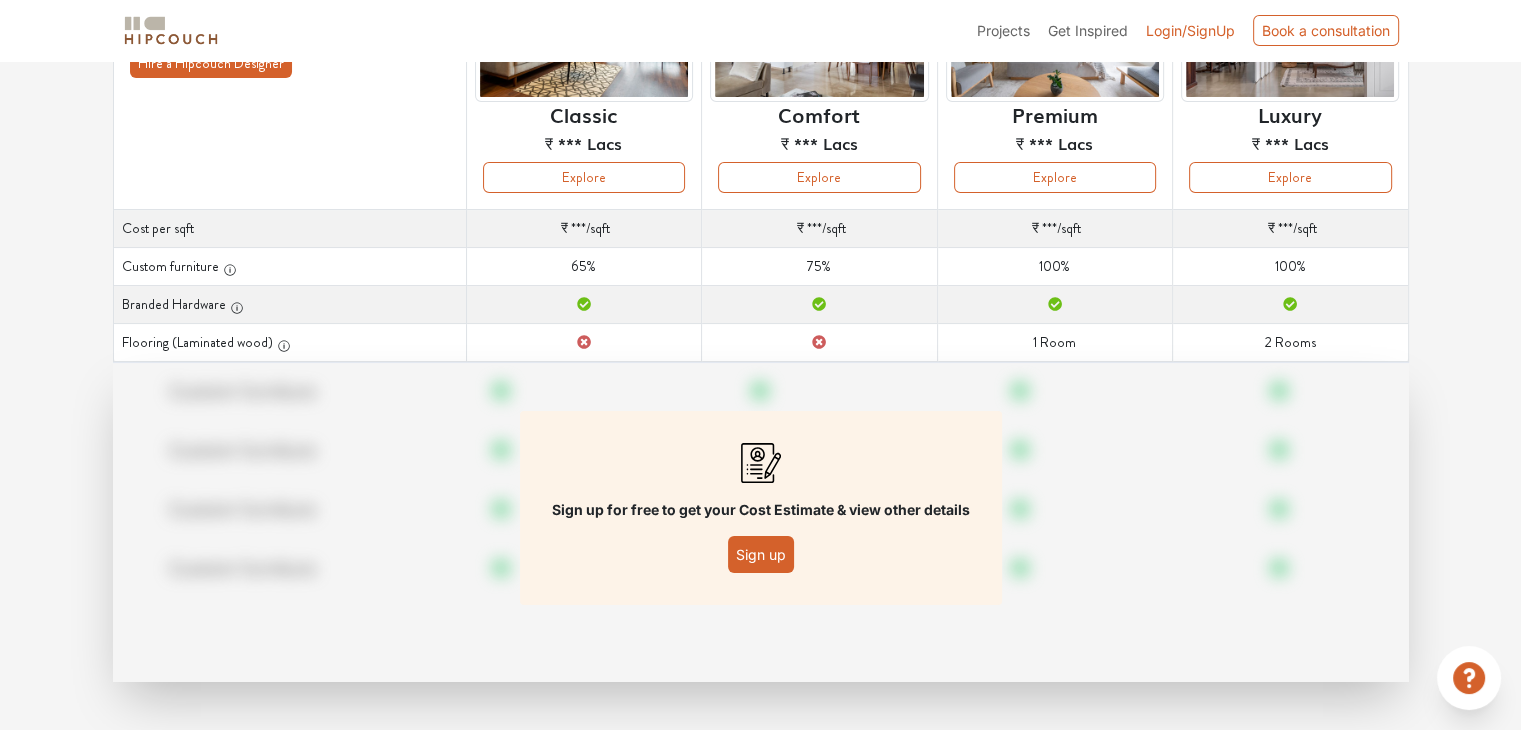 click on "Sign up" at bounding box center [761, 554] 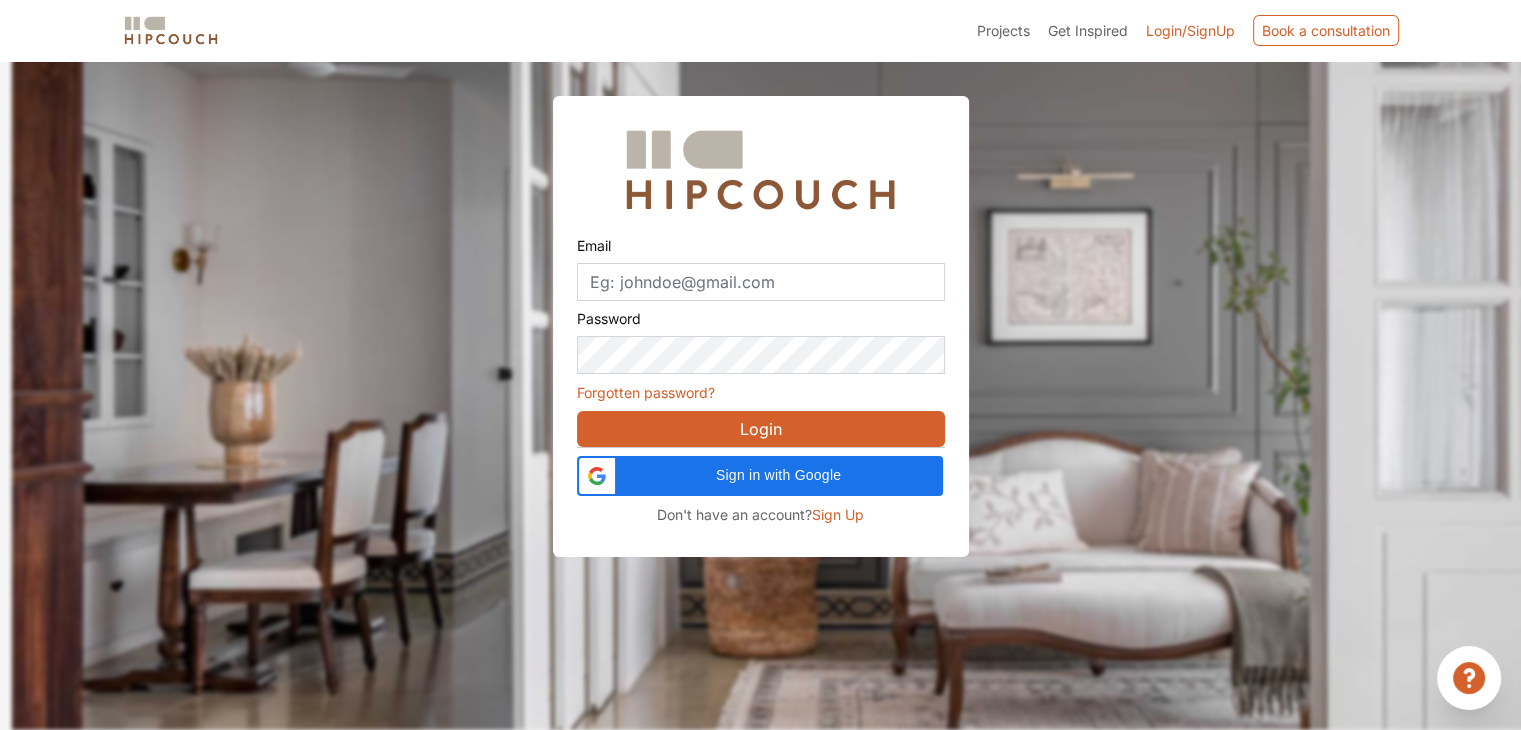 scroll, scrollTop: 60, scrollLeft: 0, axis: vertical 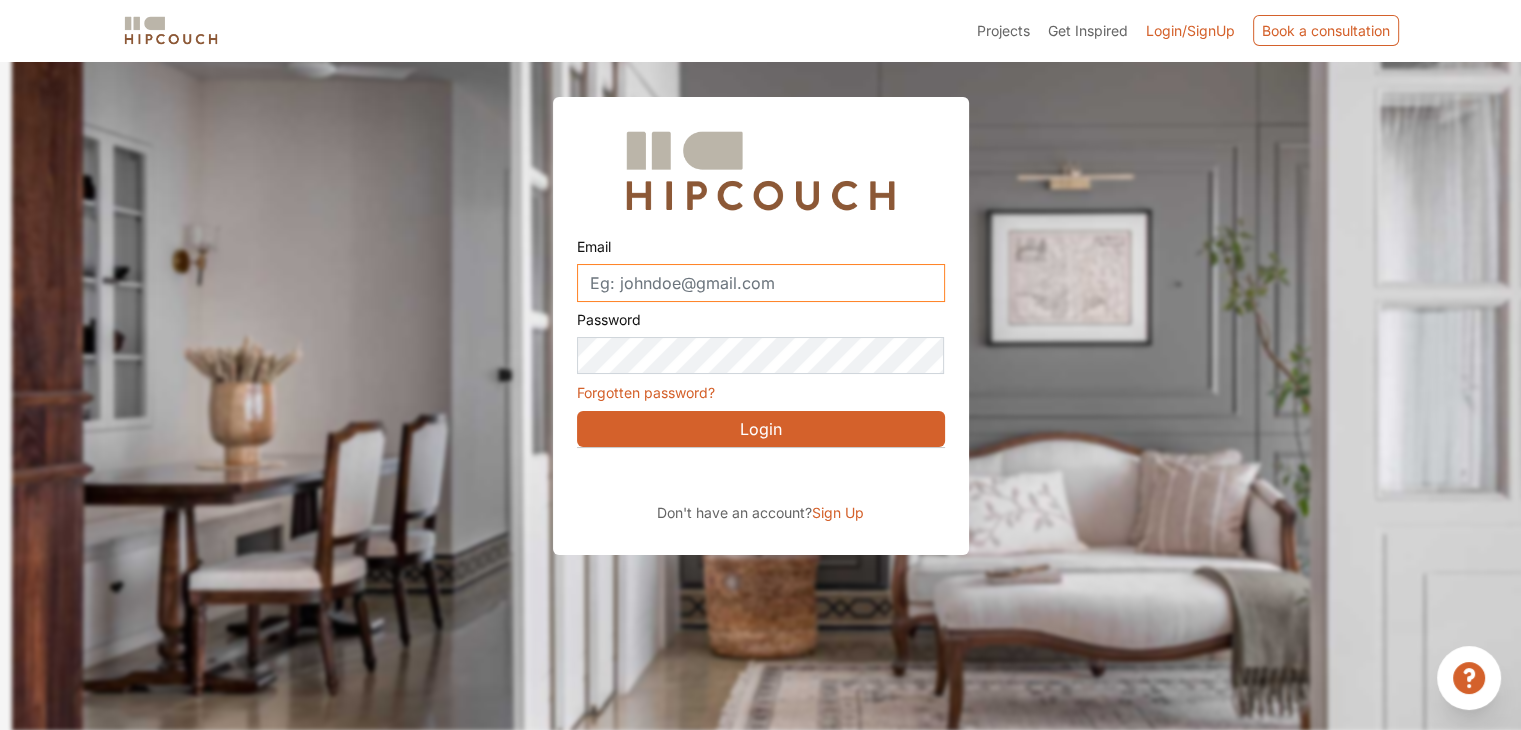 click on "Email" at bounding box center (761, 283) 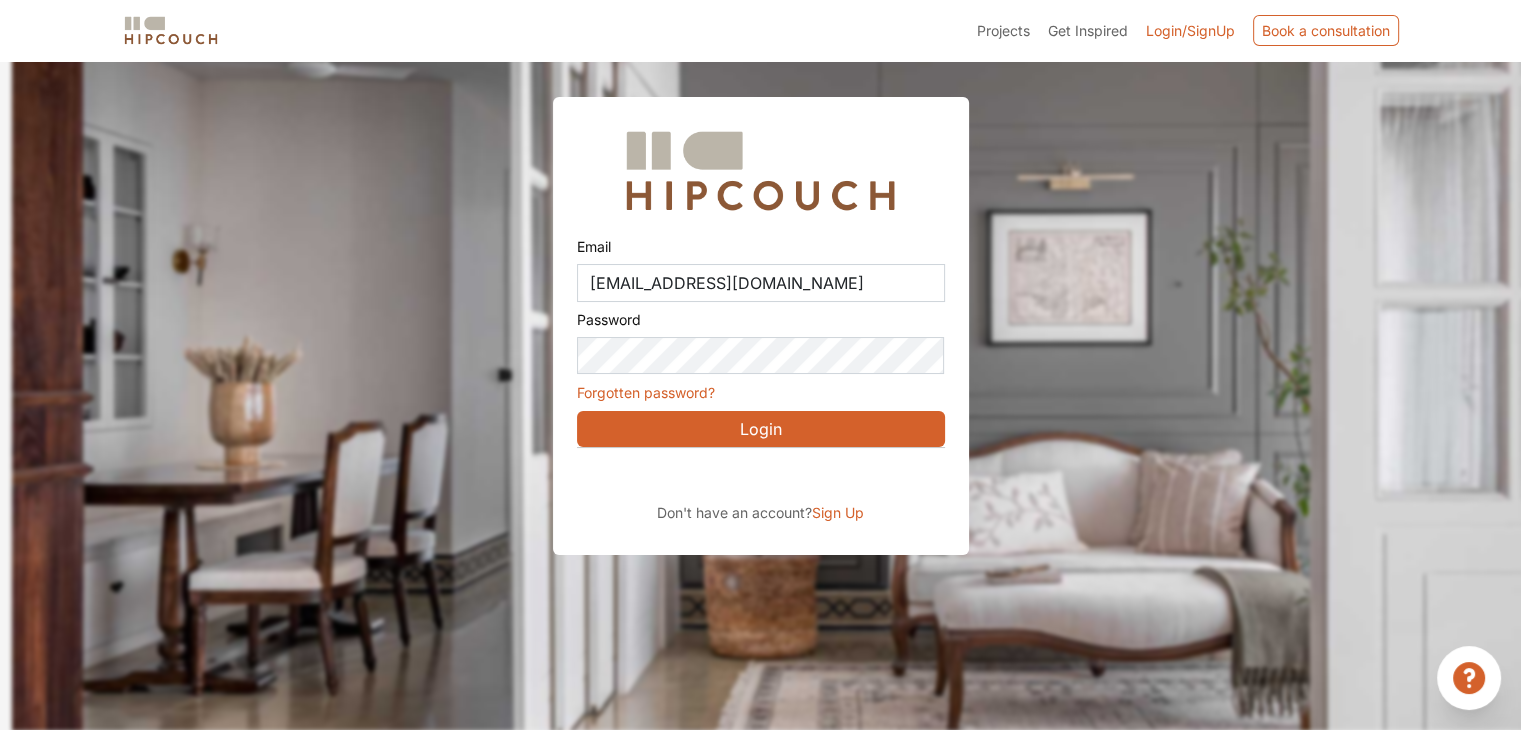 click on "Login" at bounding box center (761, 429) 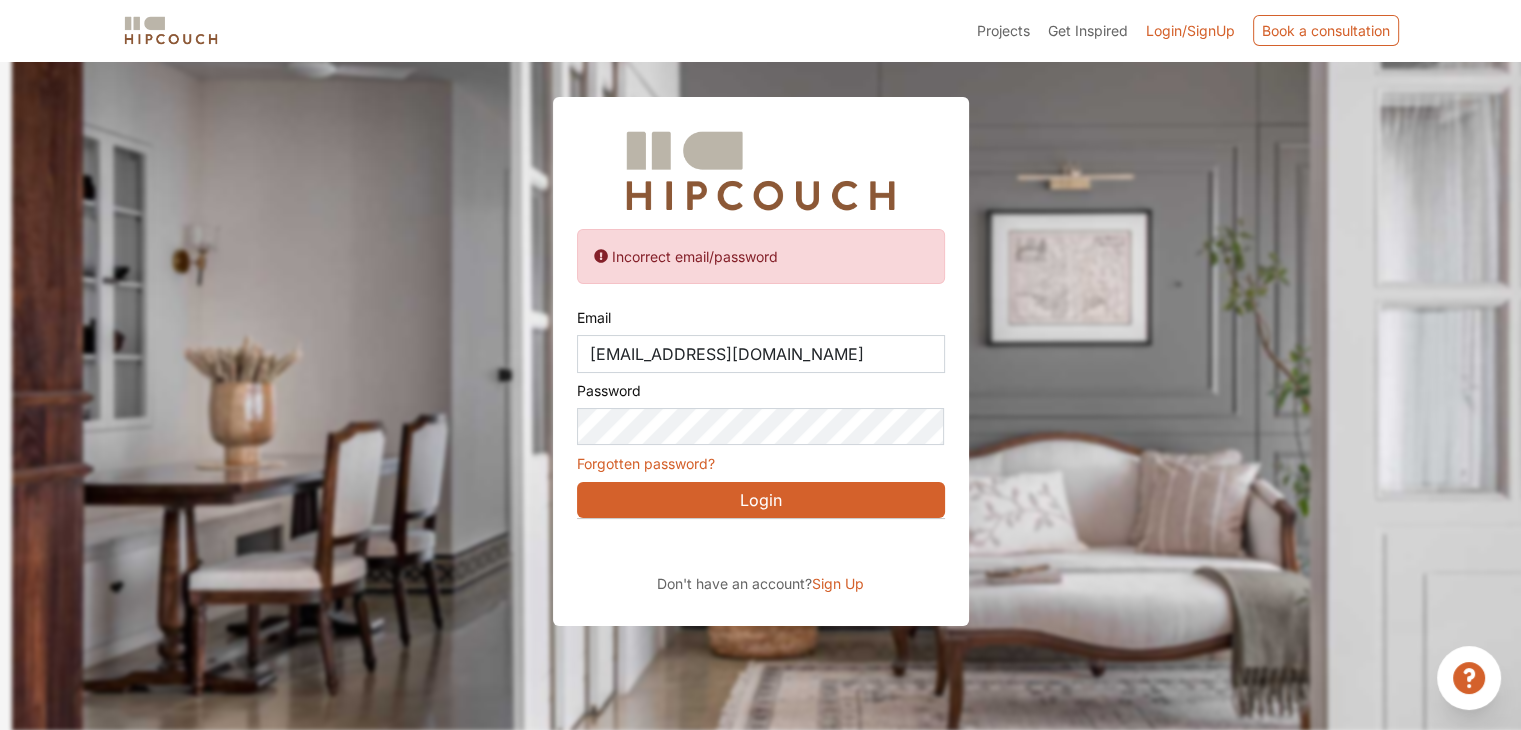 click on "Sign Up" at bounding box center [838, 583] 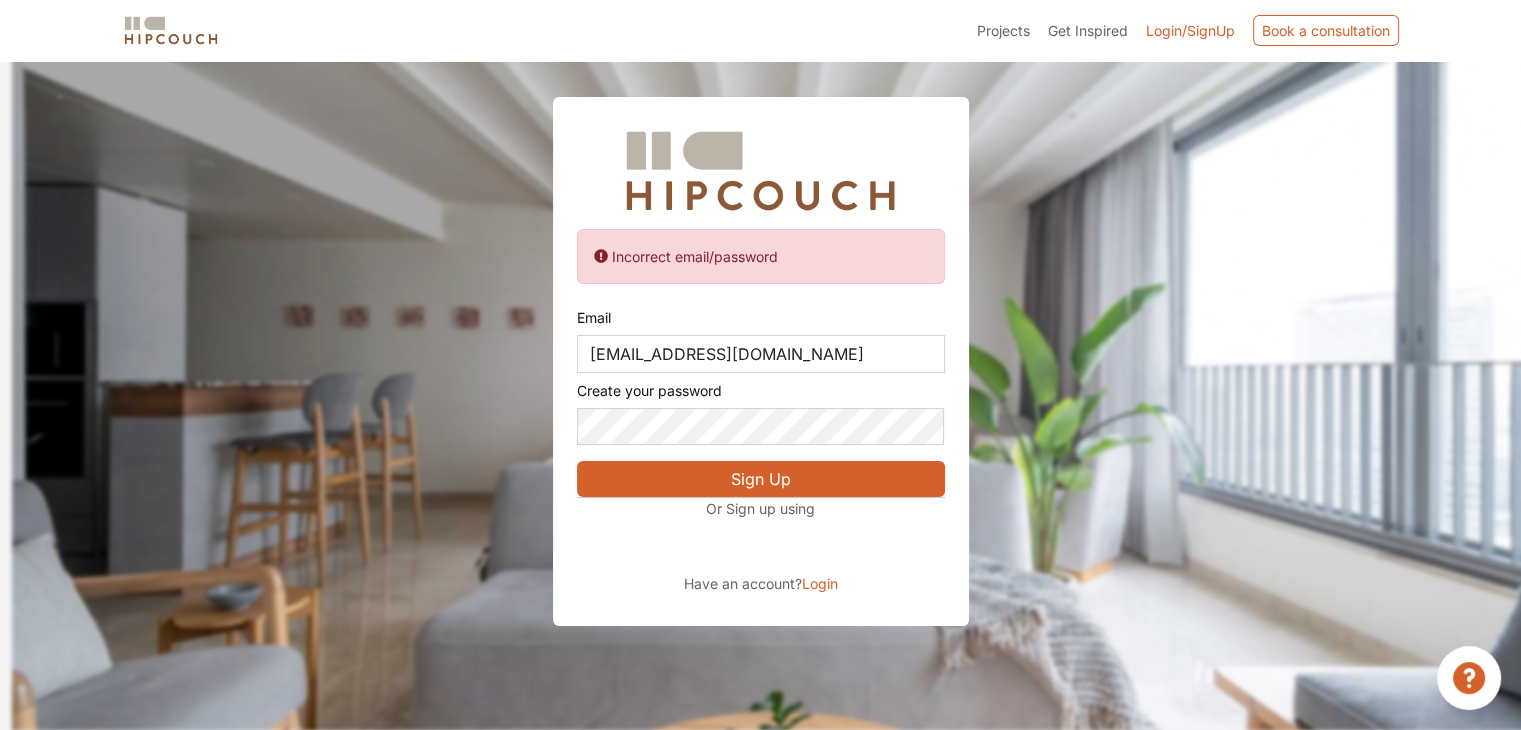 click on "Sign Up" at bounding box center (761, 479) 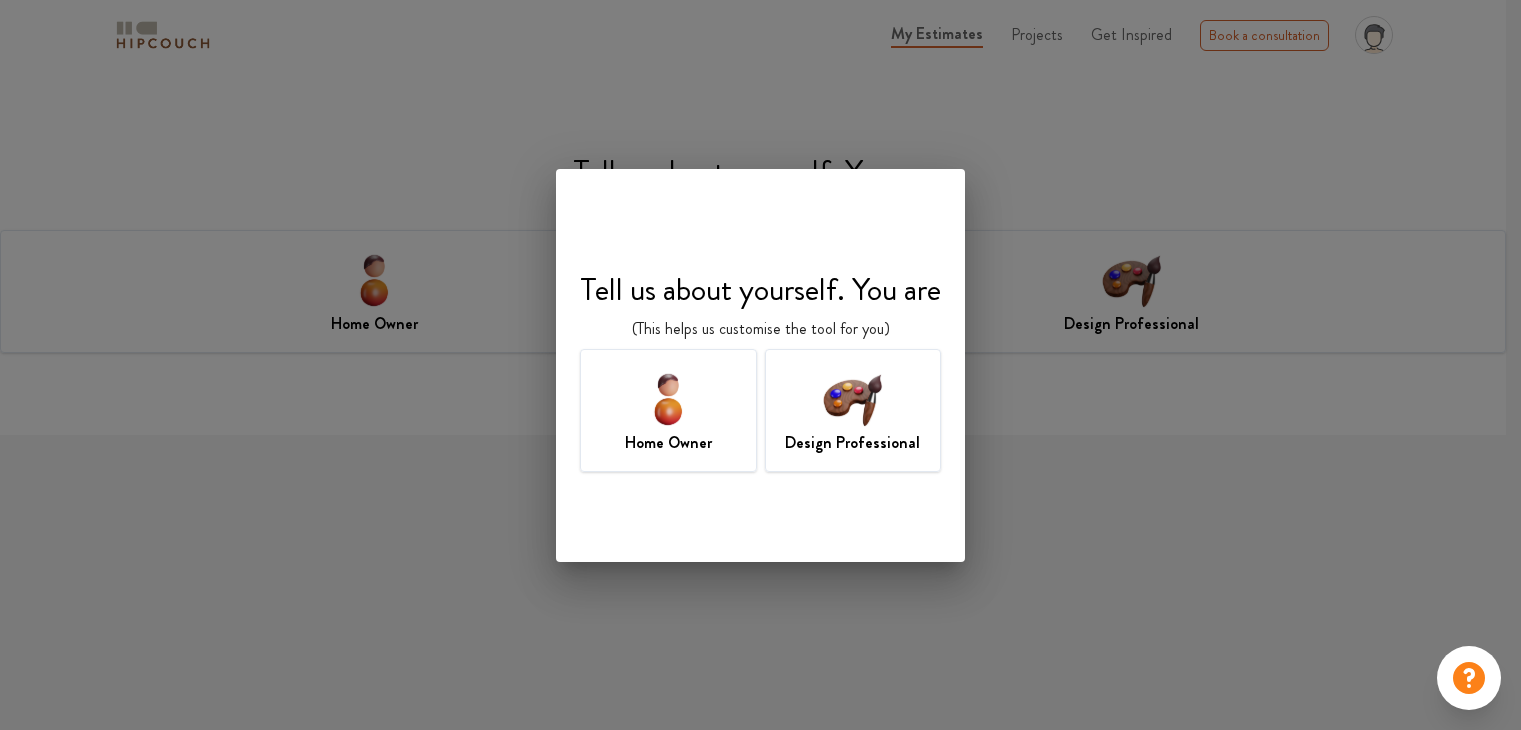 scroll, scrollTop: 0, scrollLeft: 0, axis: both 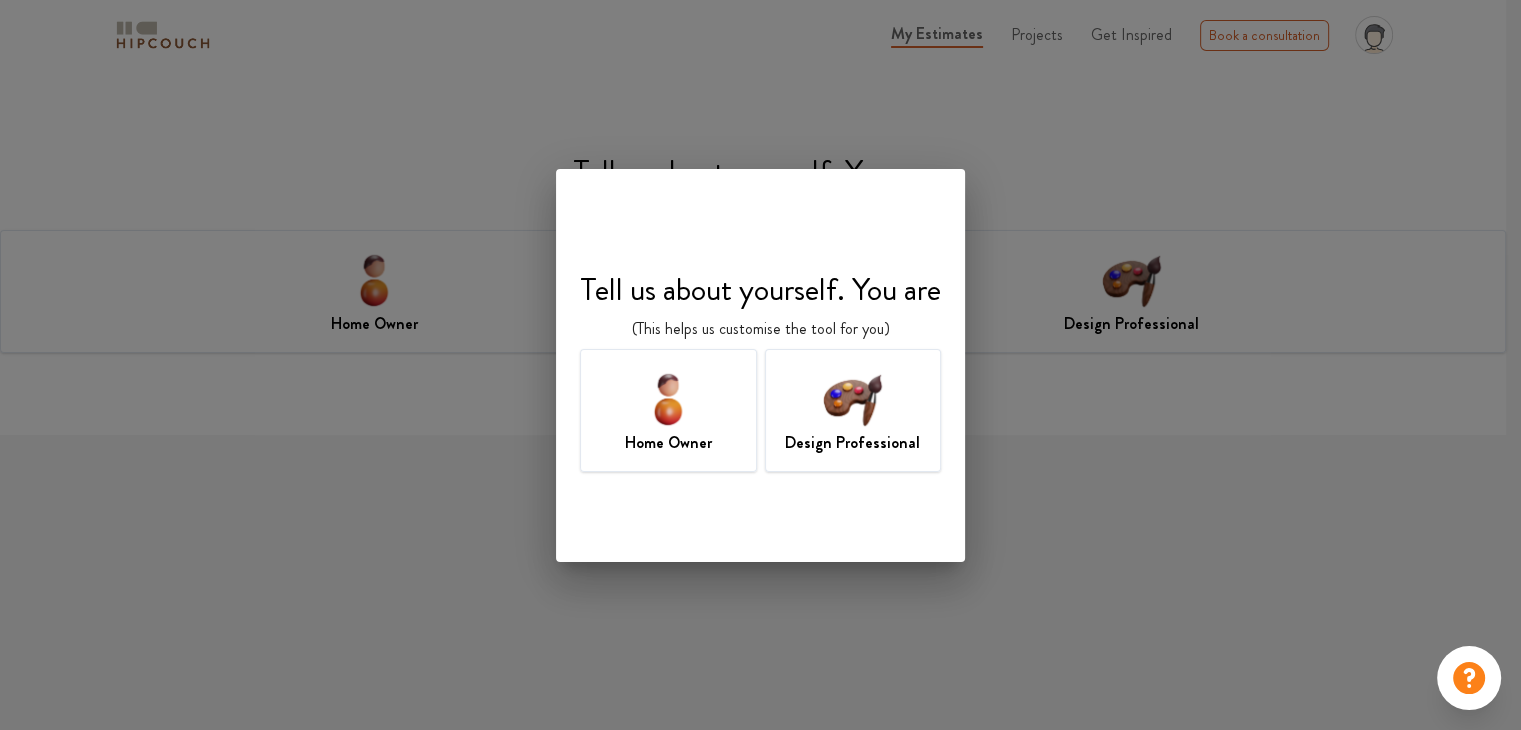 click on "Design Professional" at bounding box center [853, 410] 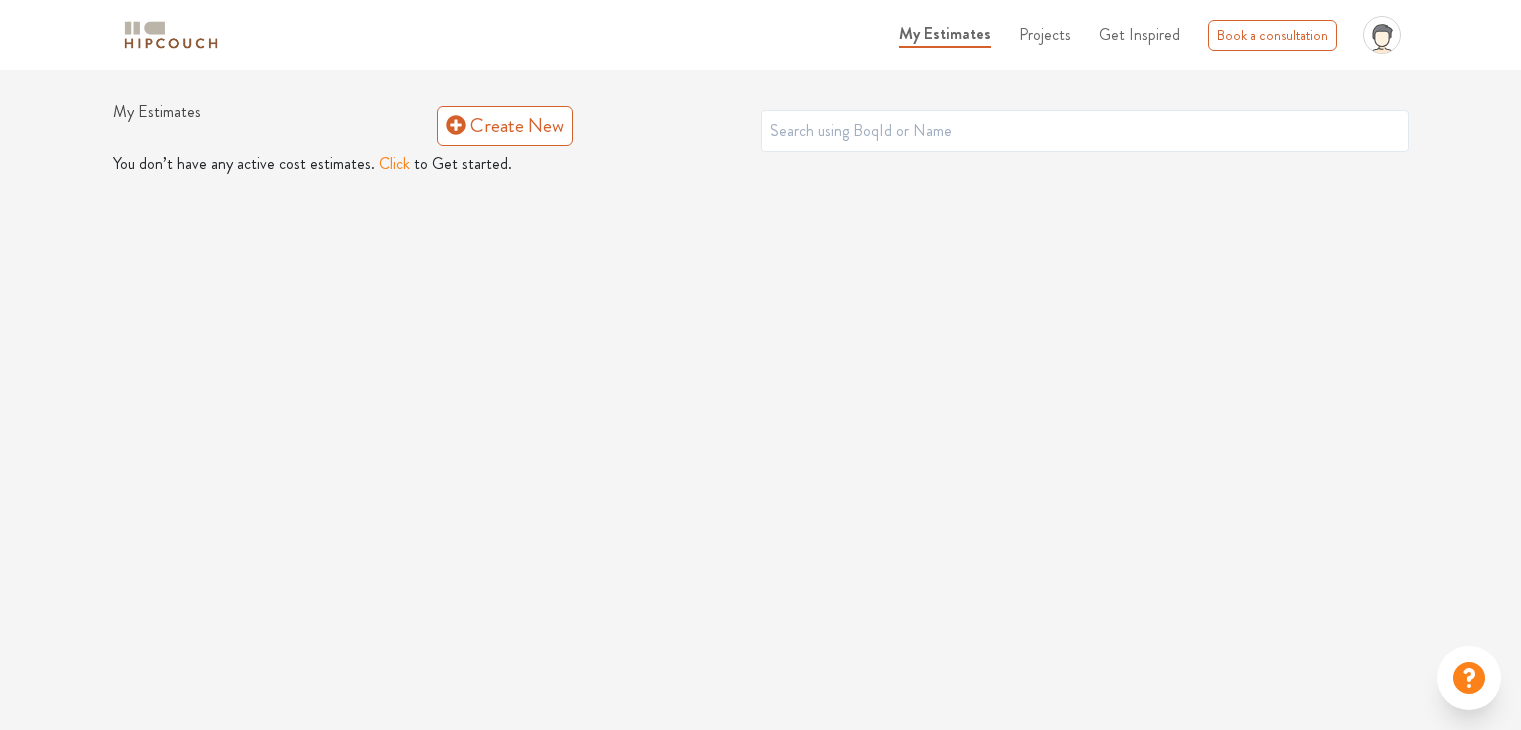 scroll, scrollTop: 0, scrollLeft: 0, axis: both 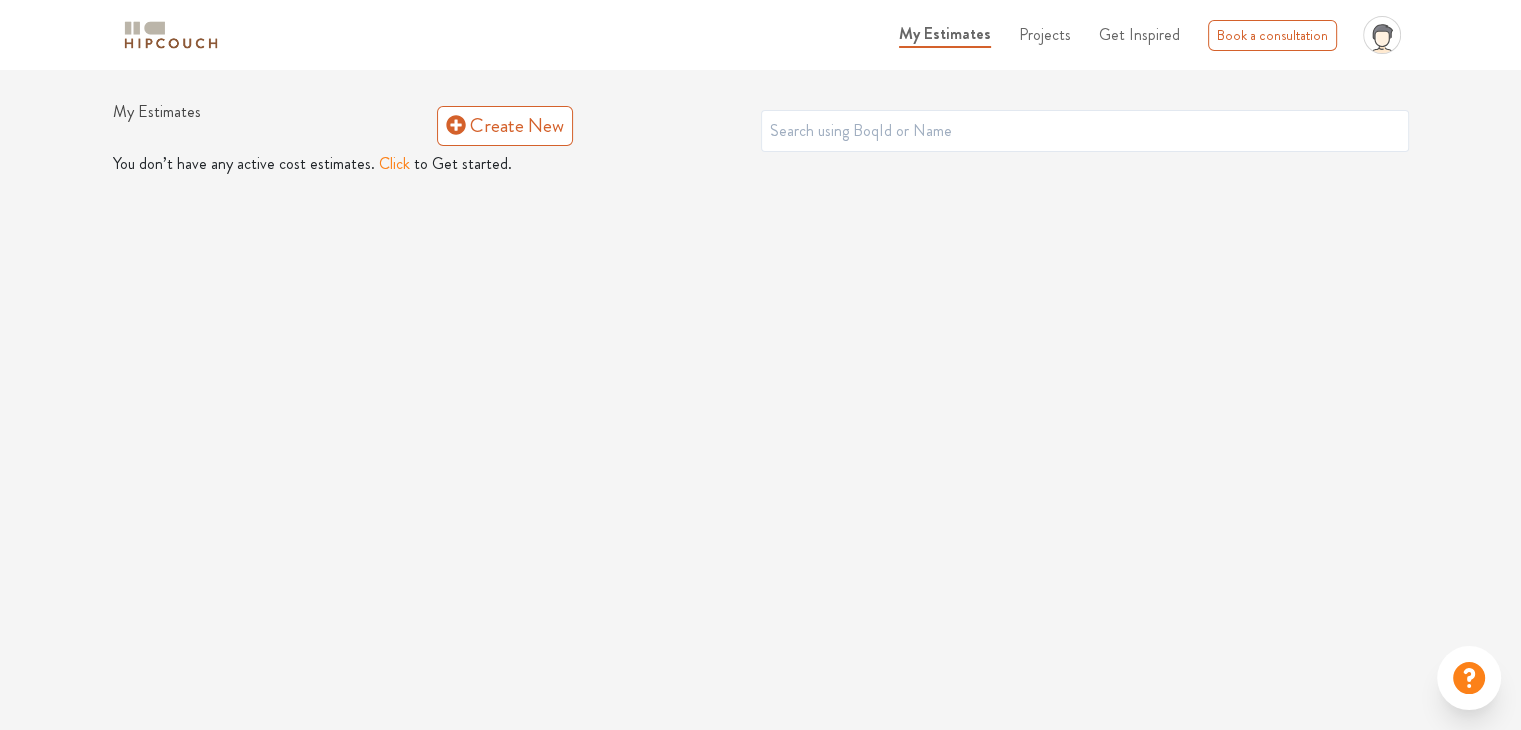 click on "Click" at bounding box center (394, 164) 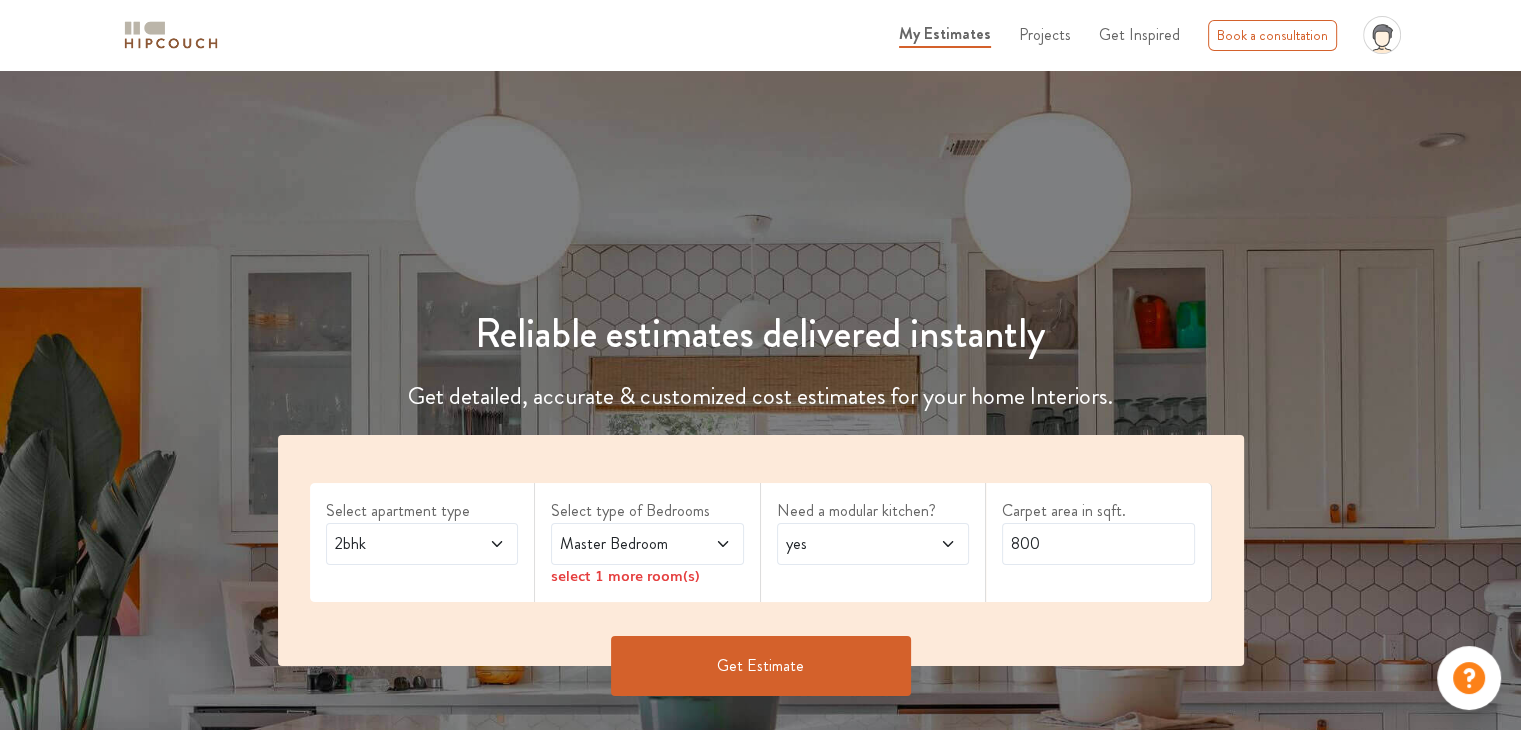 click at bounding box center [709, 544] 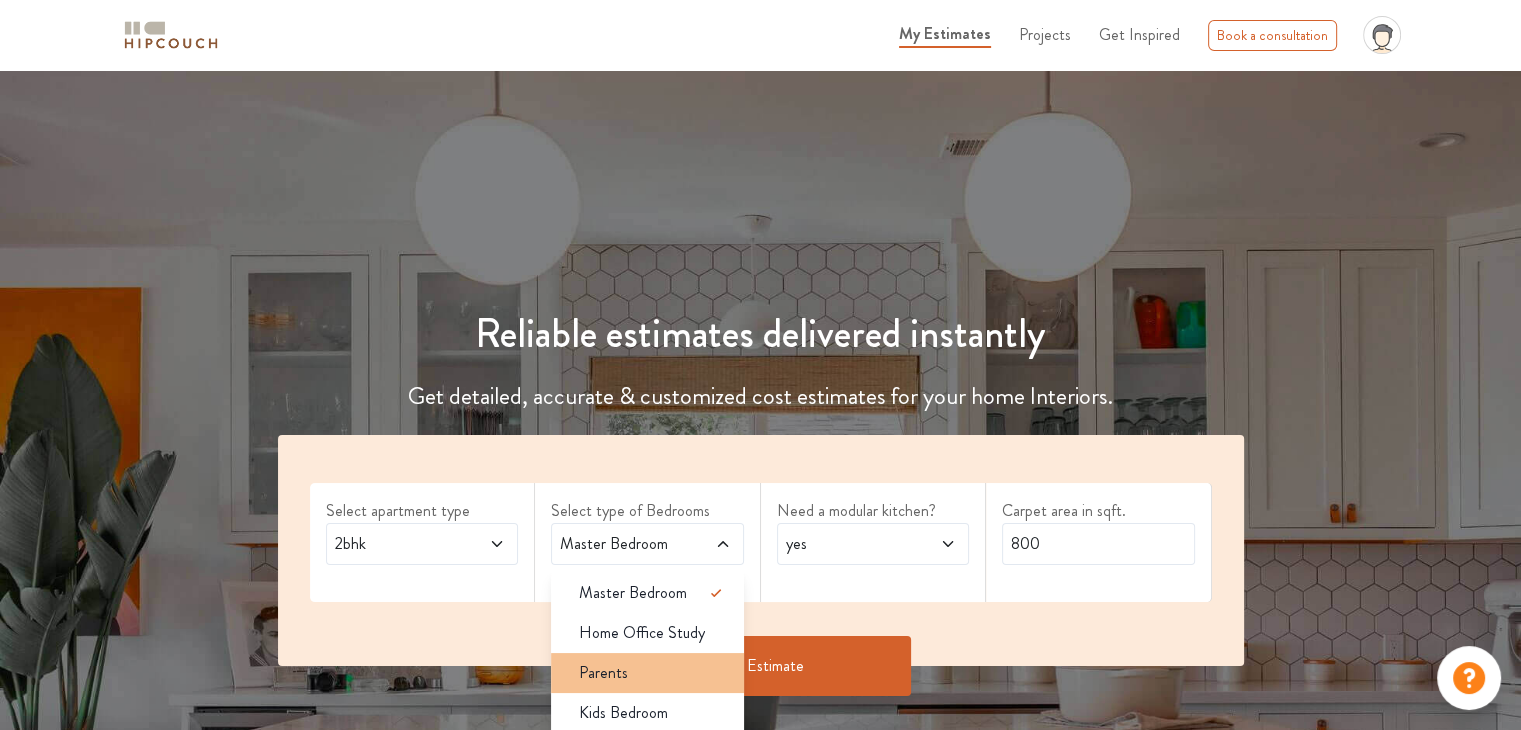 click on "Parents" at bounding box center [647, 673] 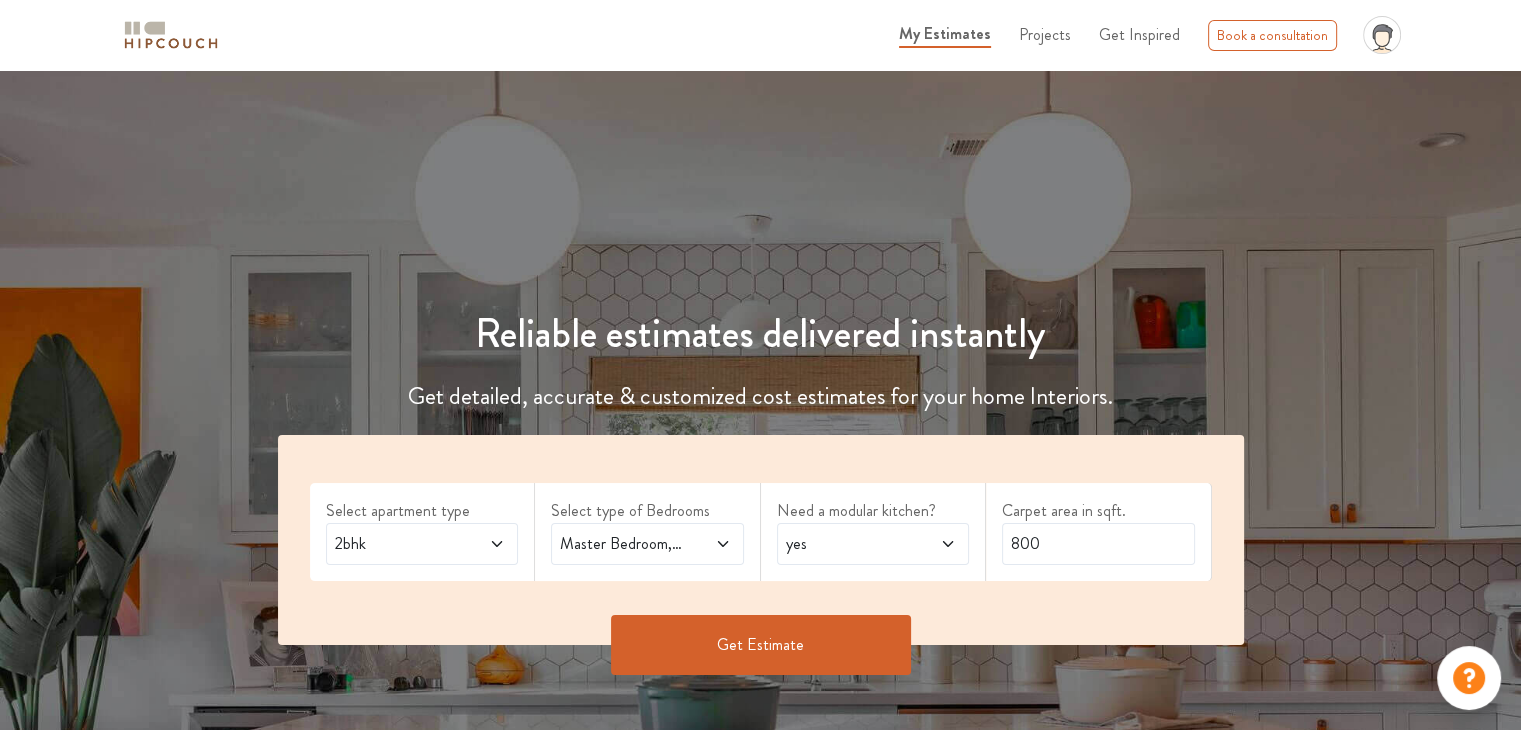 click on "Get Estimate" at bounding box center [761, 645] 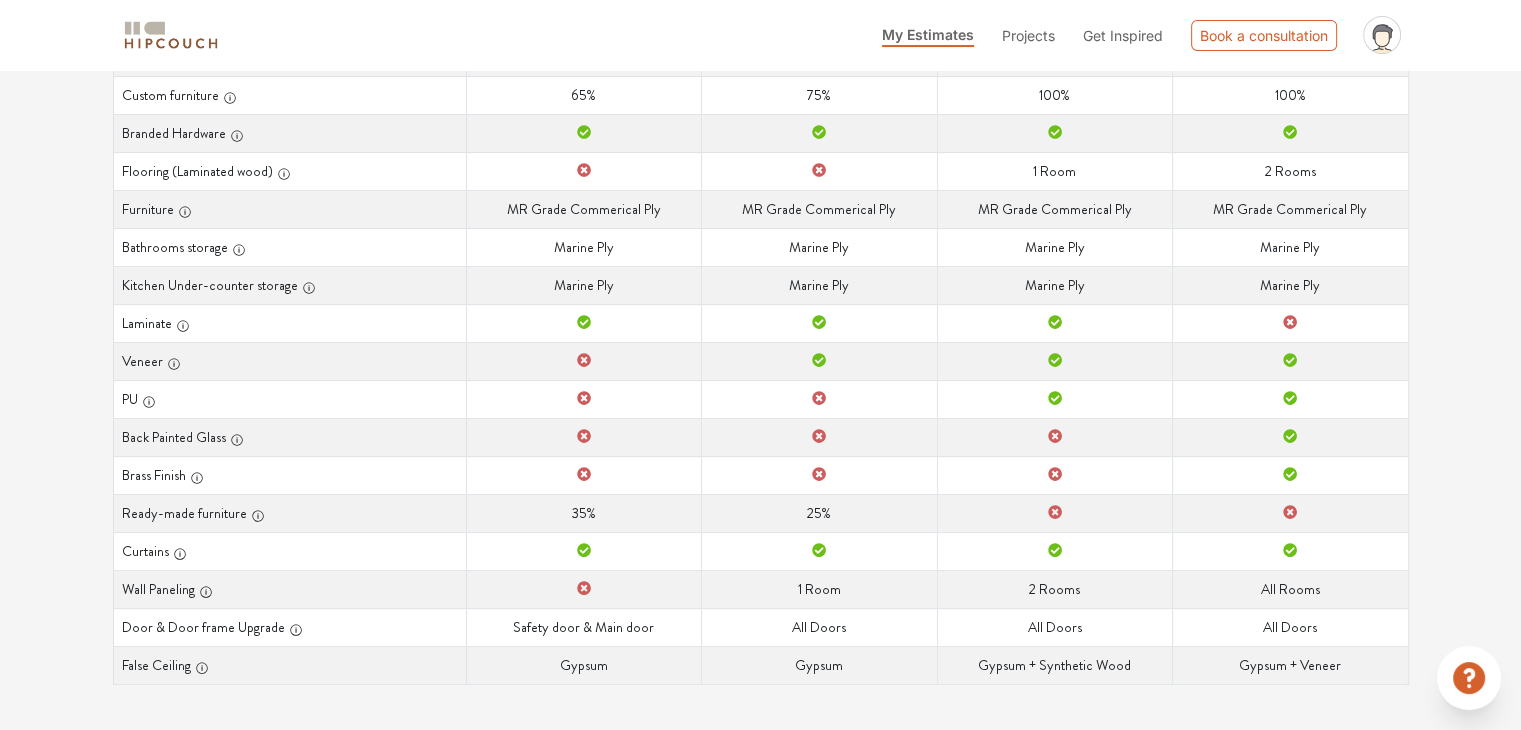 scroll, scrollTop: 0, scrollLeft: 0, axis: both 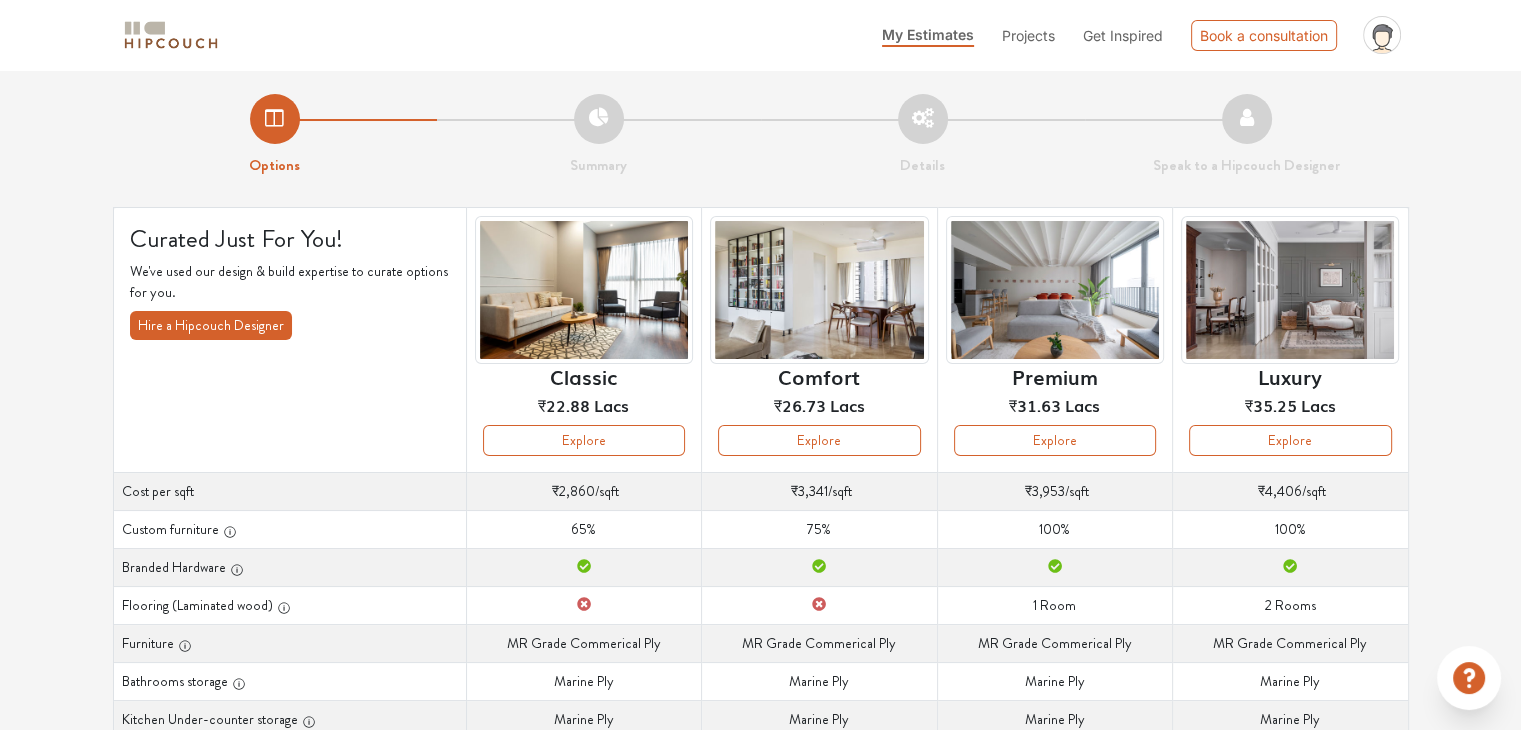 click on "₹2,860" at bounding box center [573, 491] 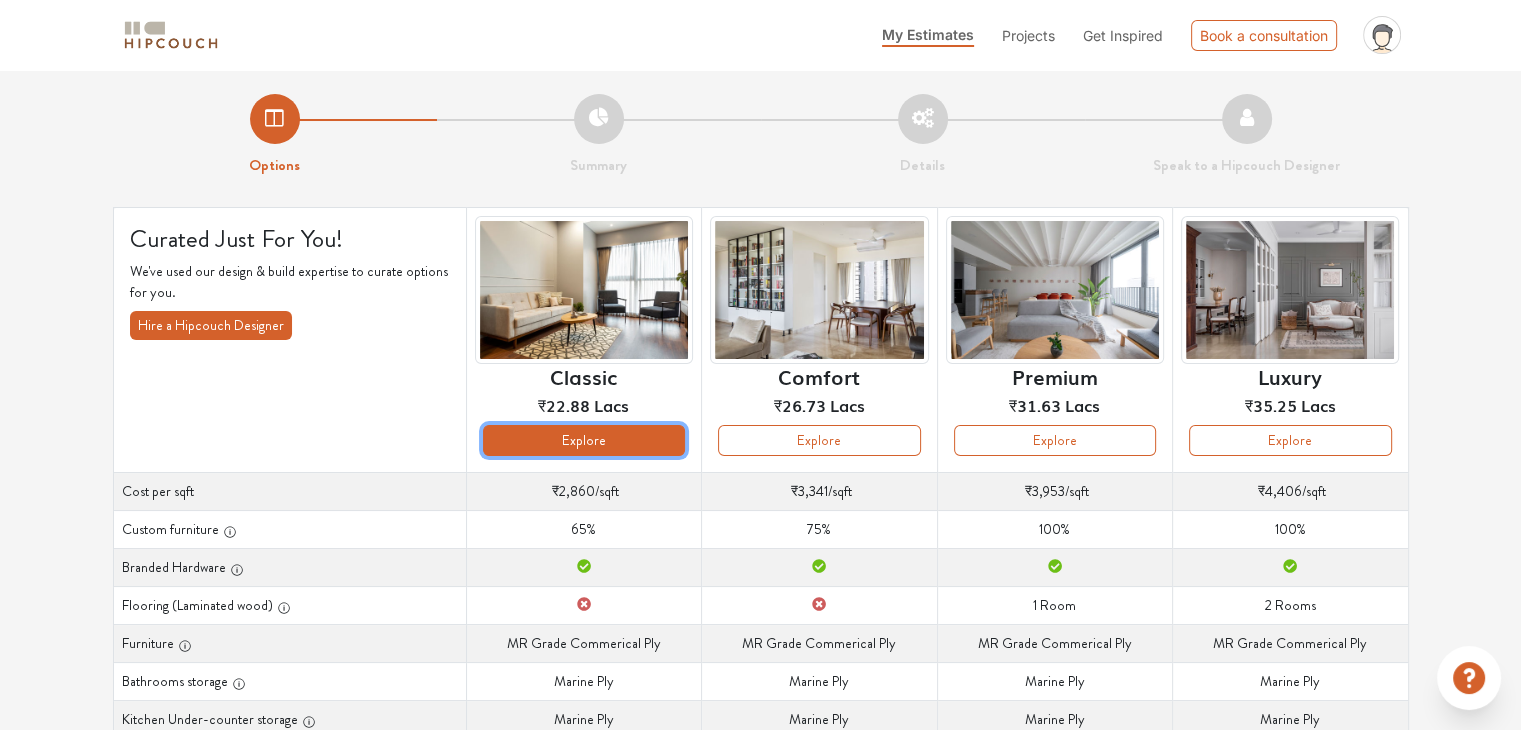 click on "Explore" at bounding box center (584, 440) 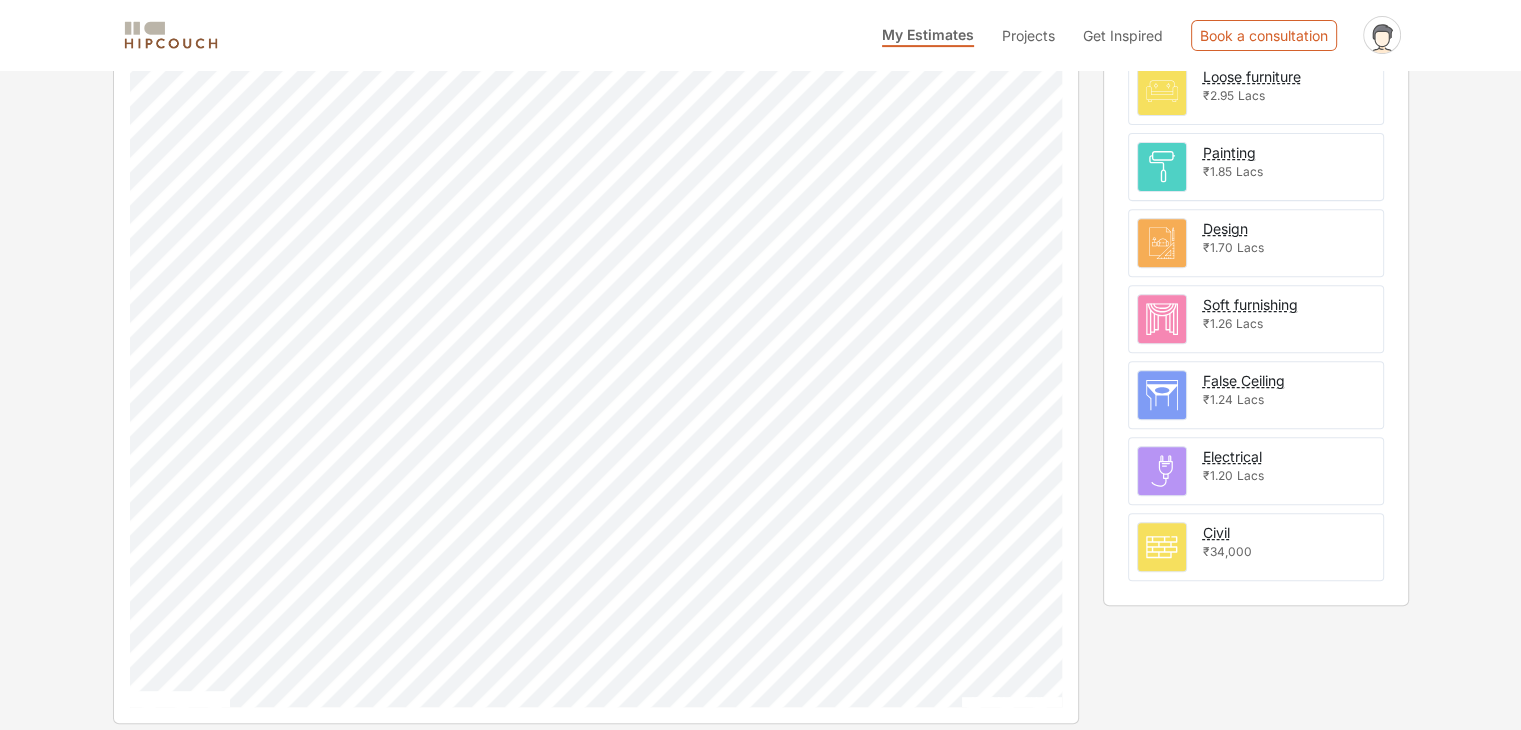scroll, scrollTop: 0, scrollLeft: 0, axis: both 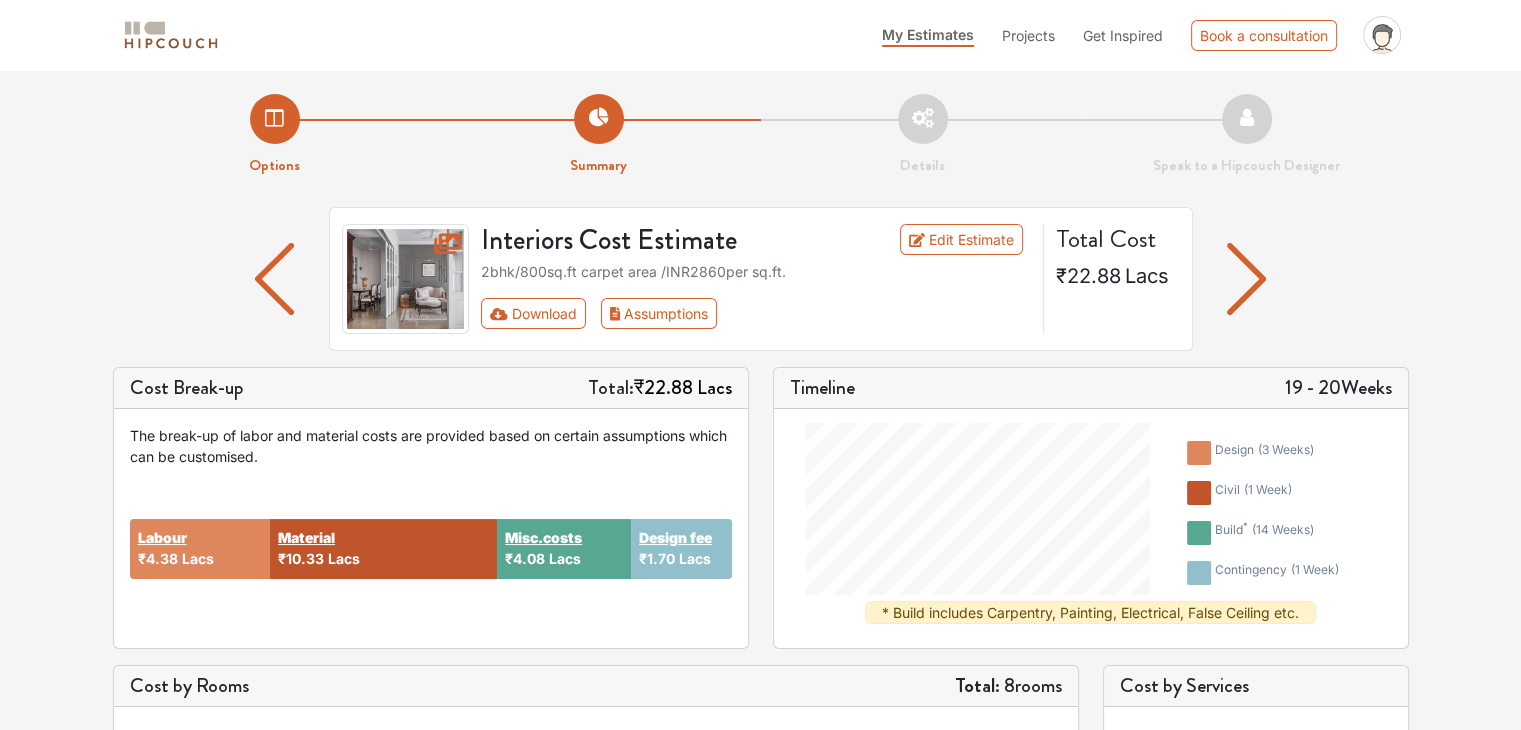 click on "Summary" at bounding box center (599, 135) 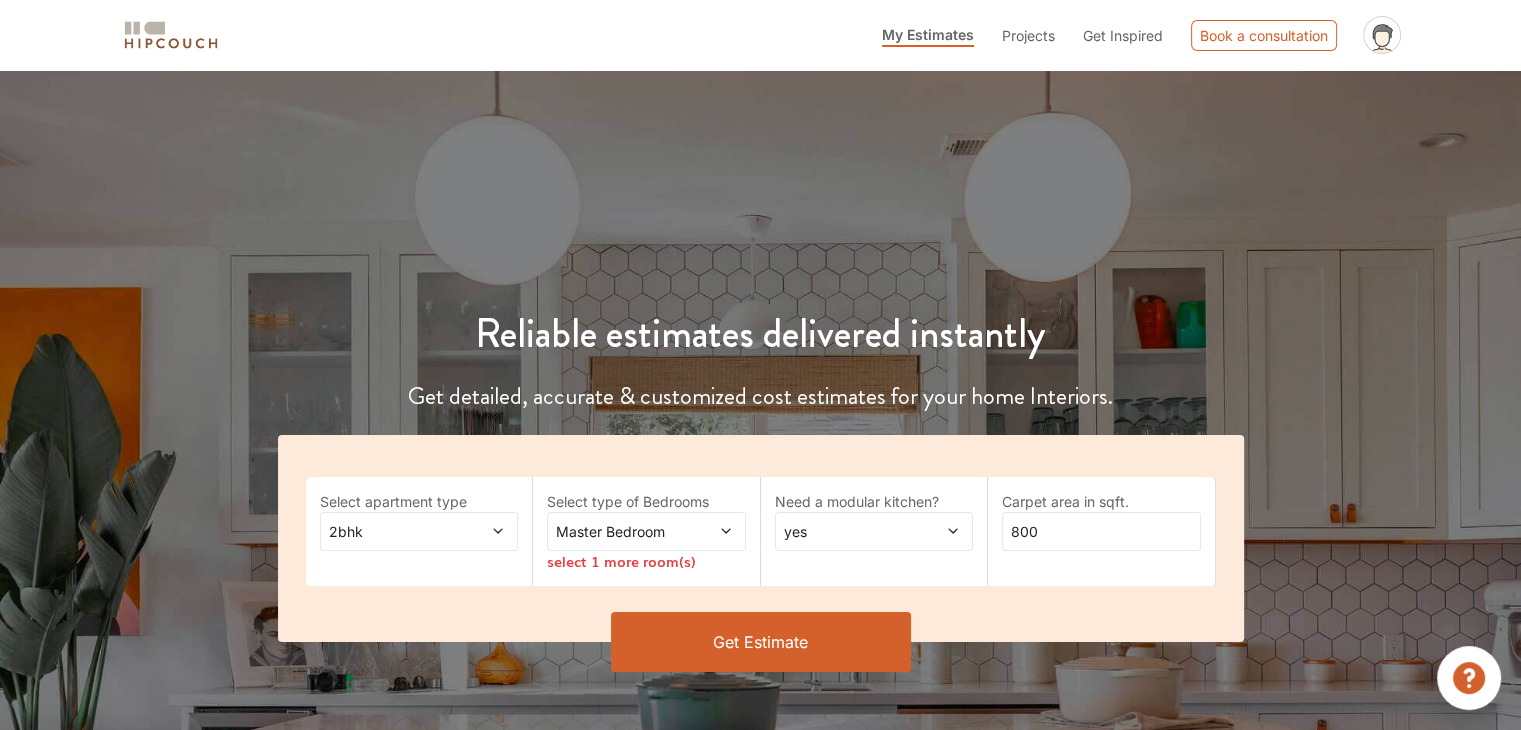 click on "Get Estimate" at bounding box center [761, 642] 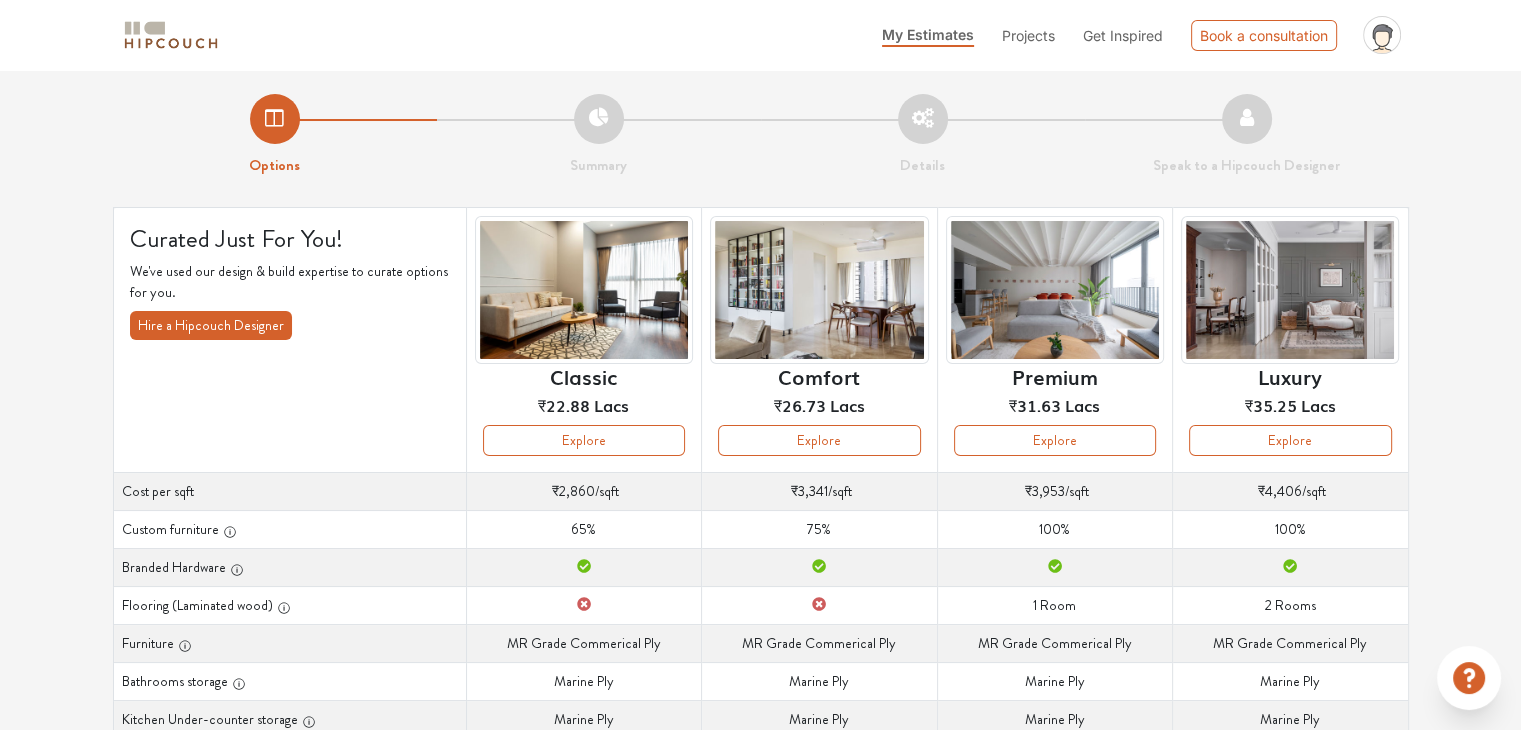 click on "Custom furniture" at bounding box center (289, 529) 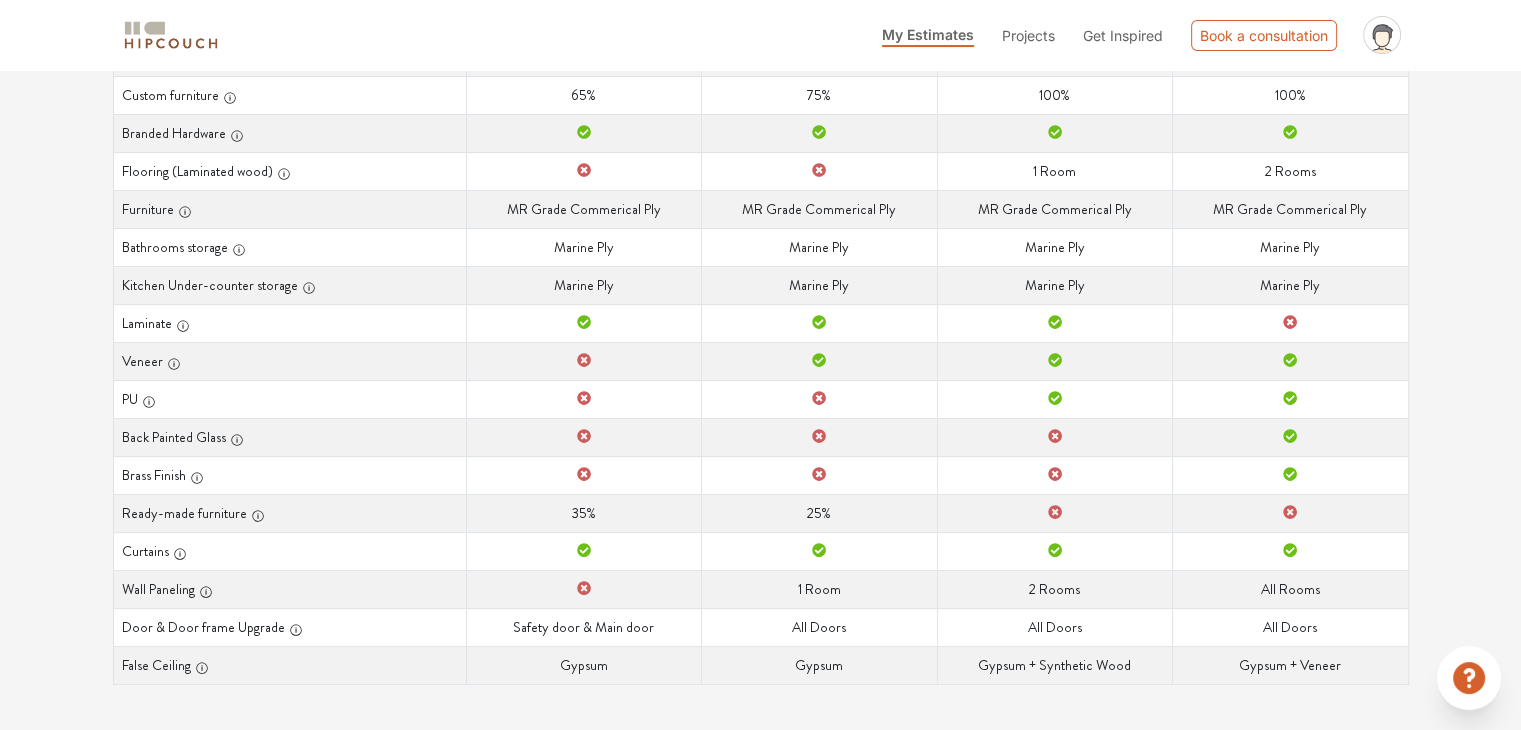scroll, scrollTop: 0, scrollLeft: 0, axis: both 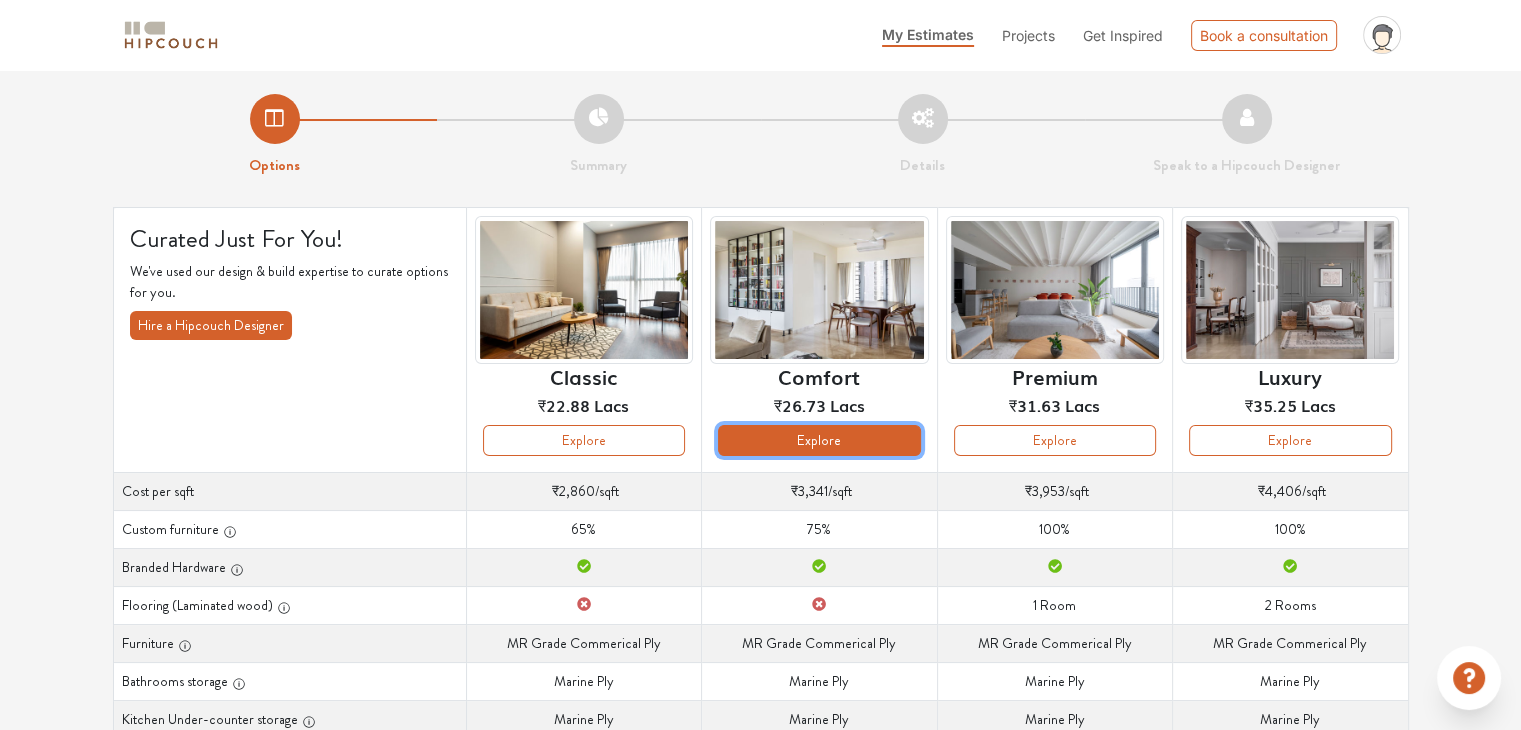 click on "Explore" at bounding box center [819, 440] 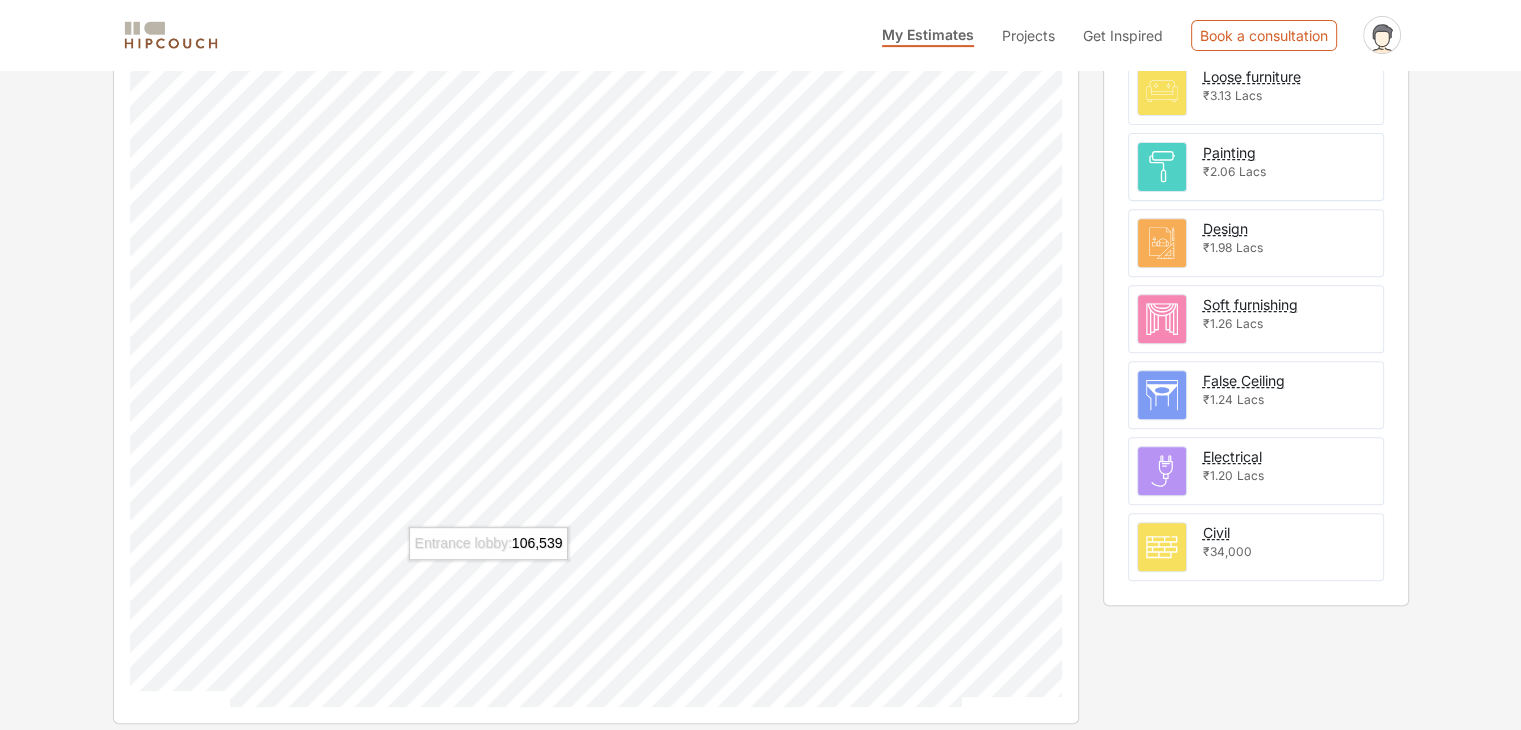 scroll, scrollTop: 0, scrollLeft: 0, axis: both 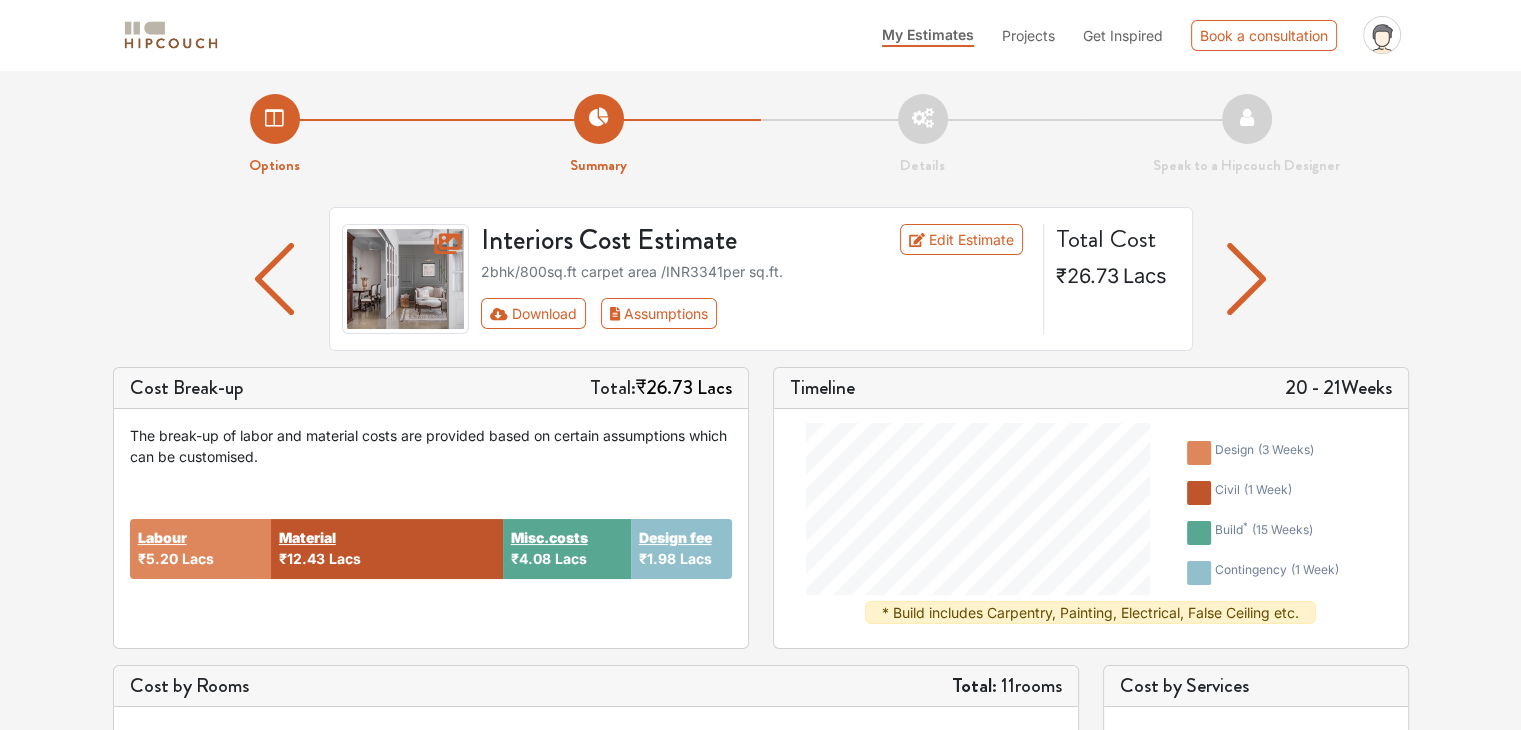 click at bounding box center [1246, 279] 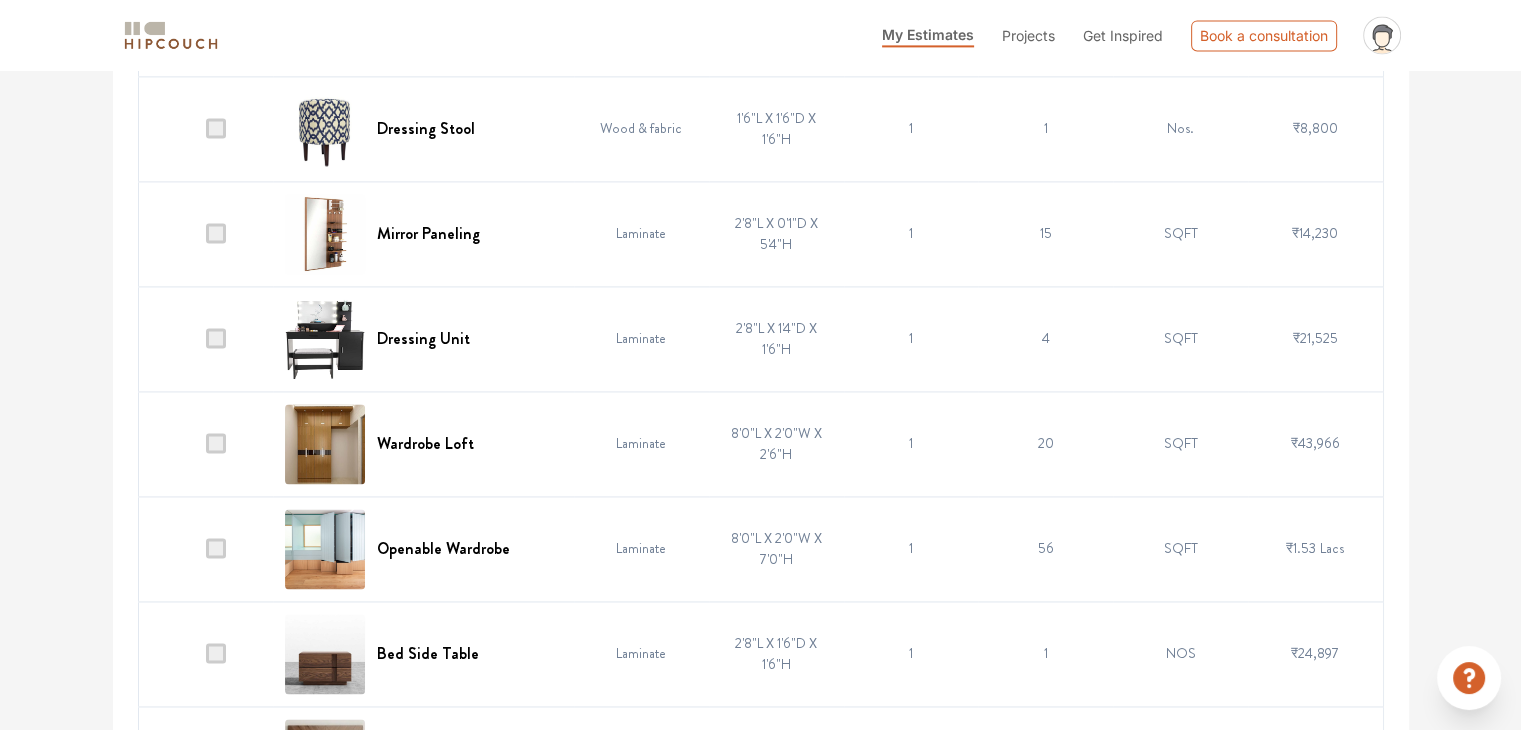 scroll, scrollTop: 4533, scrollLeft: 0, axis: vertical 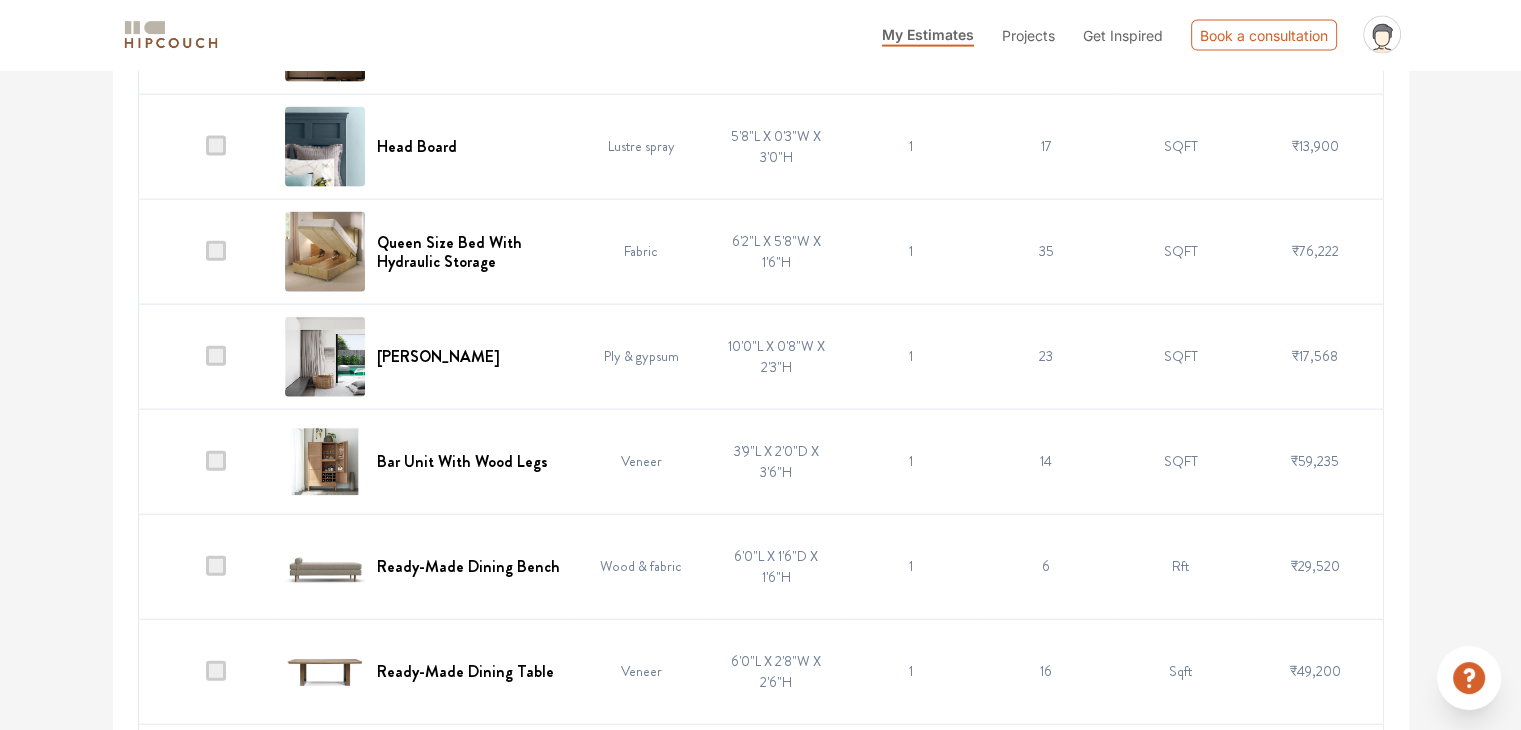click at bounding box center (216, 356) 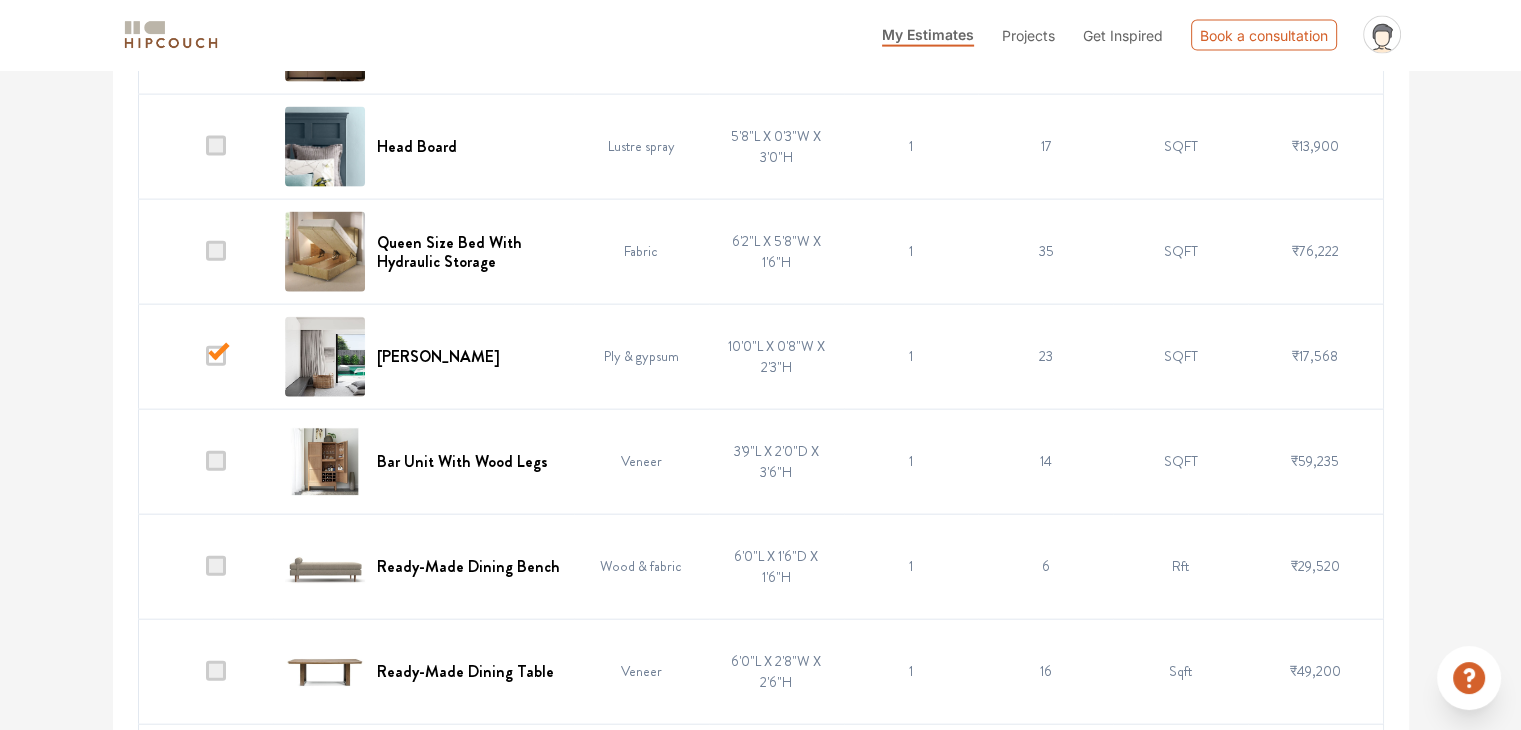 click at bounding box center [216, 356] 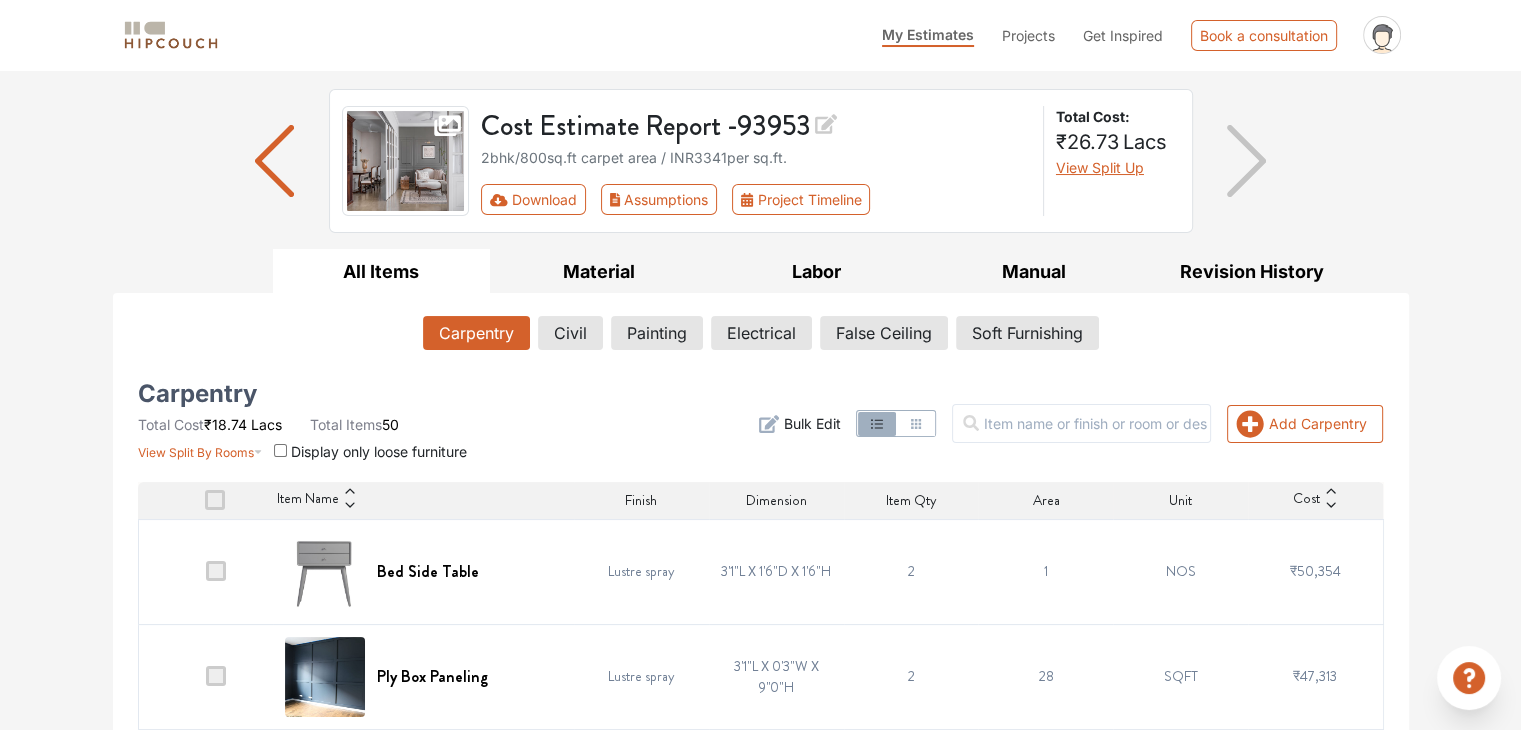 scroll, scrollTop: 120, scrollLeft: 0, axis: vertical 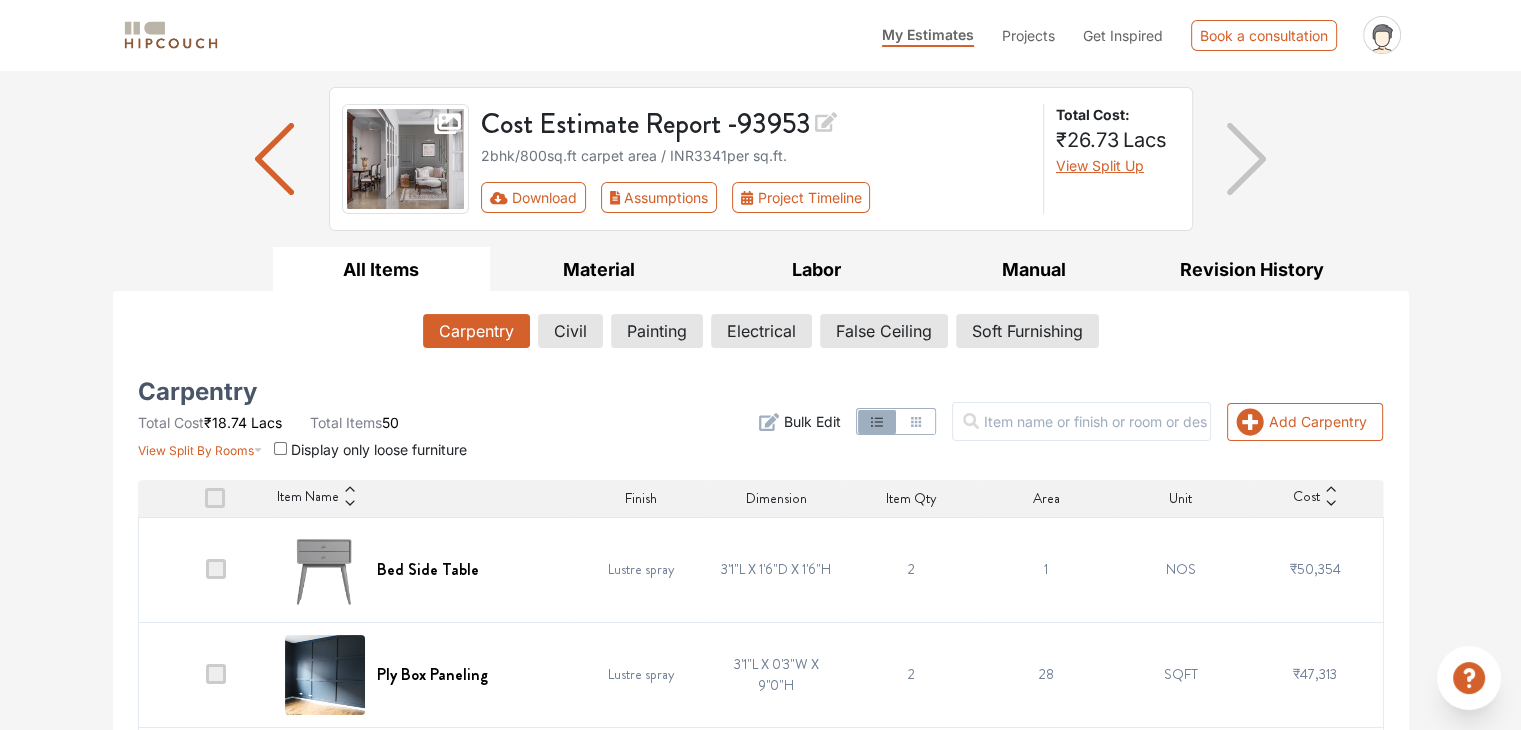 click at bounding box center (216, 569) 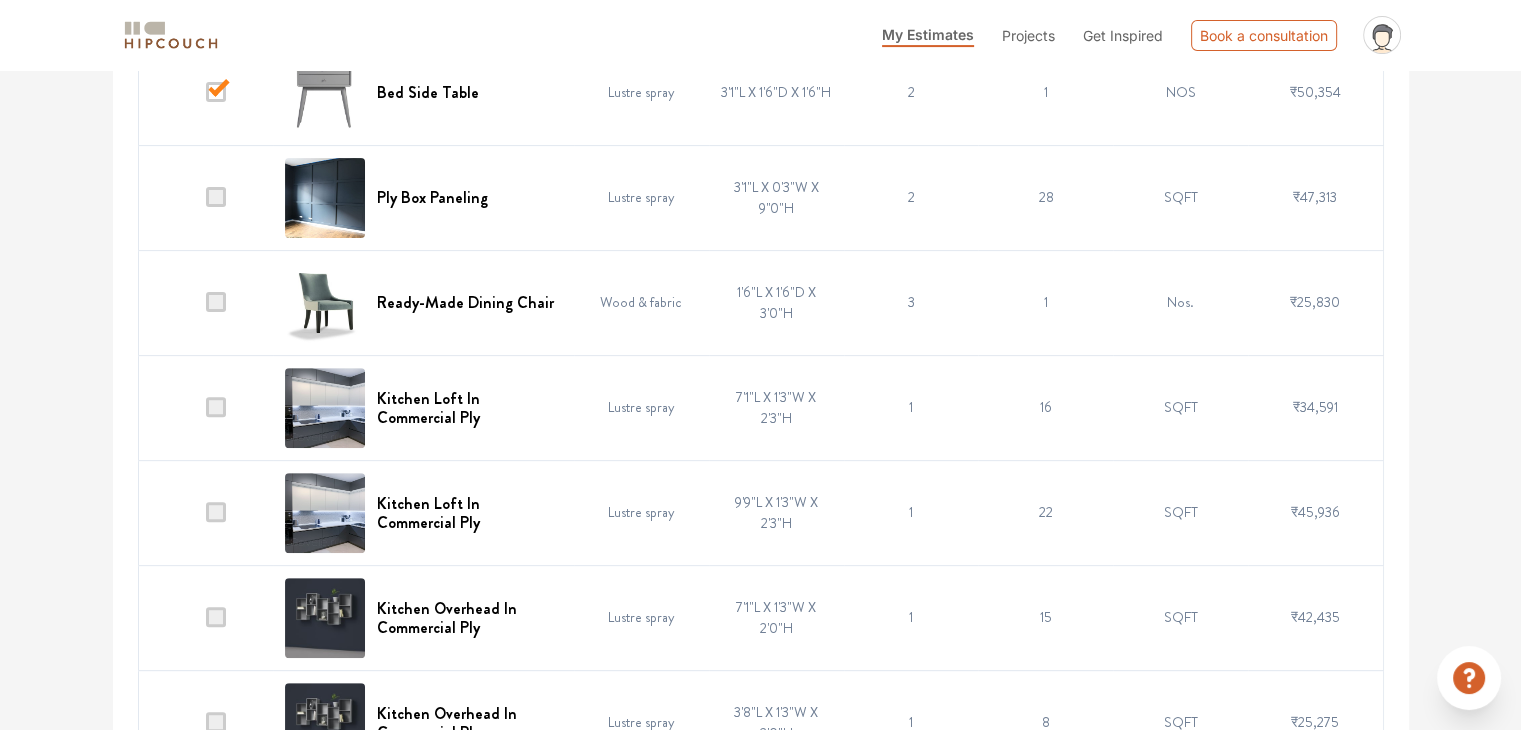 scroll, scrollTop: 600, scrollLeft: 0, axis: vertical 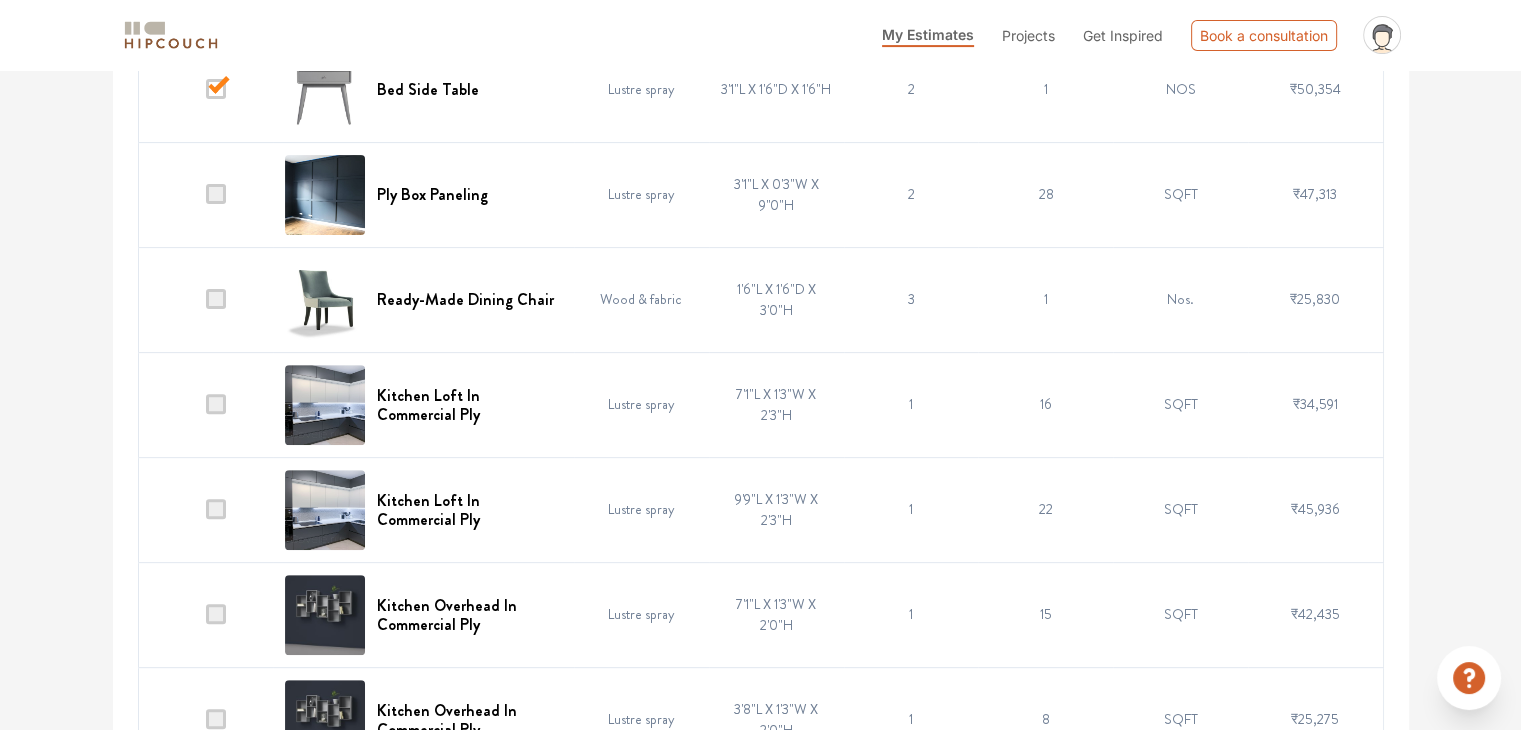 click at bounding box center [216, 404] 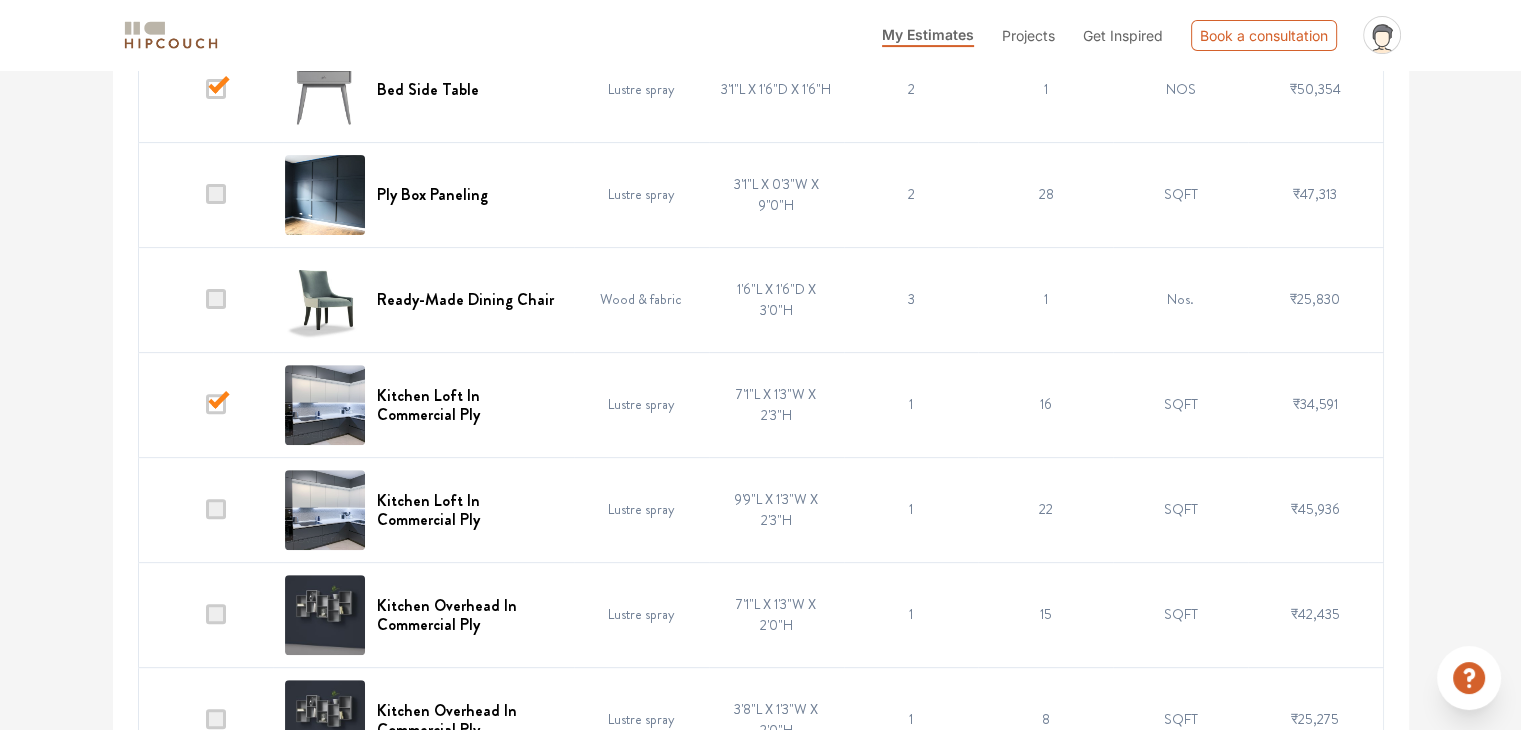 click at bounding box center [216, 194] 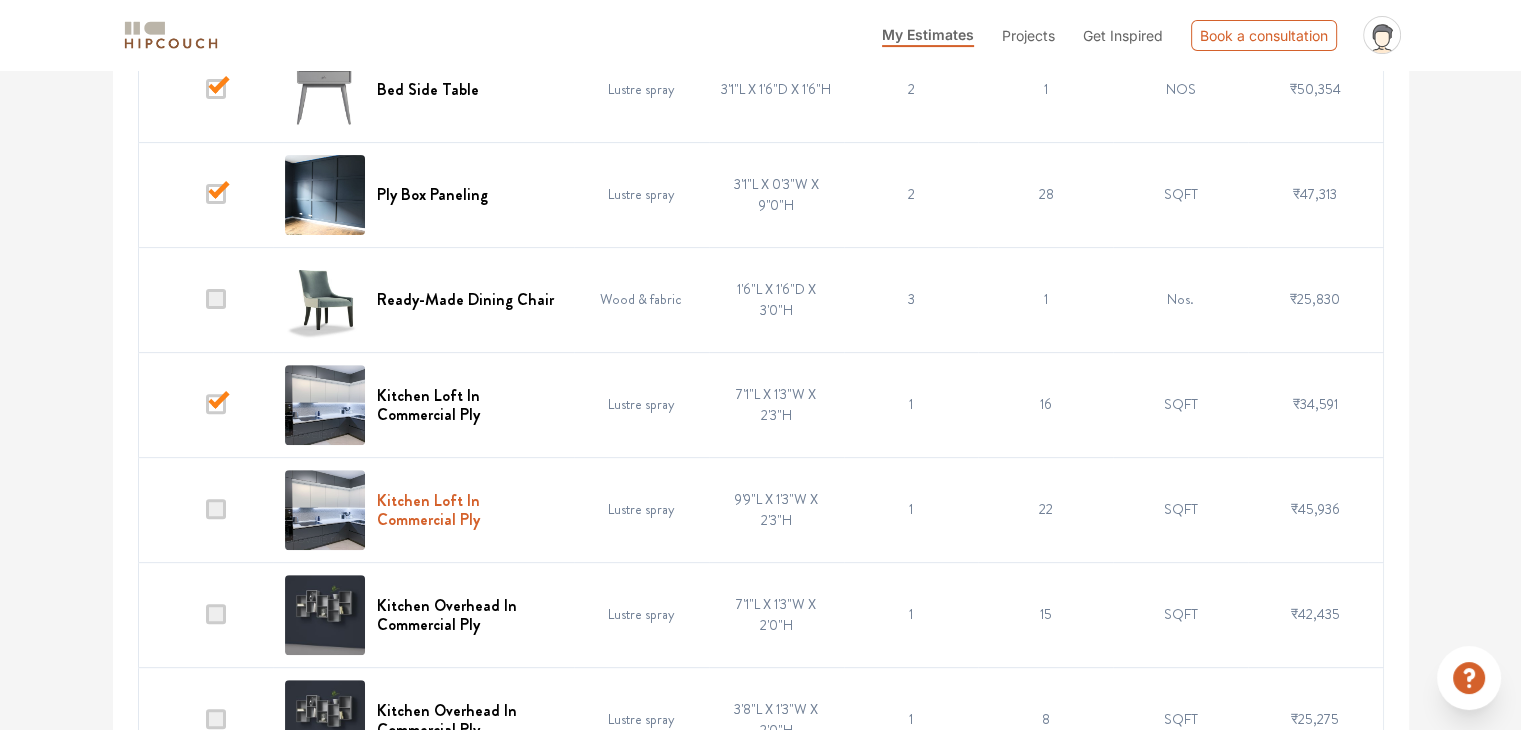 scroll, scrollTop: 2866, scrollLeft: 0, axis: vertical 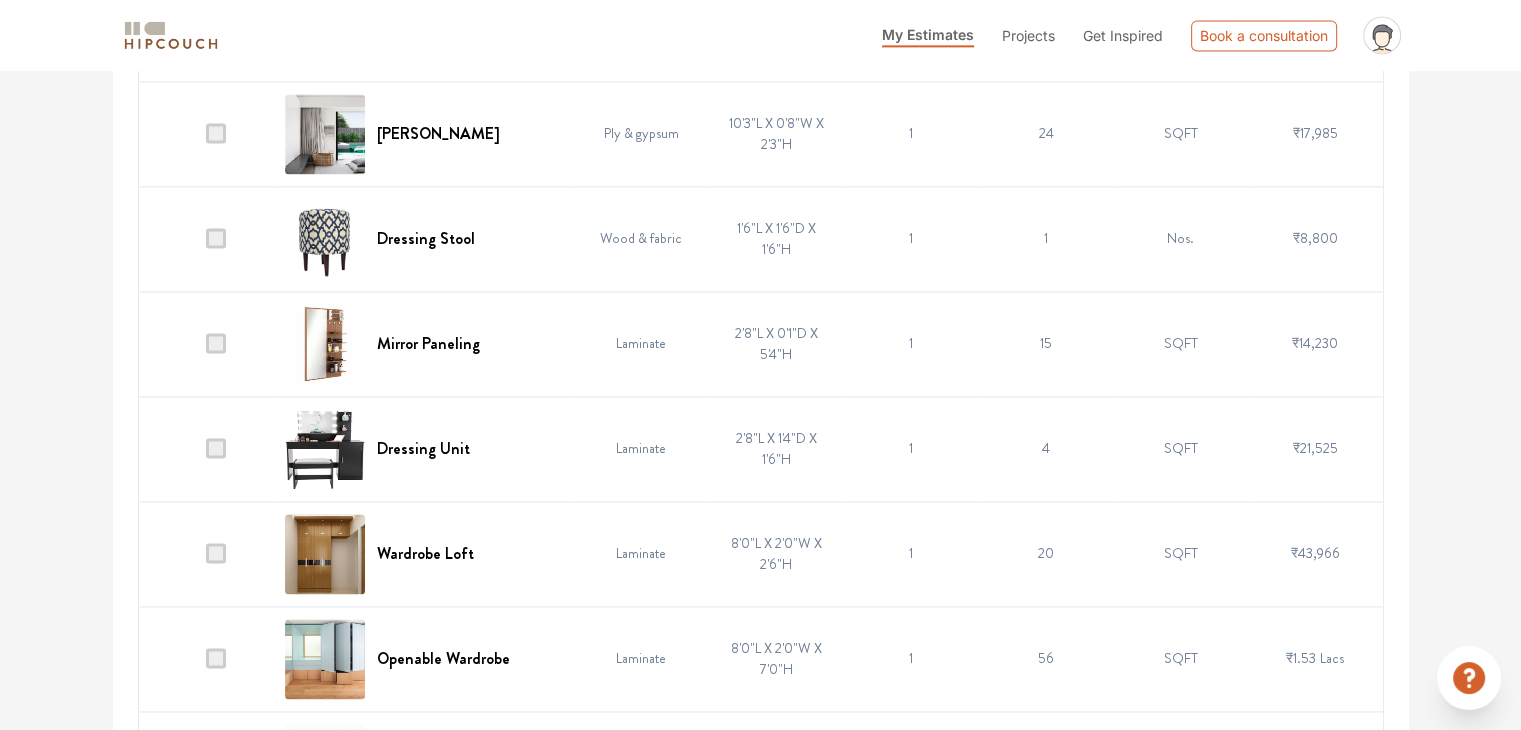 click at bounding box center [216, 553] 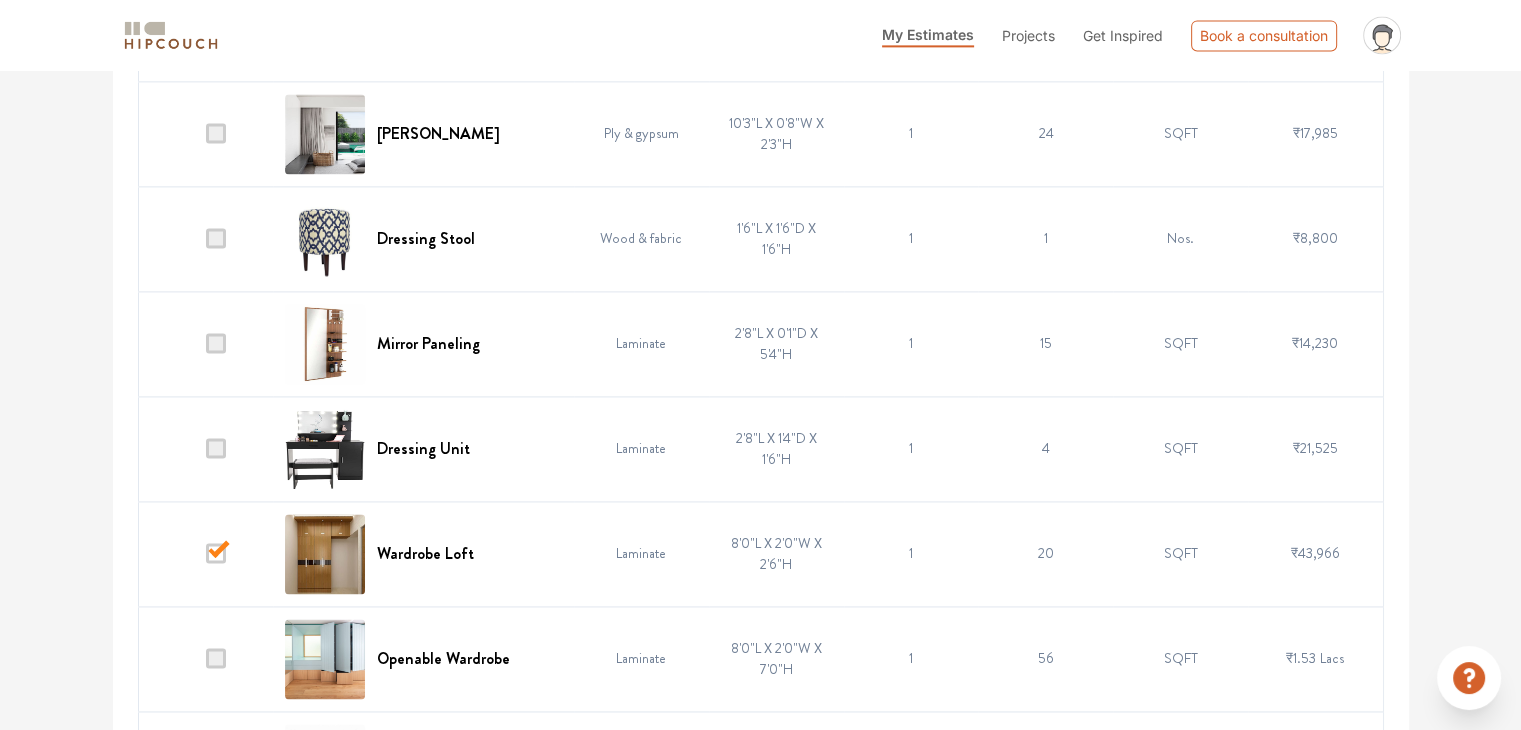 click at bounding box center (216, 343) 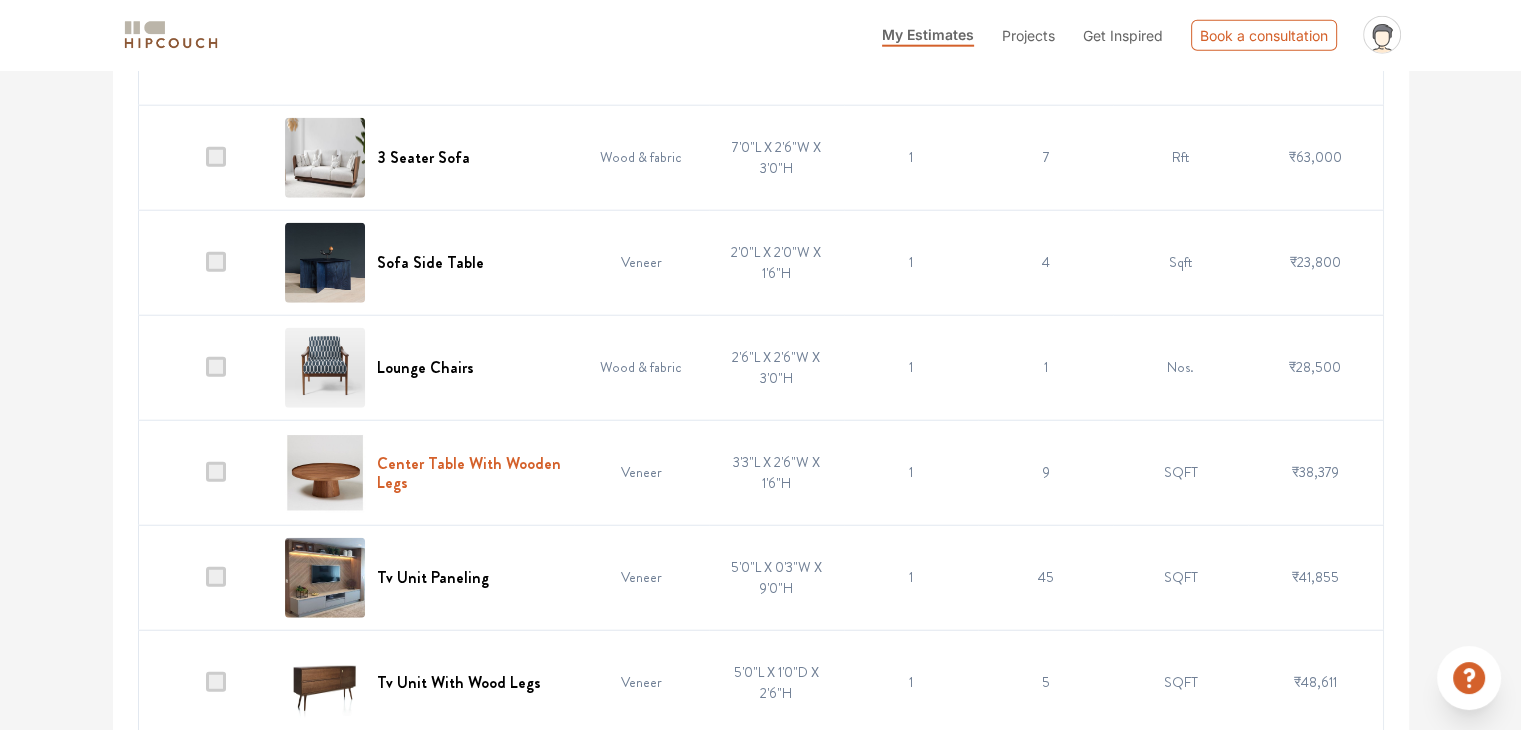 scroll, scrollTop: 5162, scrollLeft: 0, axis: vertical 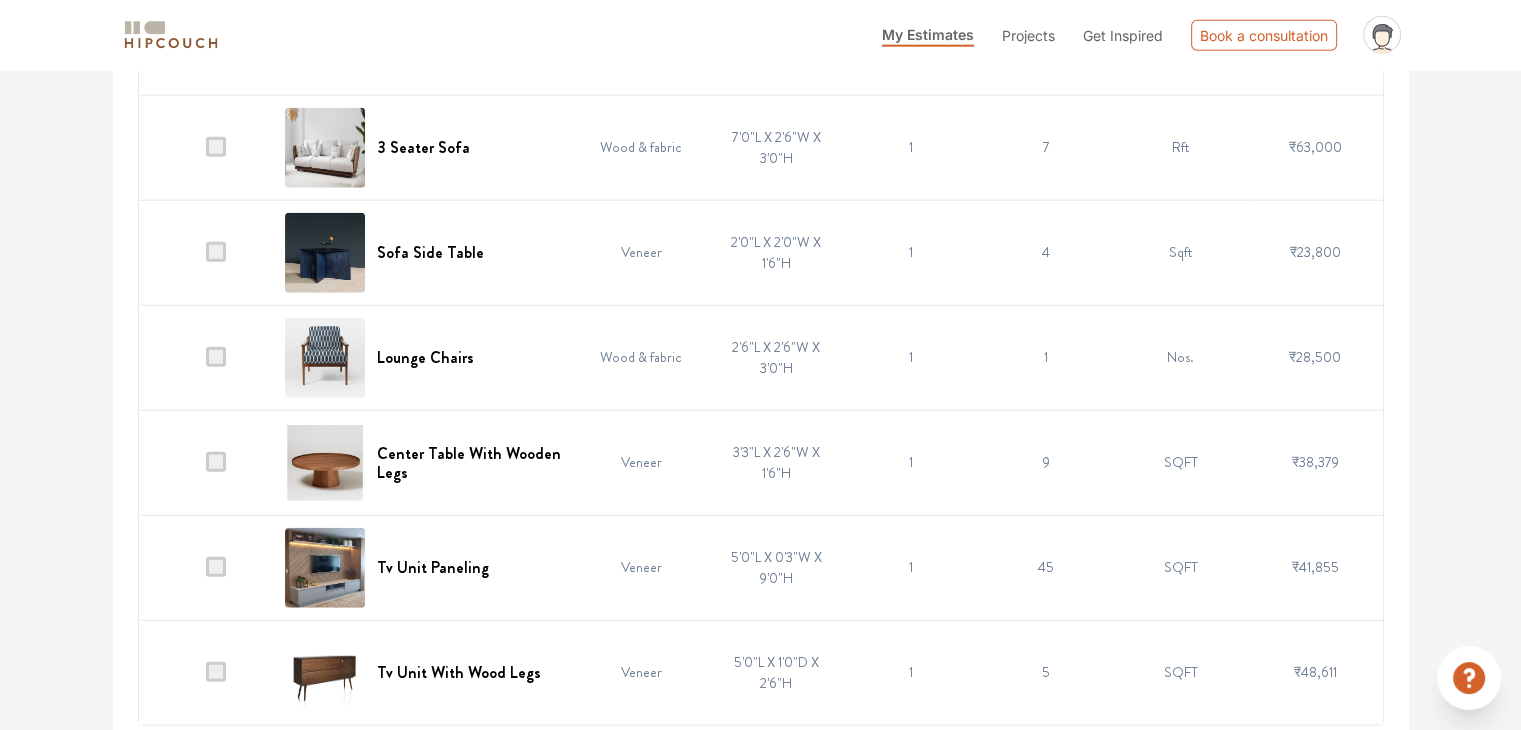 click at bounding box center (216, 567) 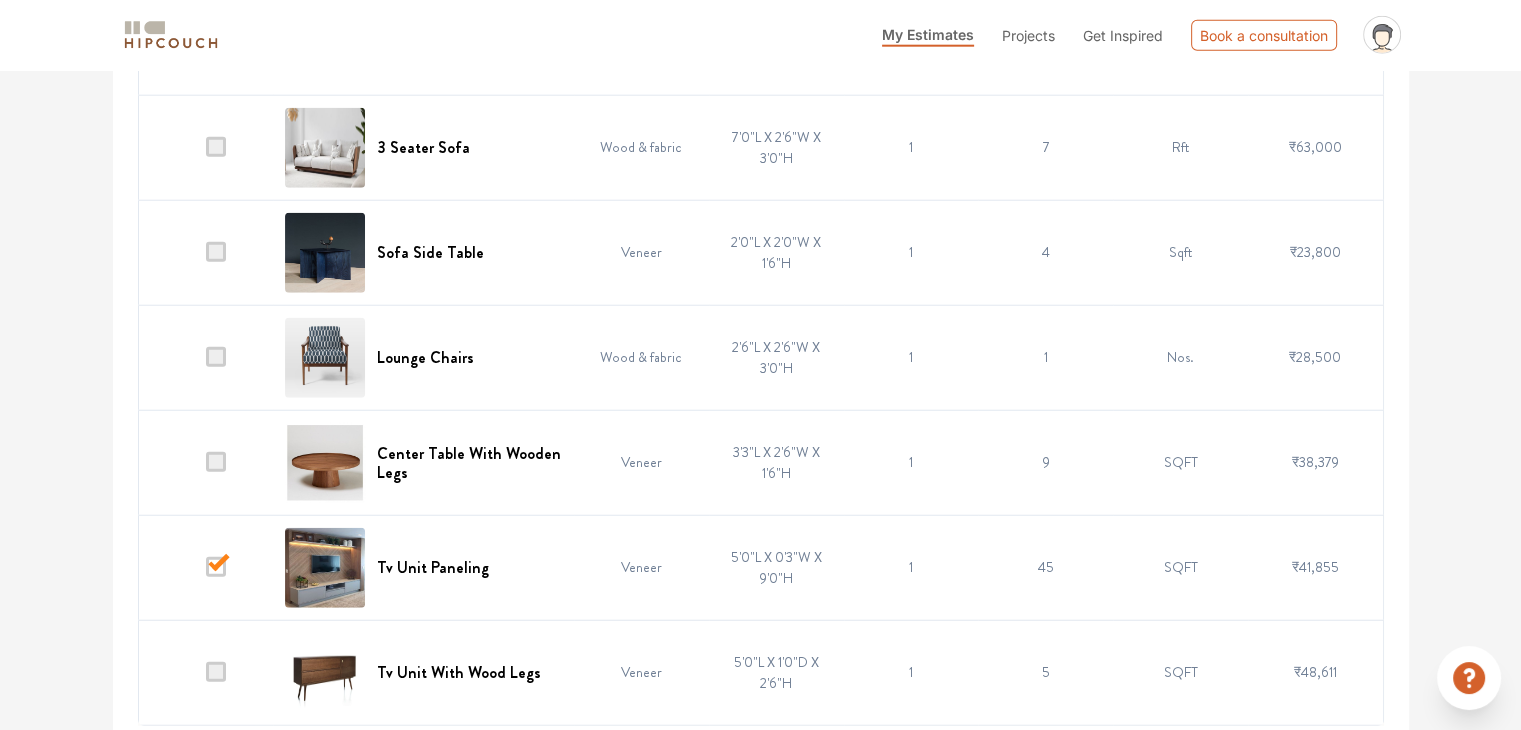 click at bounding box center (205, 462) 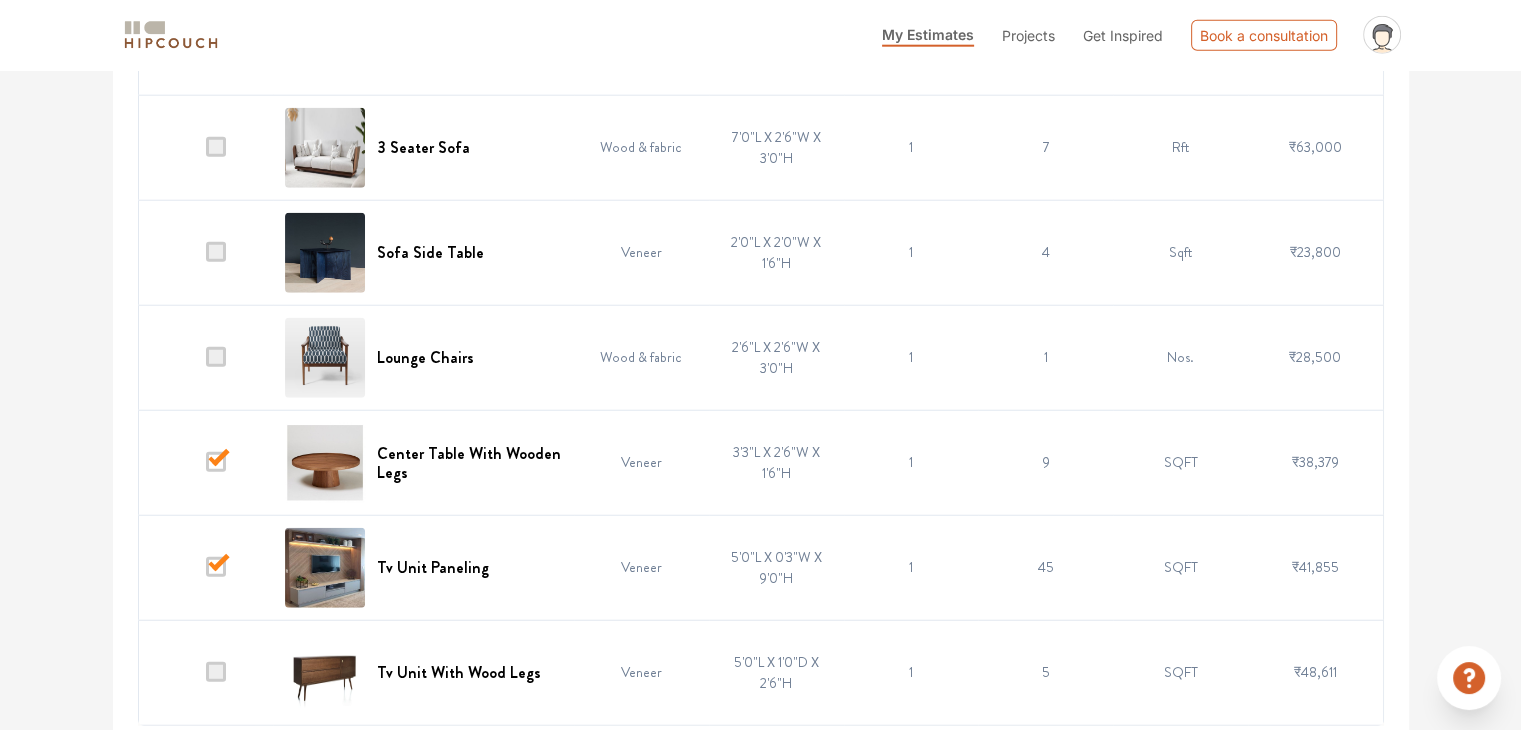 click at bounding box center [216, 147] 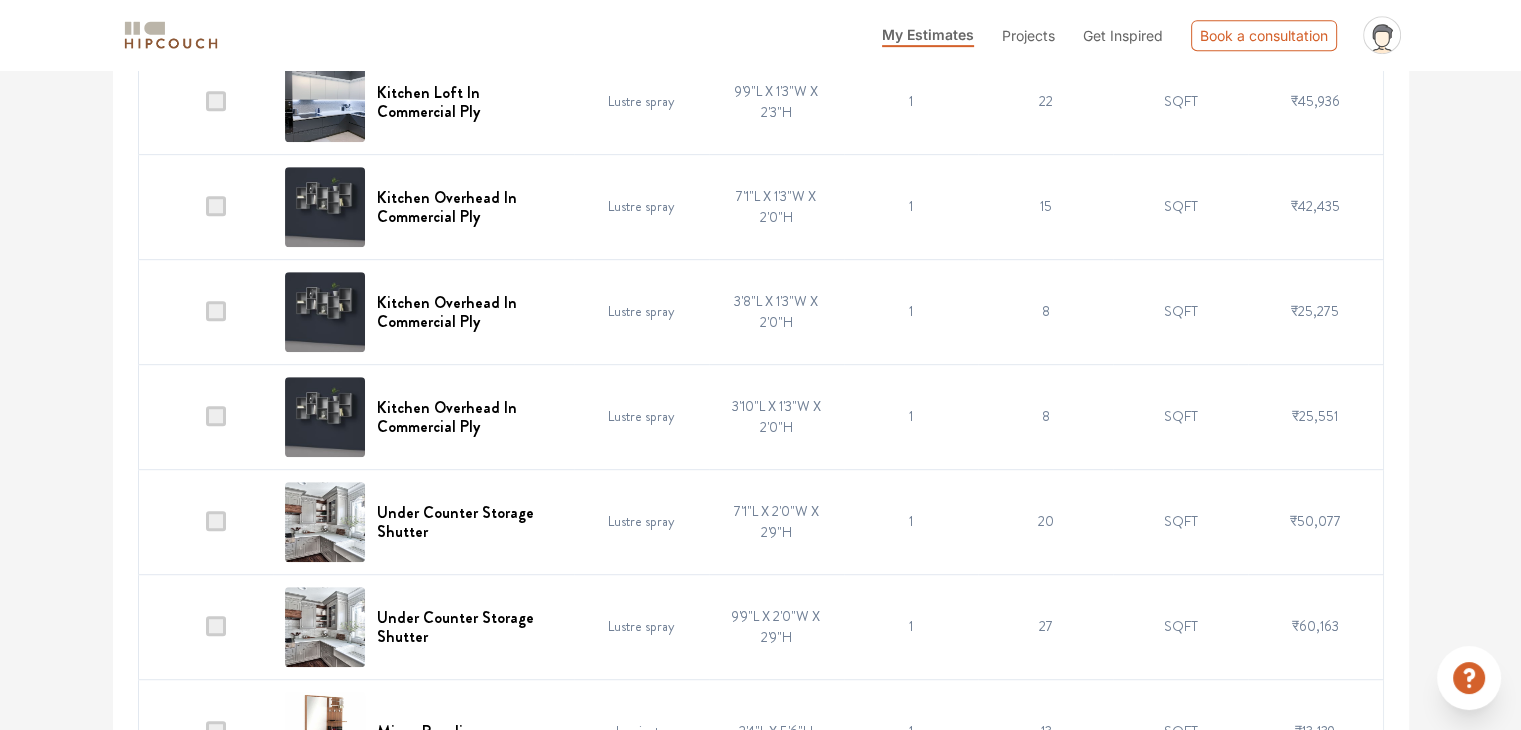 scroll, scrollTop: 0, scrollLeft: 0, axis: both 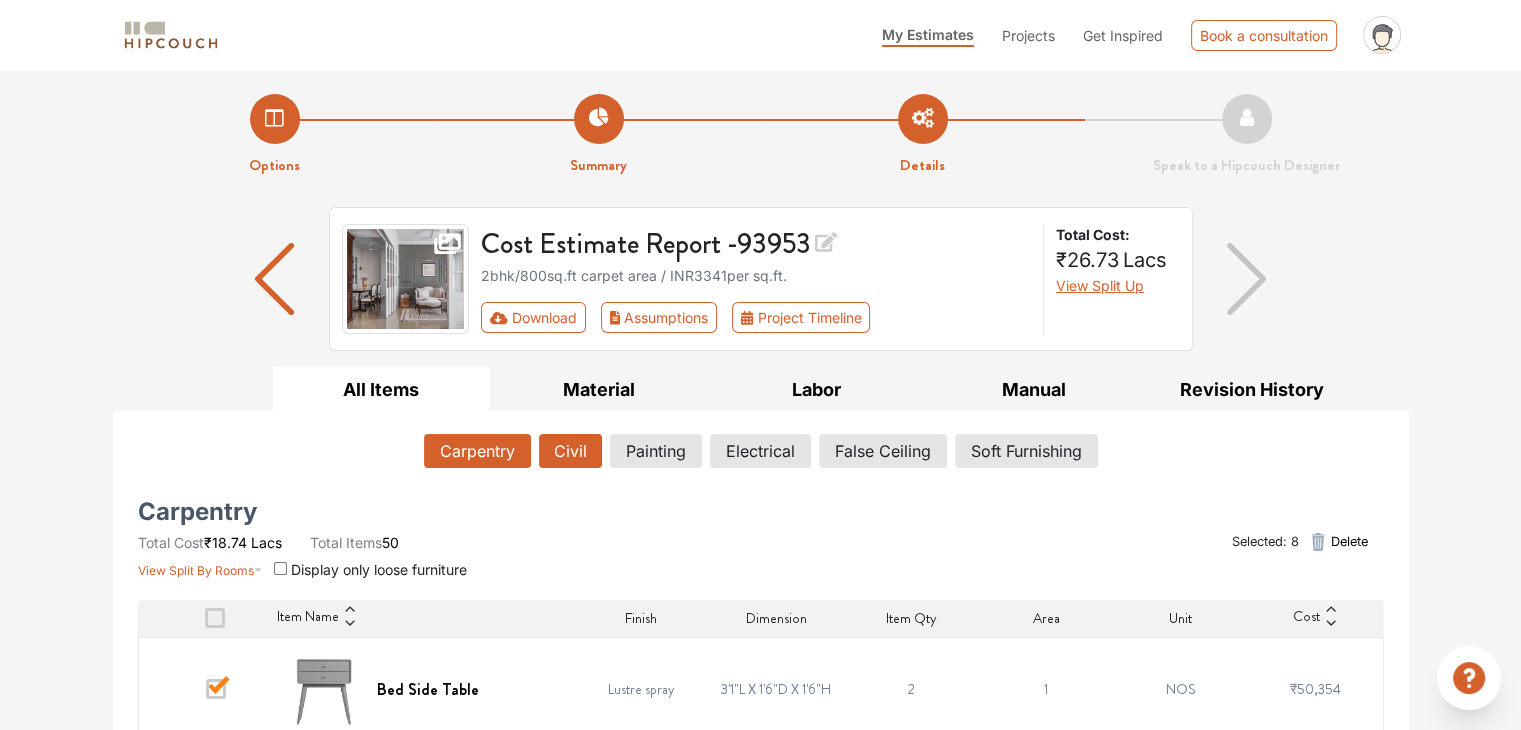 click on "Civil" at bounding box center [570, 451] 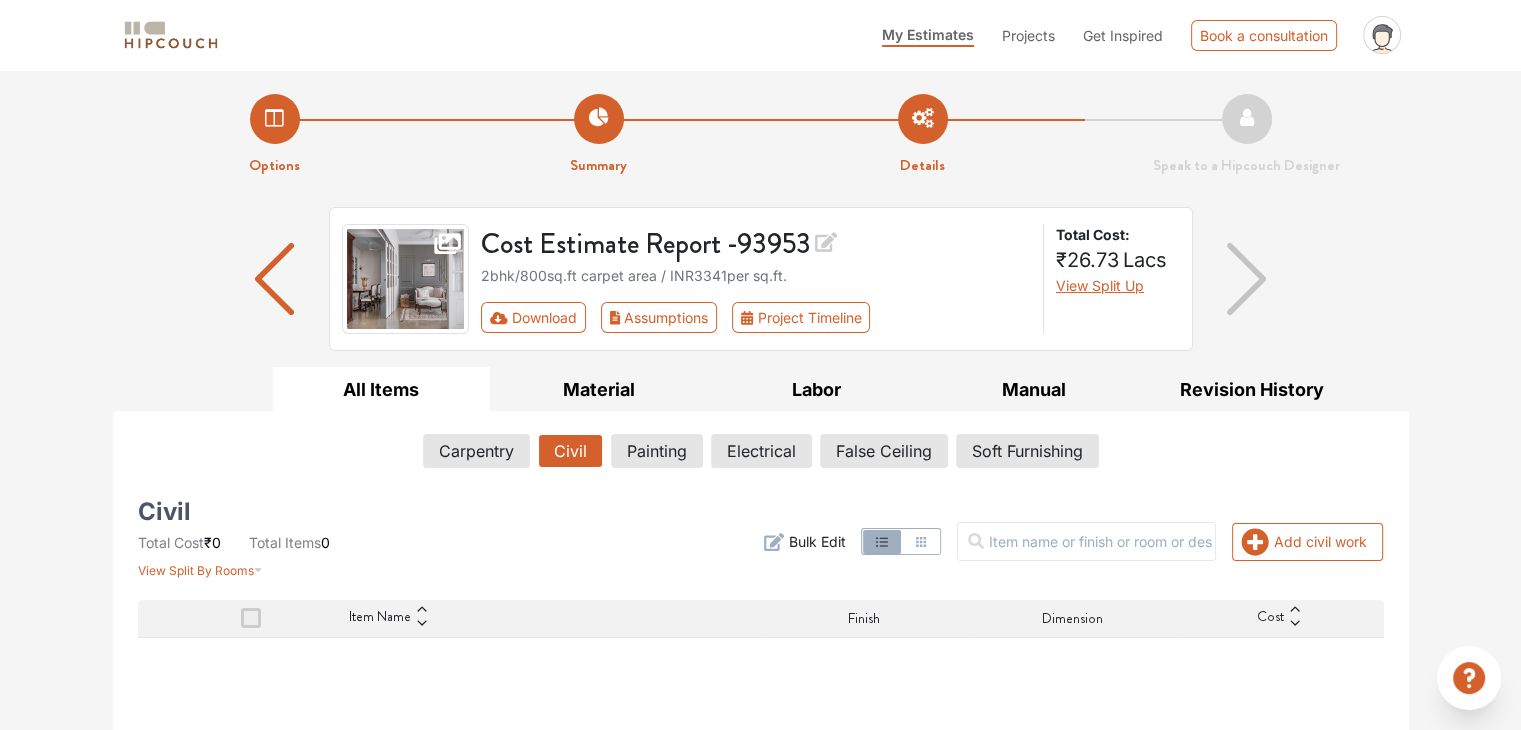 scroll, scrollTop: 222, scrollLeft: 0, axis: vertical 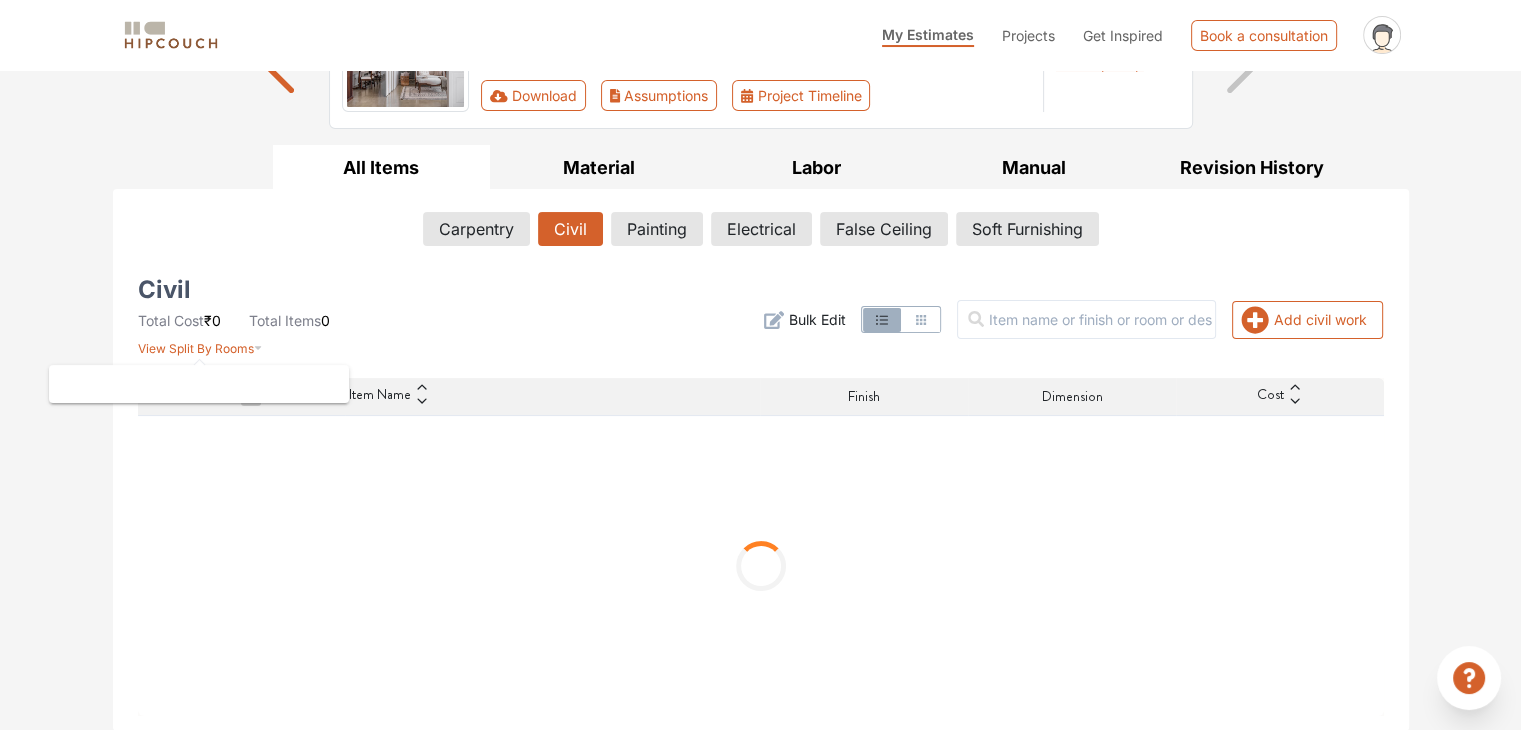 click 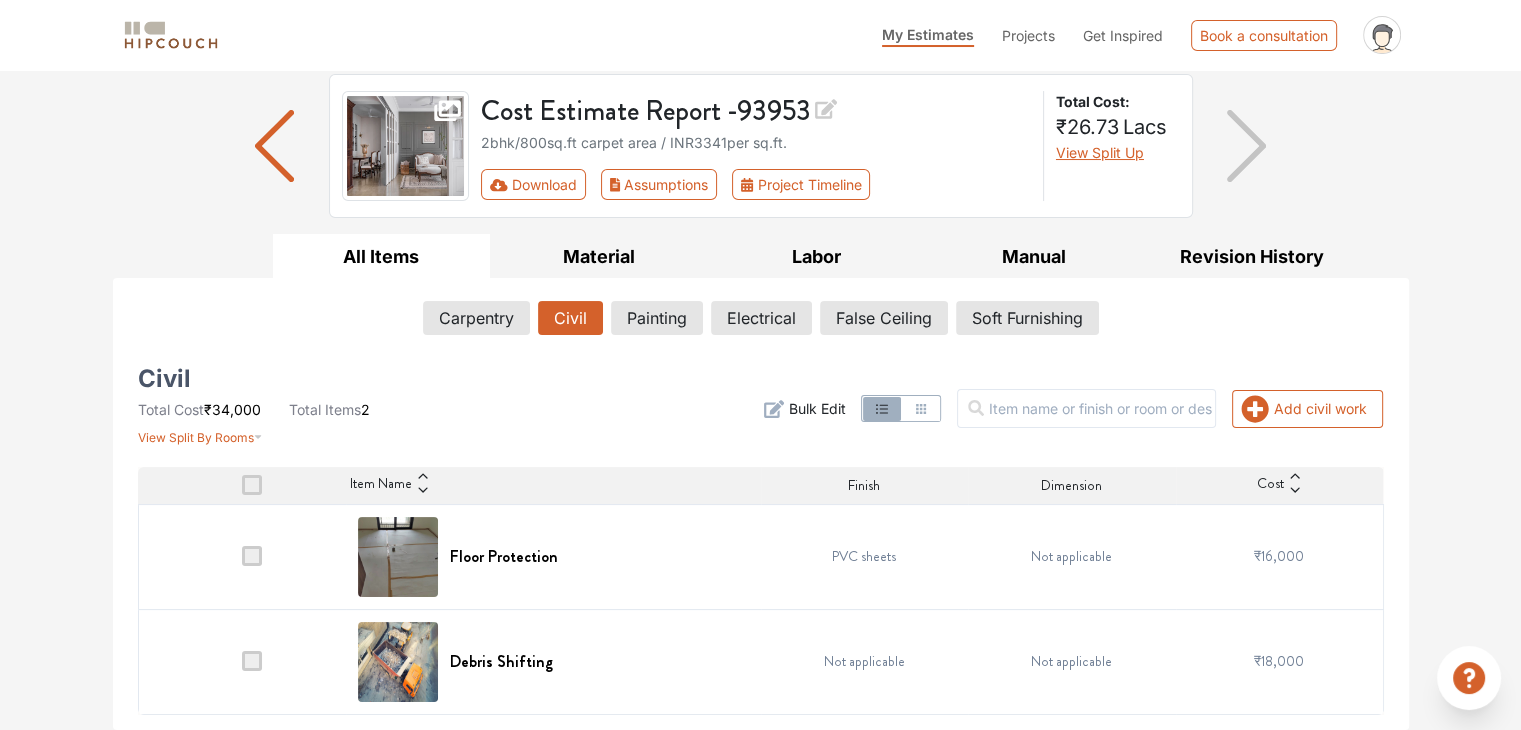 scroll, scrollTop: 132, scrollLeft: 0, axis: vertical 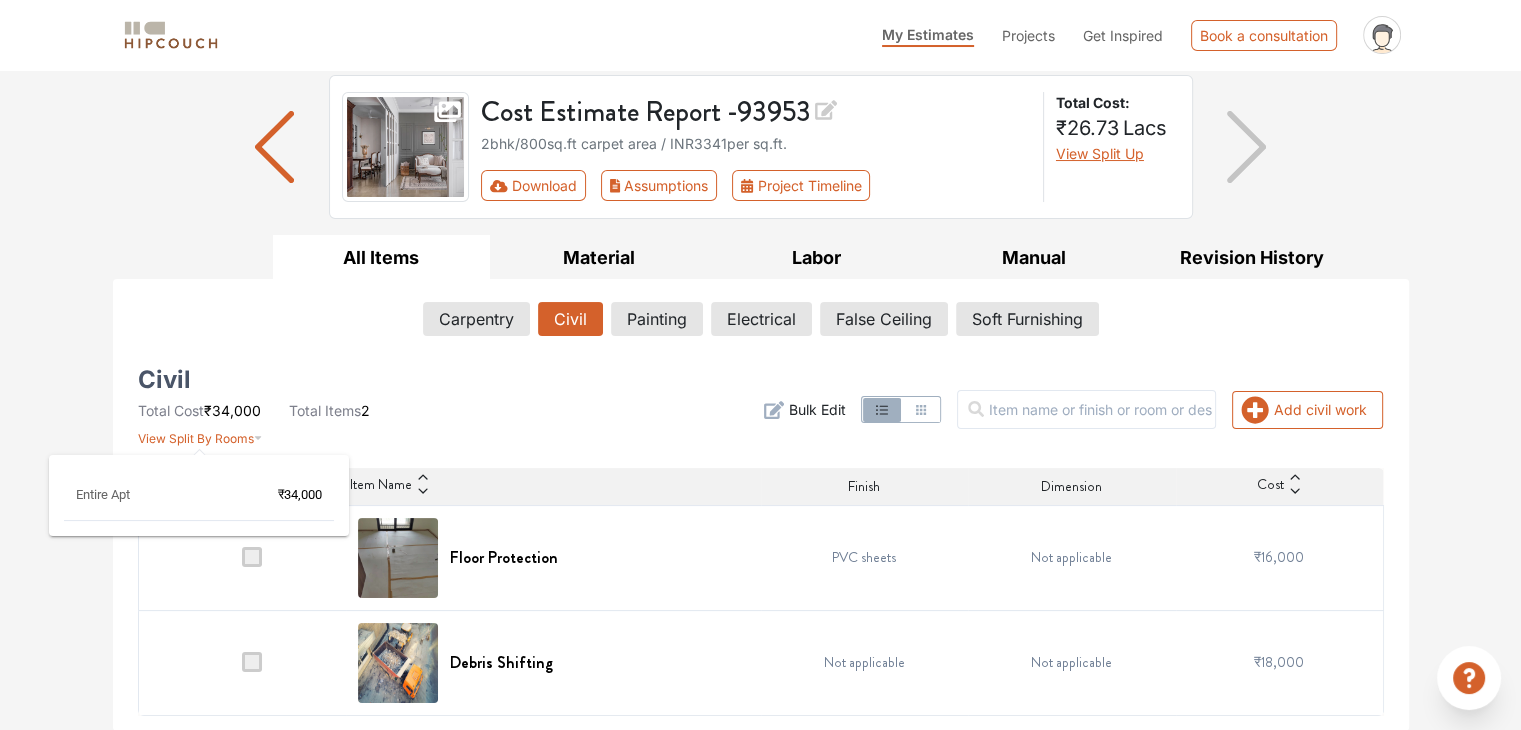 click on "View Split By Rooms" at bounding box center [196, 438] 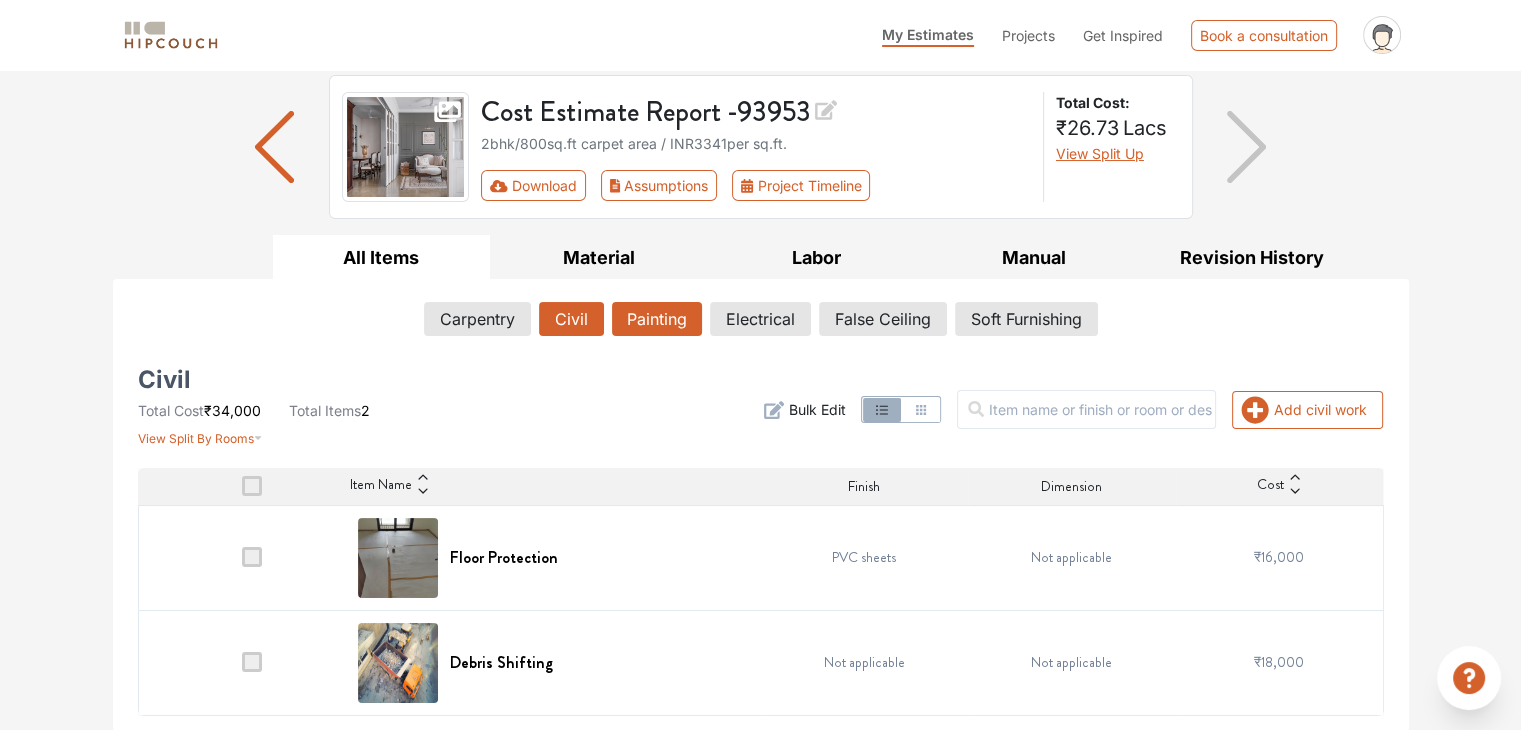 click on "Painting" at bounding box center [657, 319] 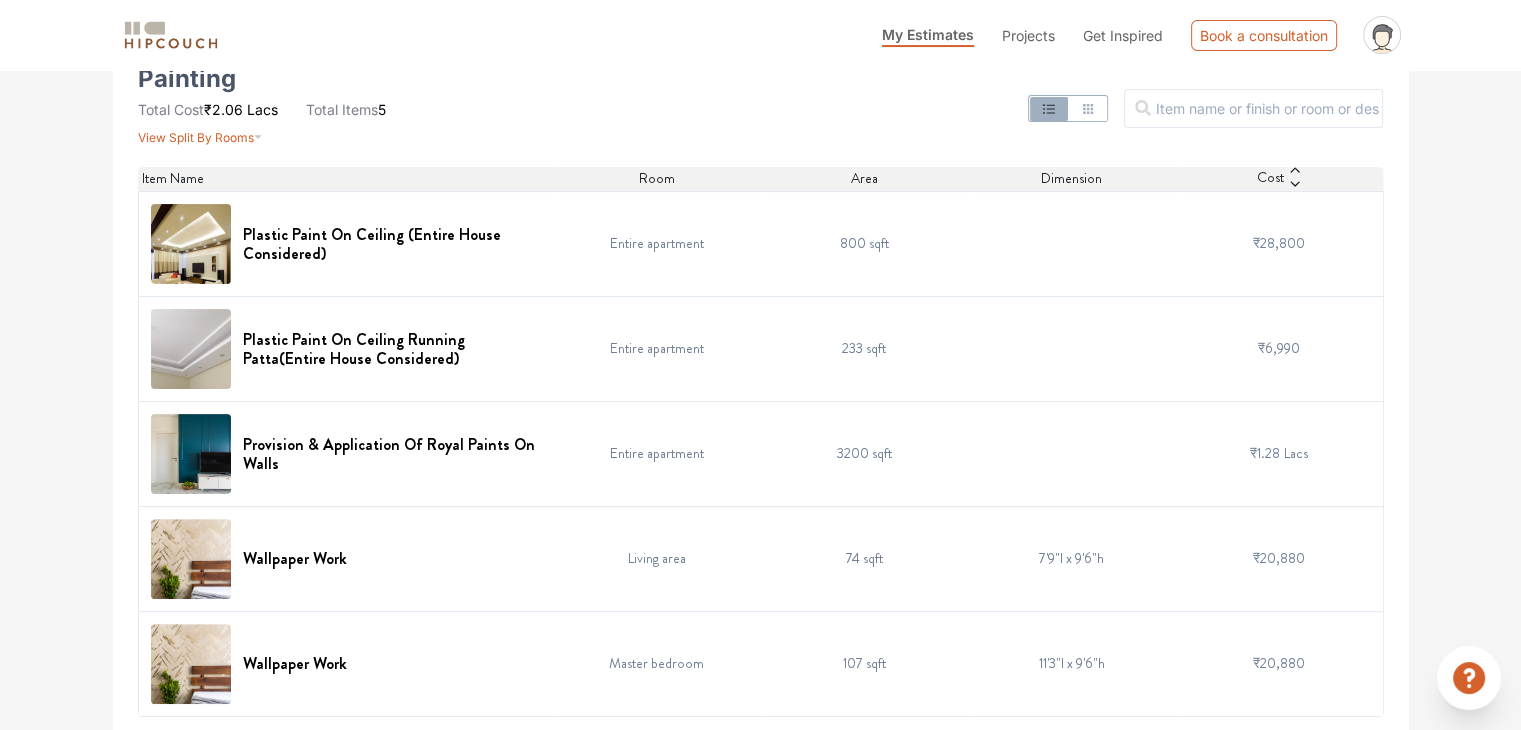 scroll, scrollTop: 0, scrollLeft: 0, axis: both 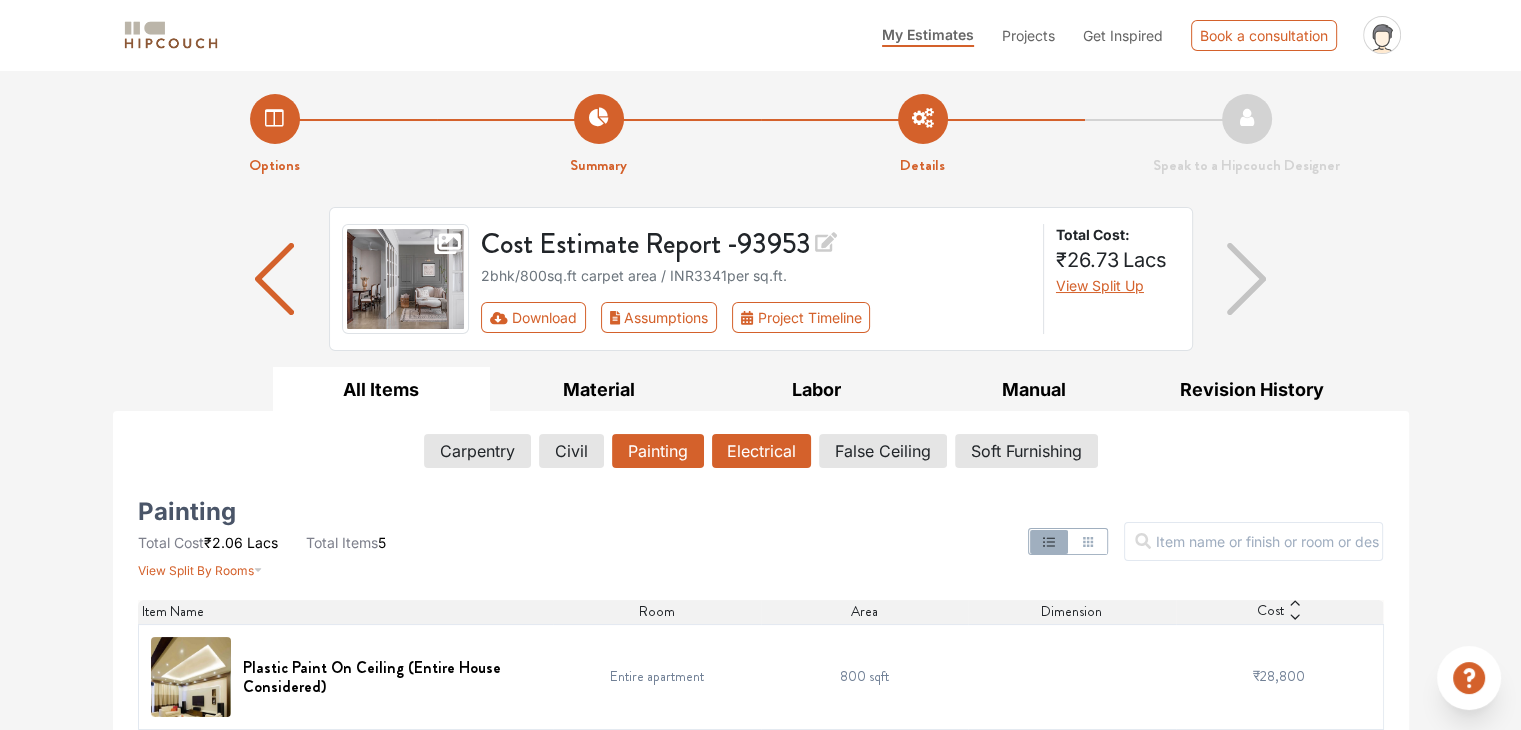 click on "Electrical" at bounding box center [761, 451] 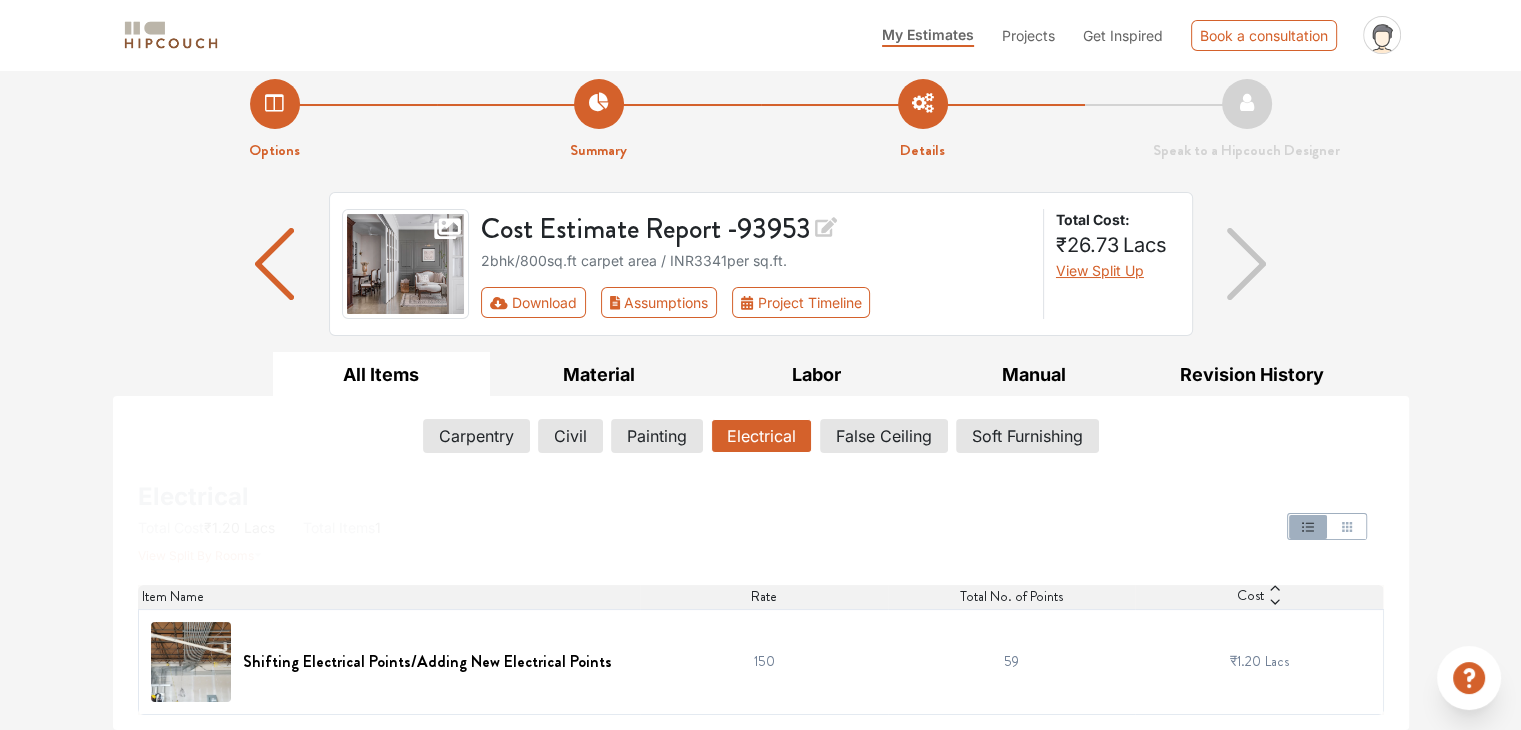 scroll, scrollTop: 14, scrollLeft: 0, axis: vertical 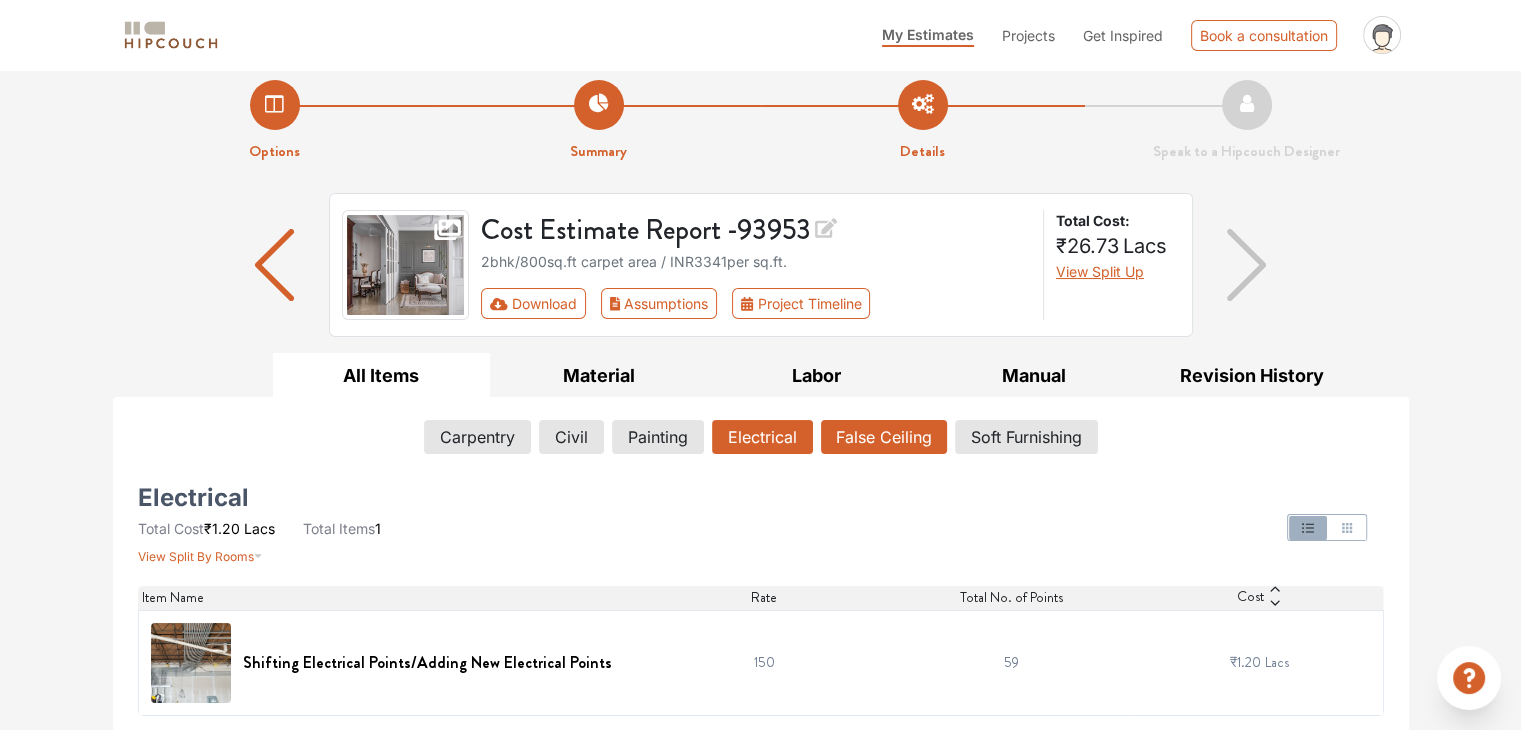 click on "False Ceiling" at bounding box center (884, 437) 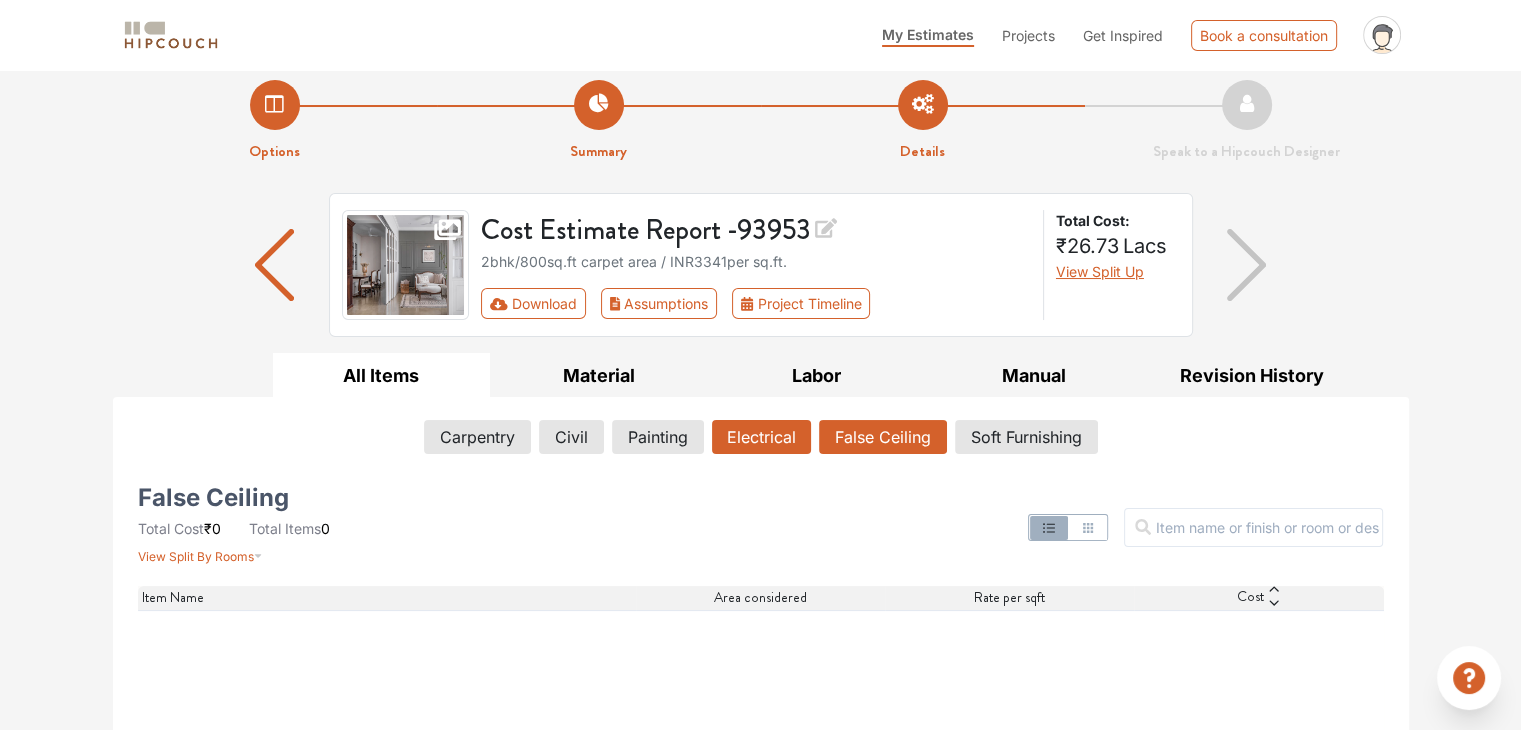 click on "Electrical" at bounding box center [761, 437] 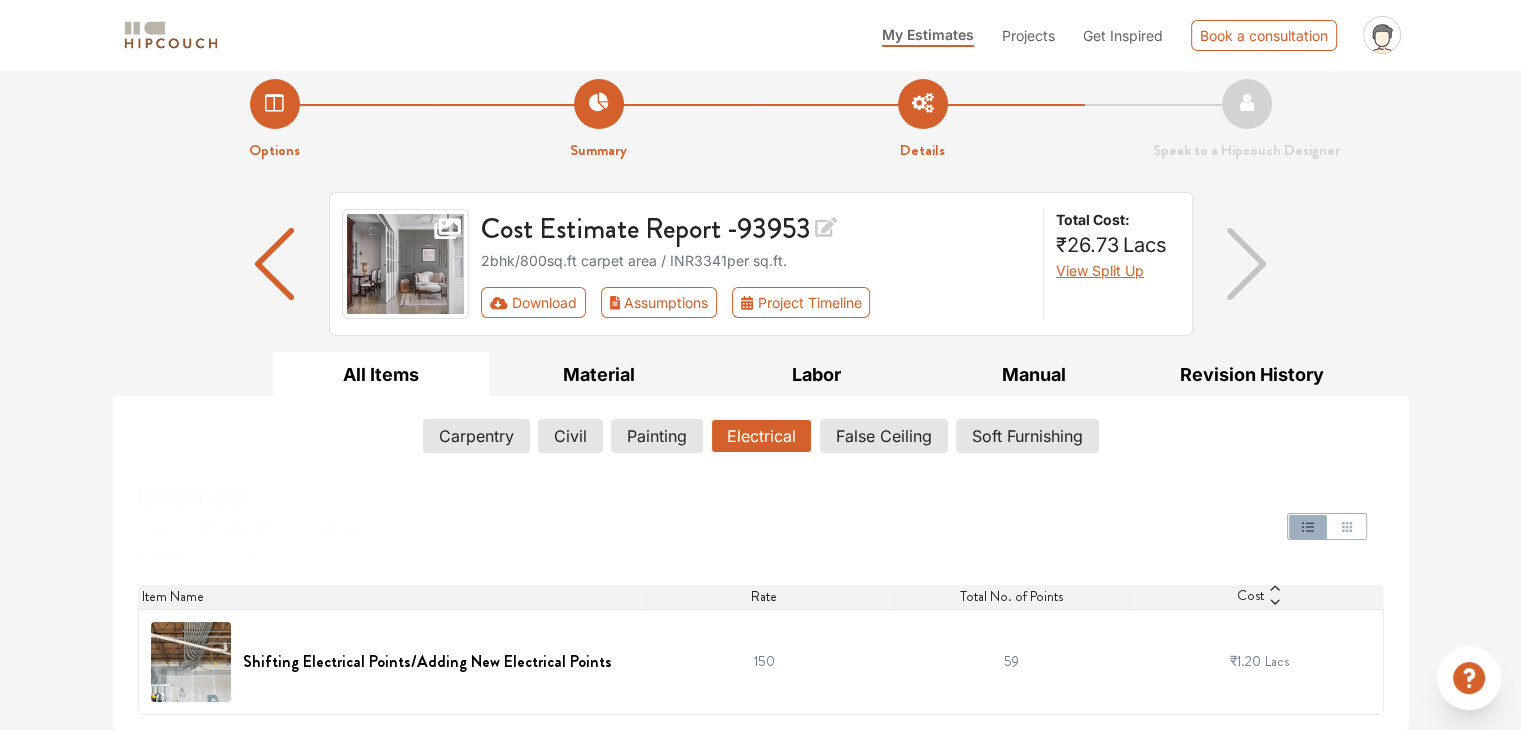 scroll, scrollTop: 14, scrollLeft: 0, axis: vertical 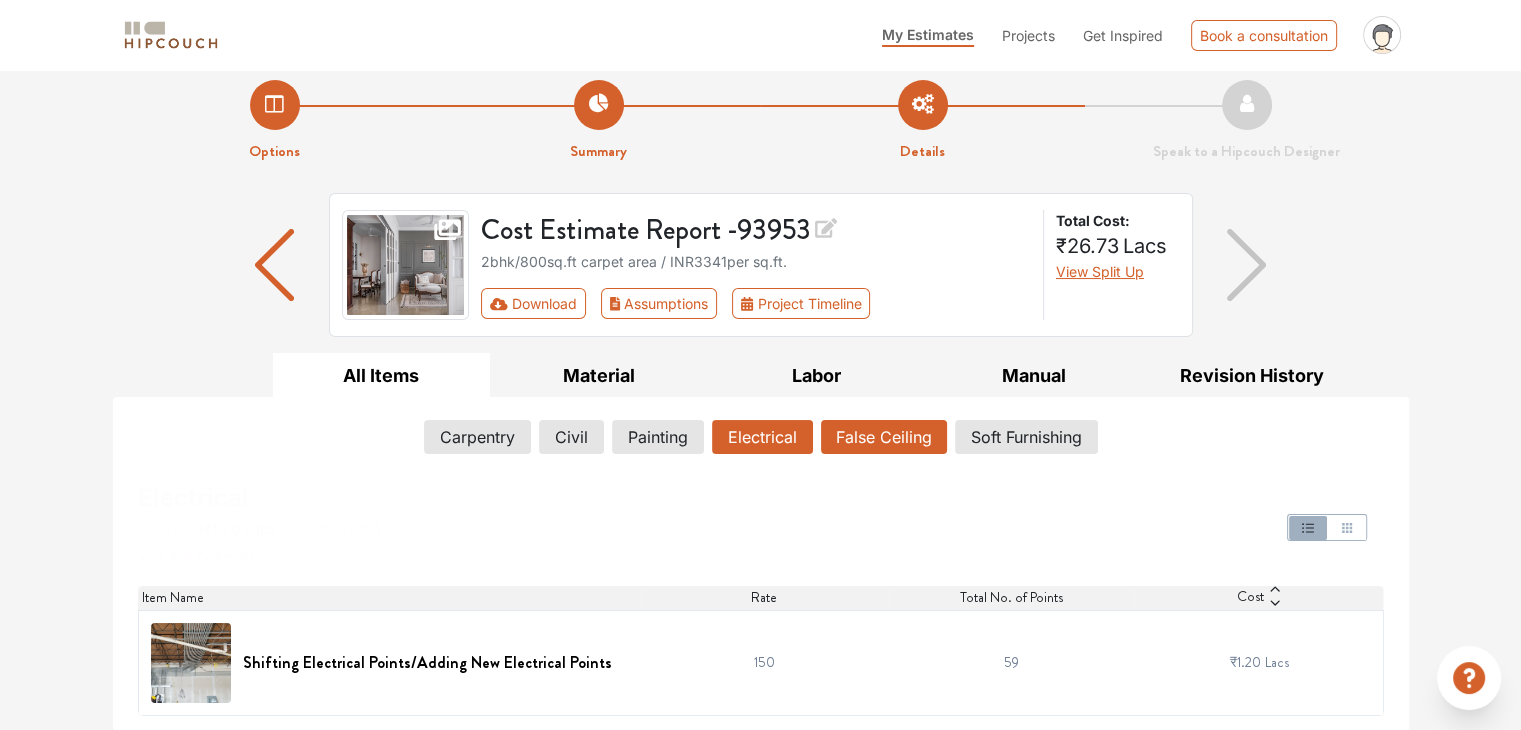 click on "False Ceiling" at bounding box center (884, 437) 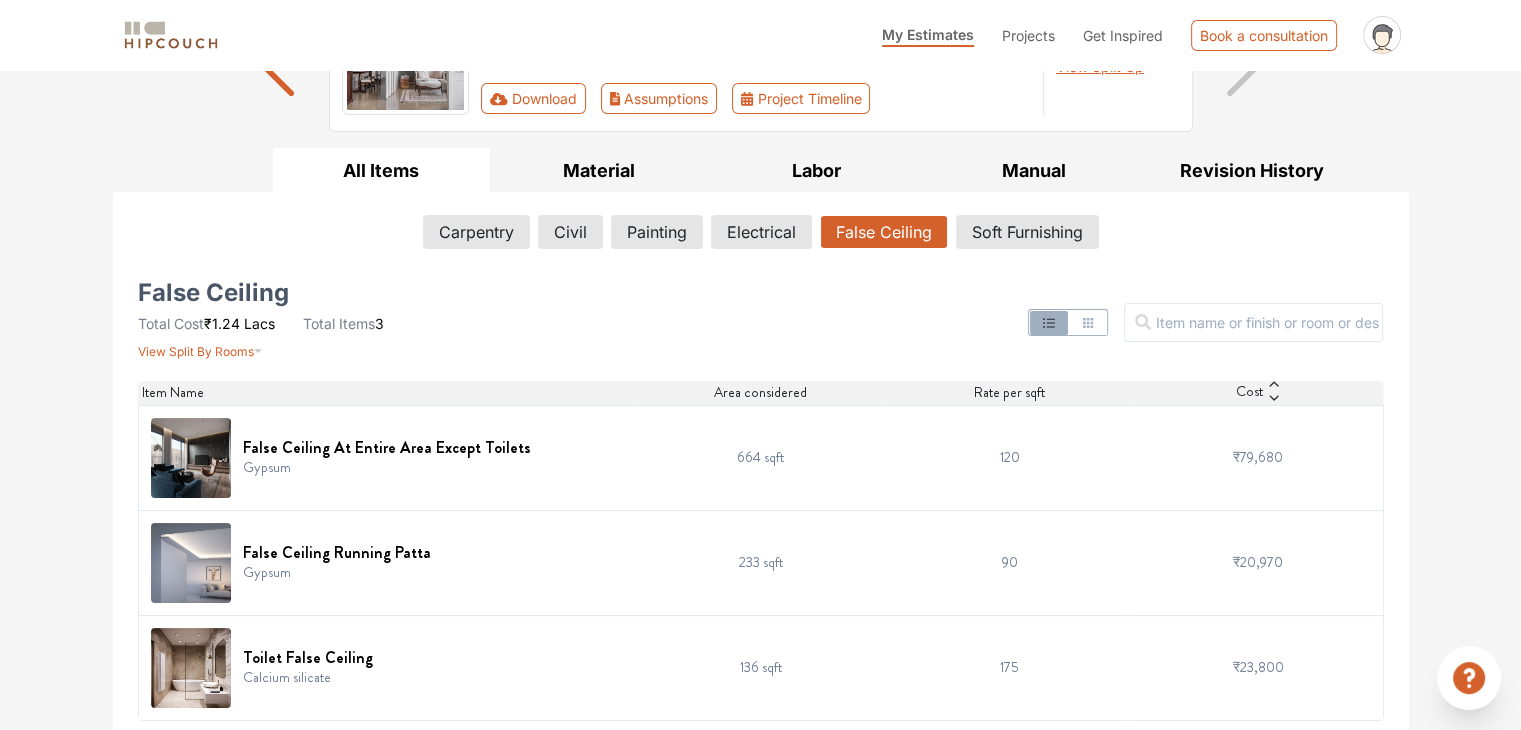 scroll, scrollTop: 224, scrollLeft: 0, axis: vertical 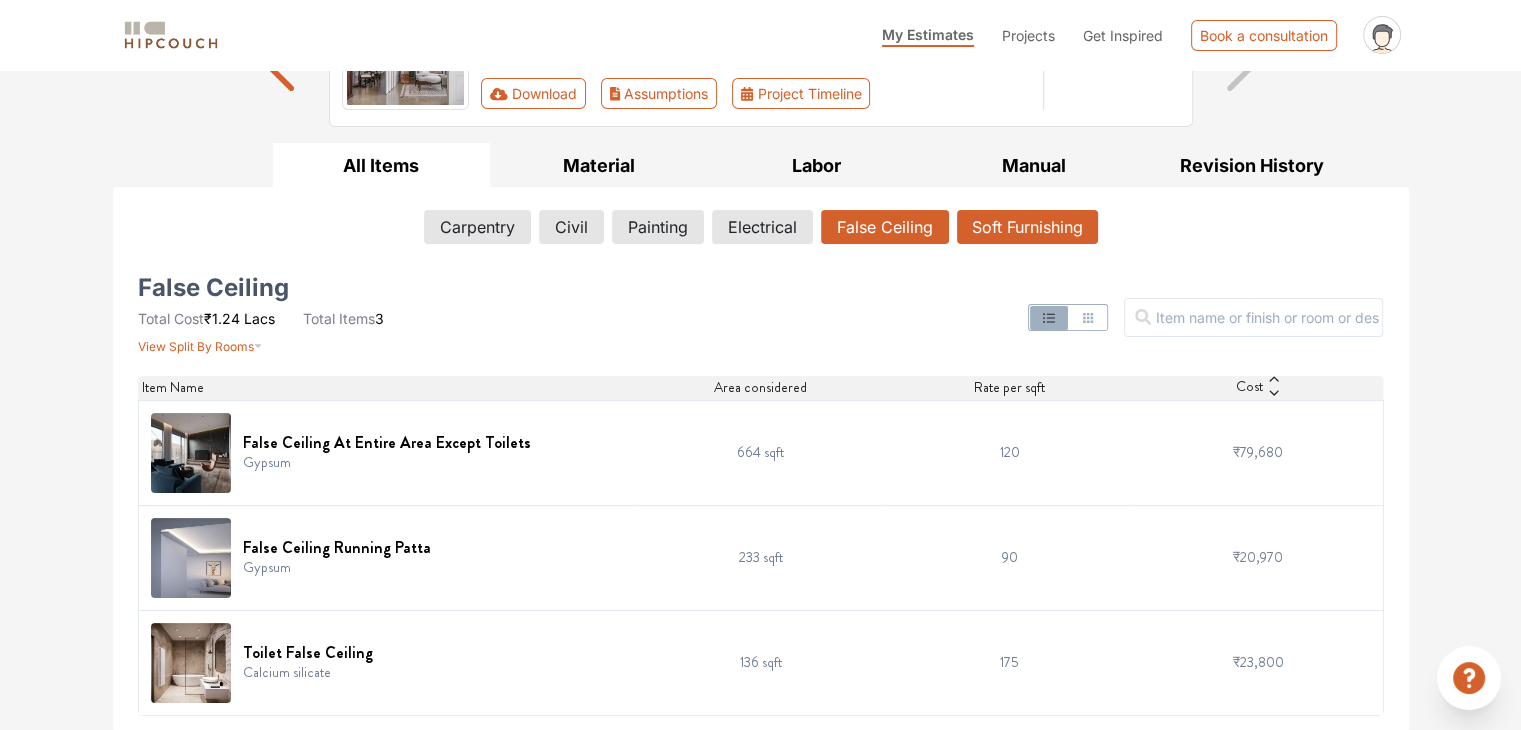 click on "Soft Furnishing" at bounding box center (1027, 227) 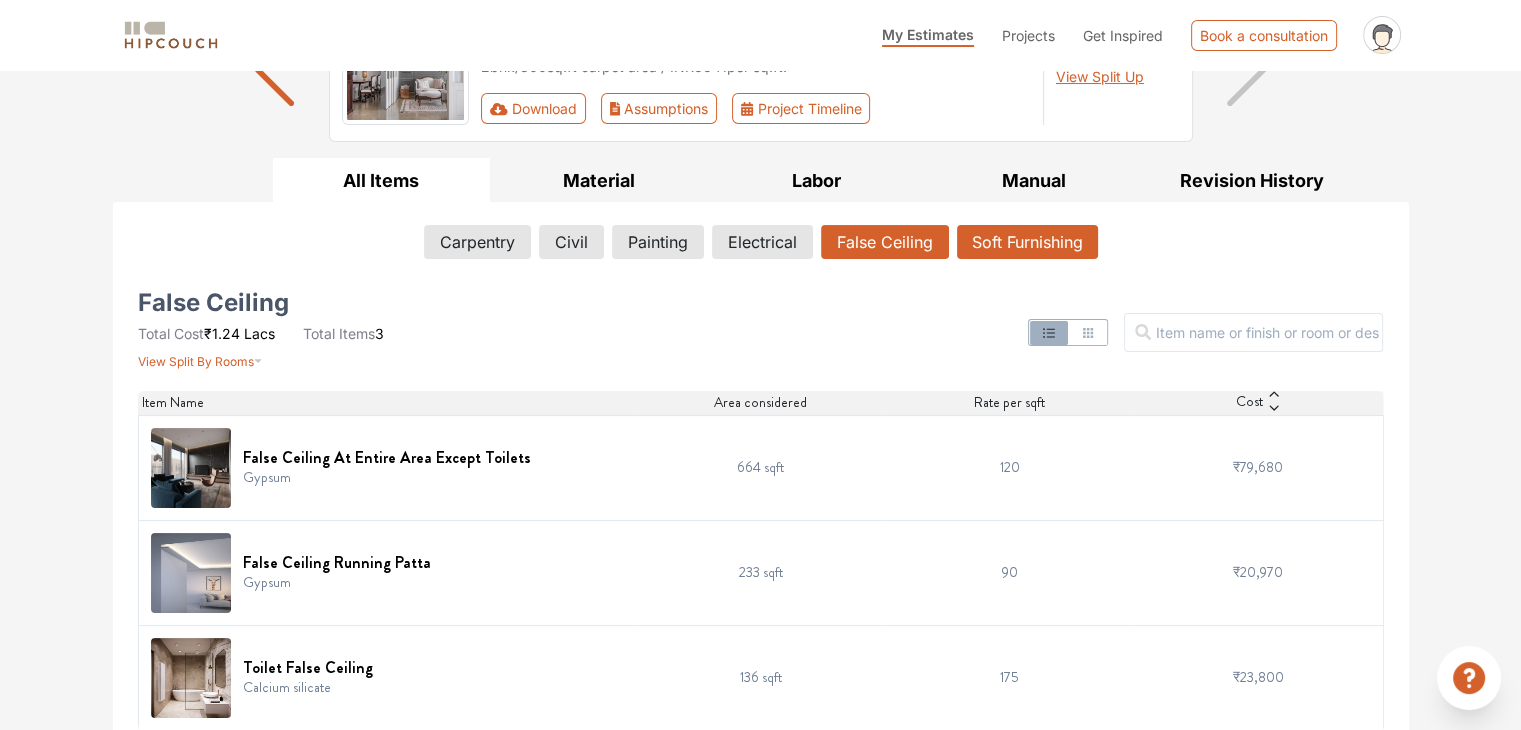 scroll, scrollTop: 14, scrollLeft: 0, axis: vertical 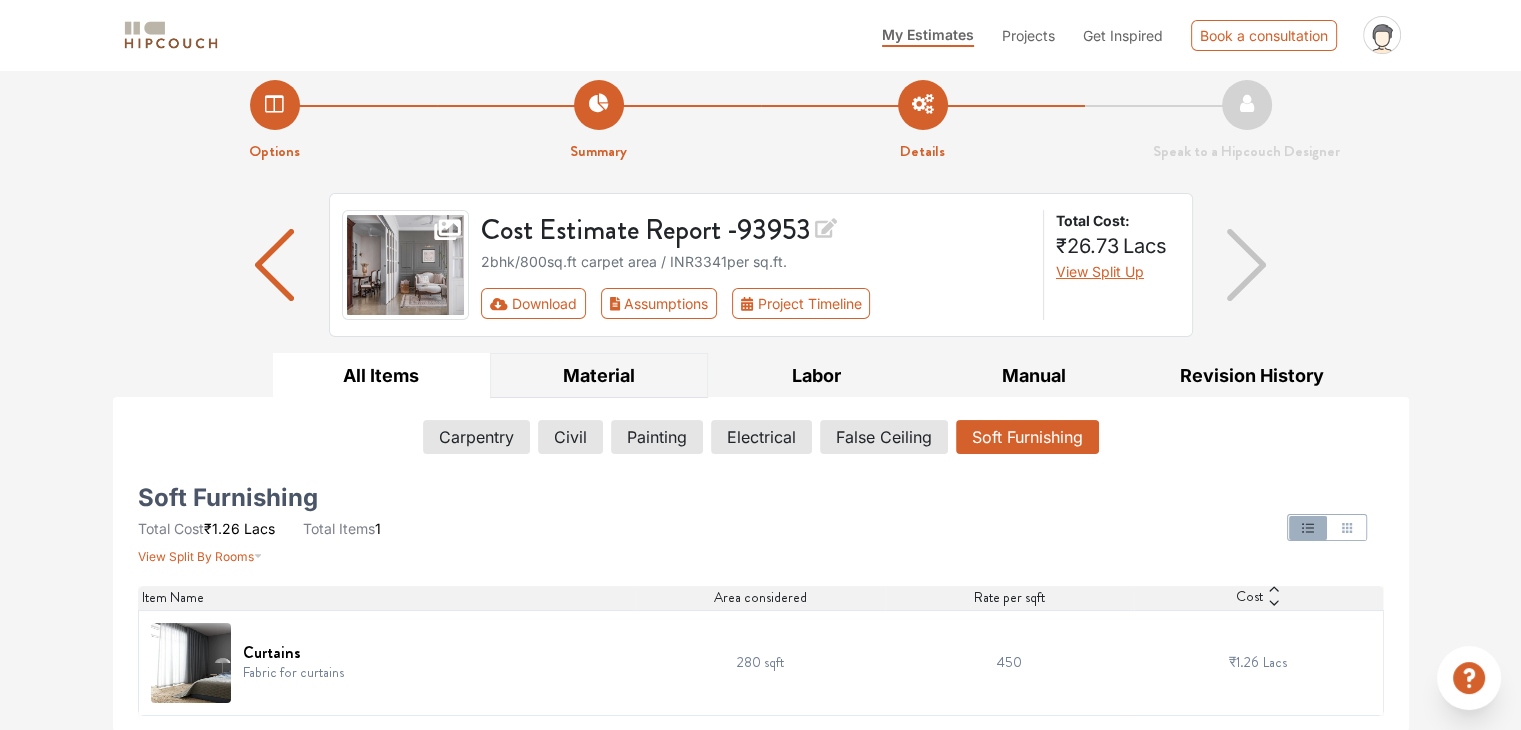 click on "Material" at bounding box center (599, 375) 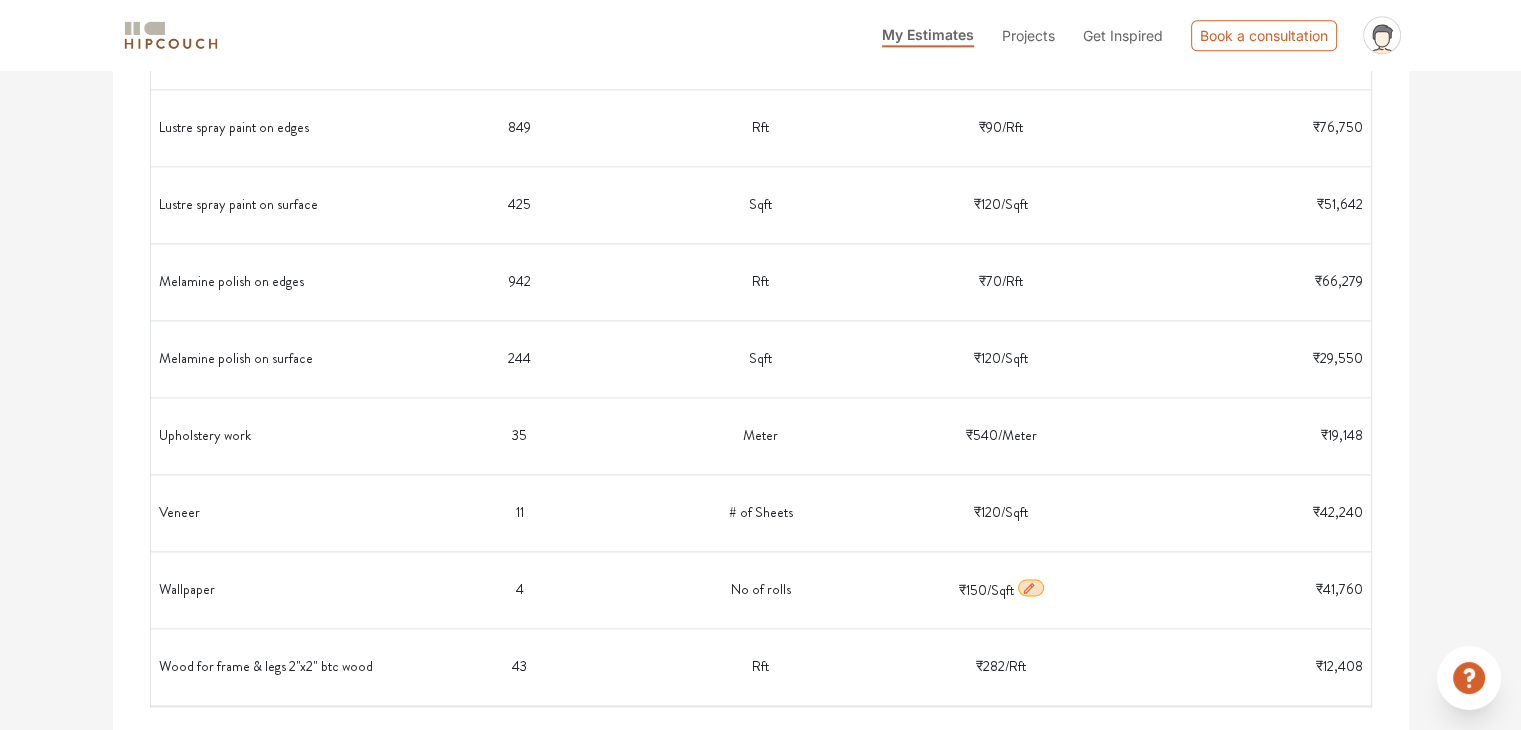 scroll, scrollTop: 0, scrollLeft: 0, axis: both 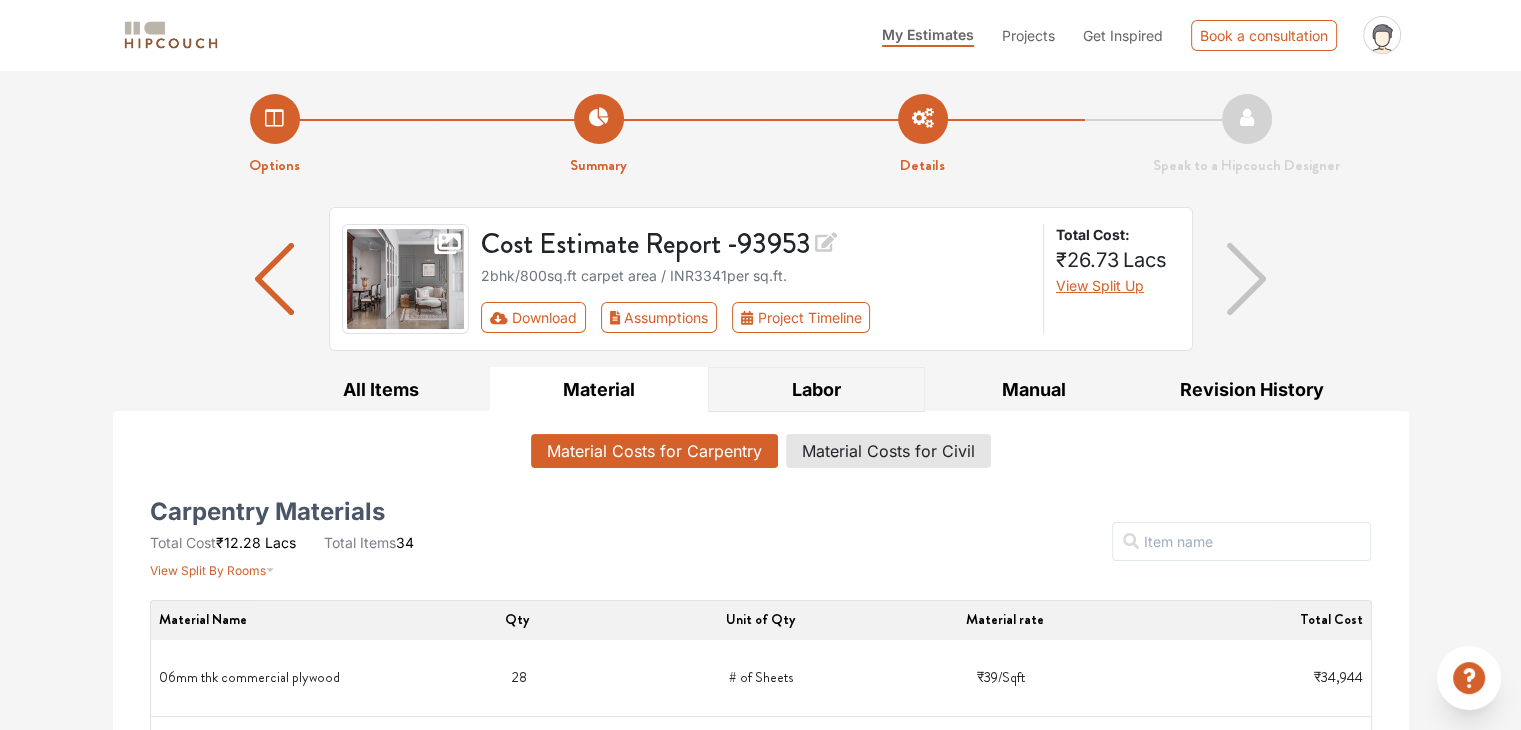 click on "Labor" at bounding box center [817, 389] 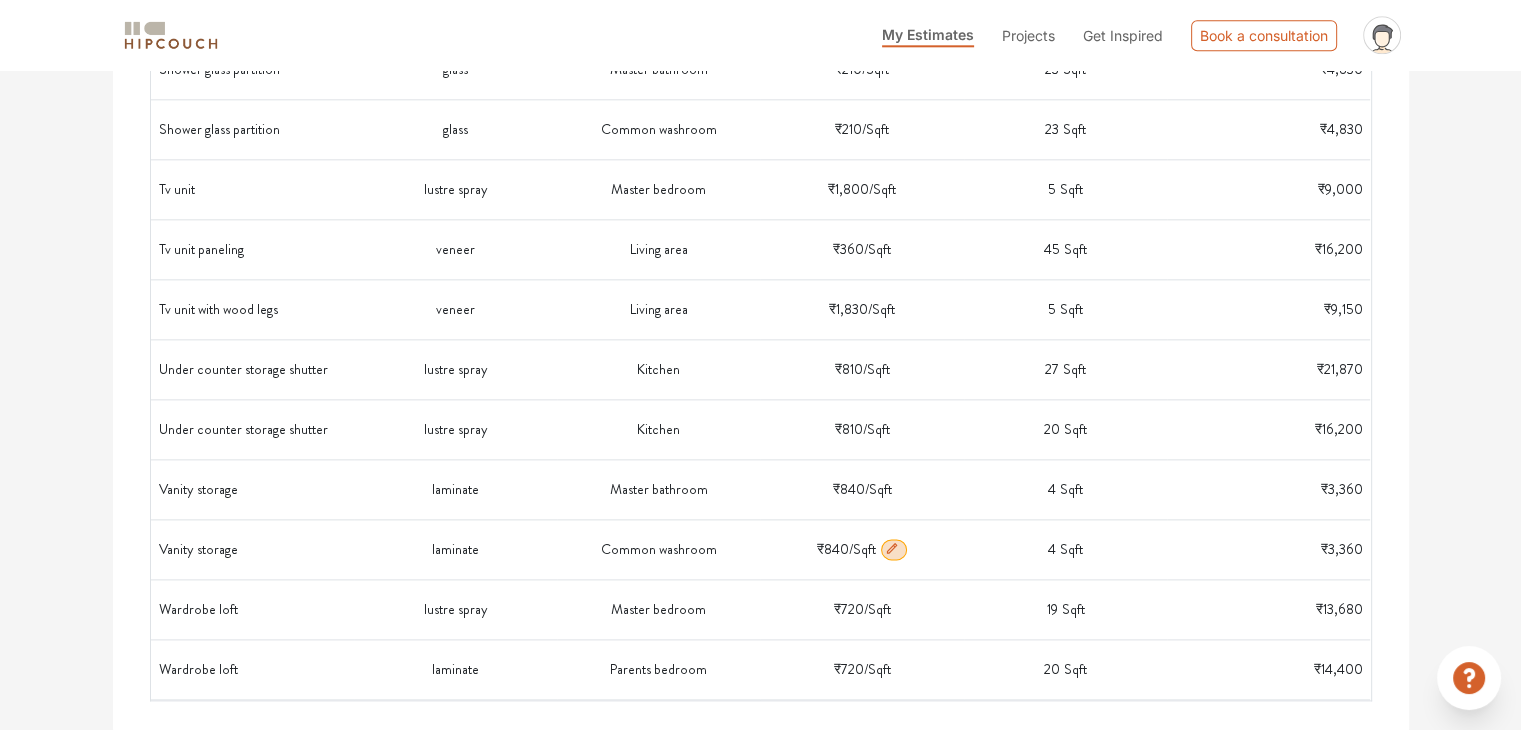 scroll, scrollTop: 0, scrollLeft: 0, axis: both 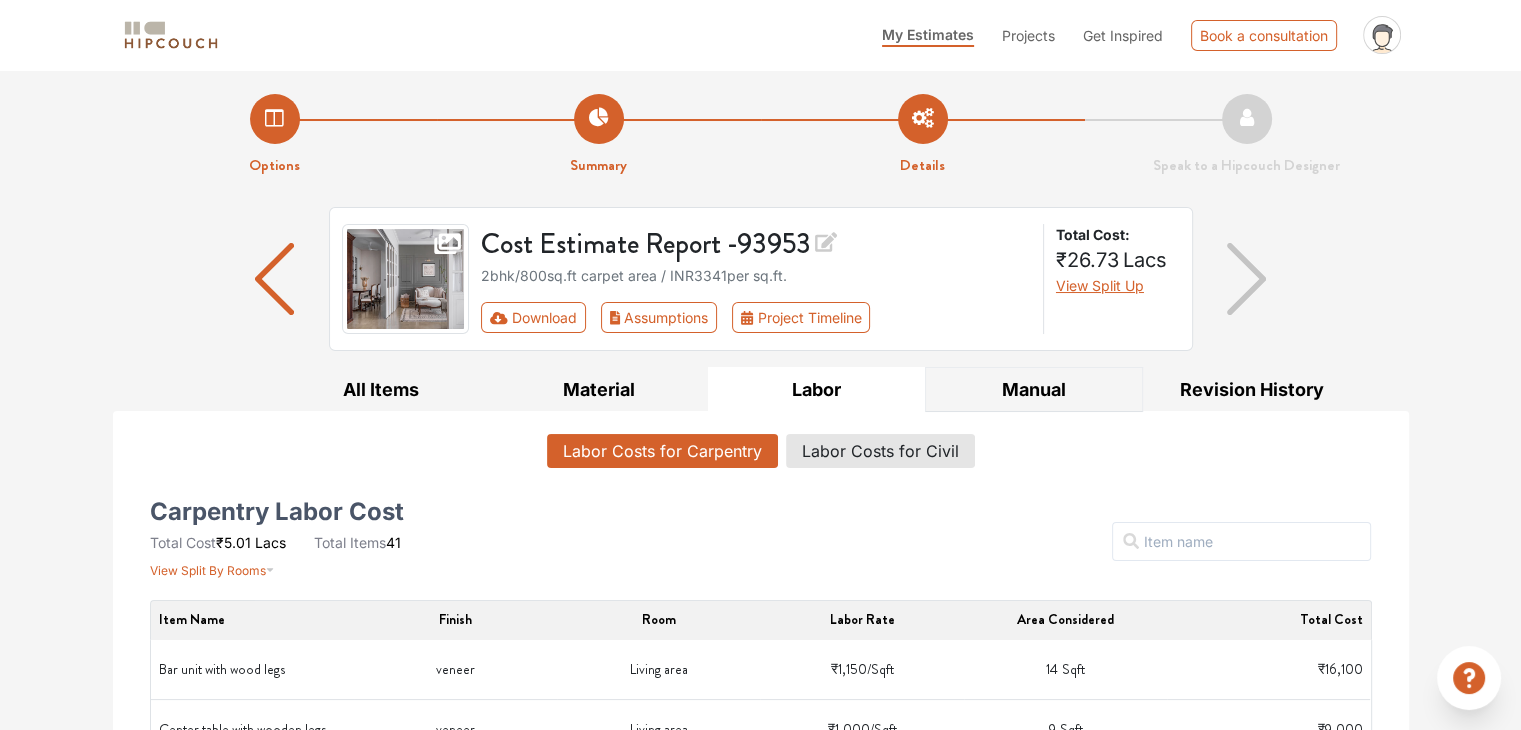 click on "Manual" at bounding box center [1034, 389] 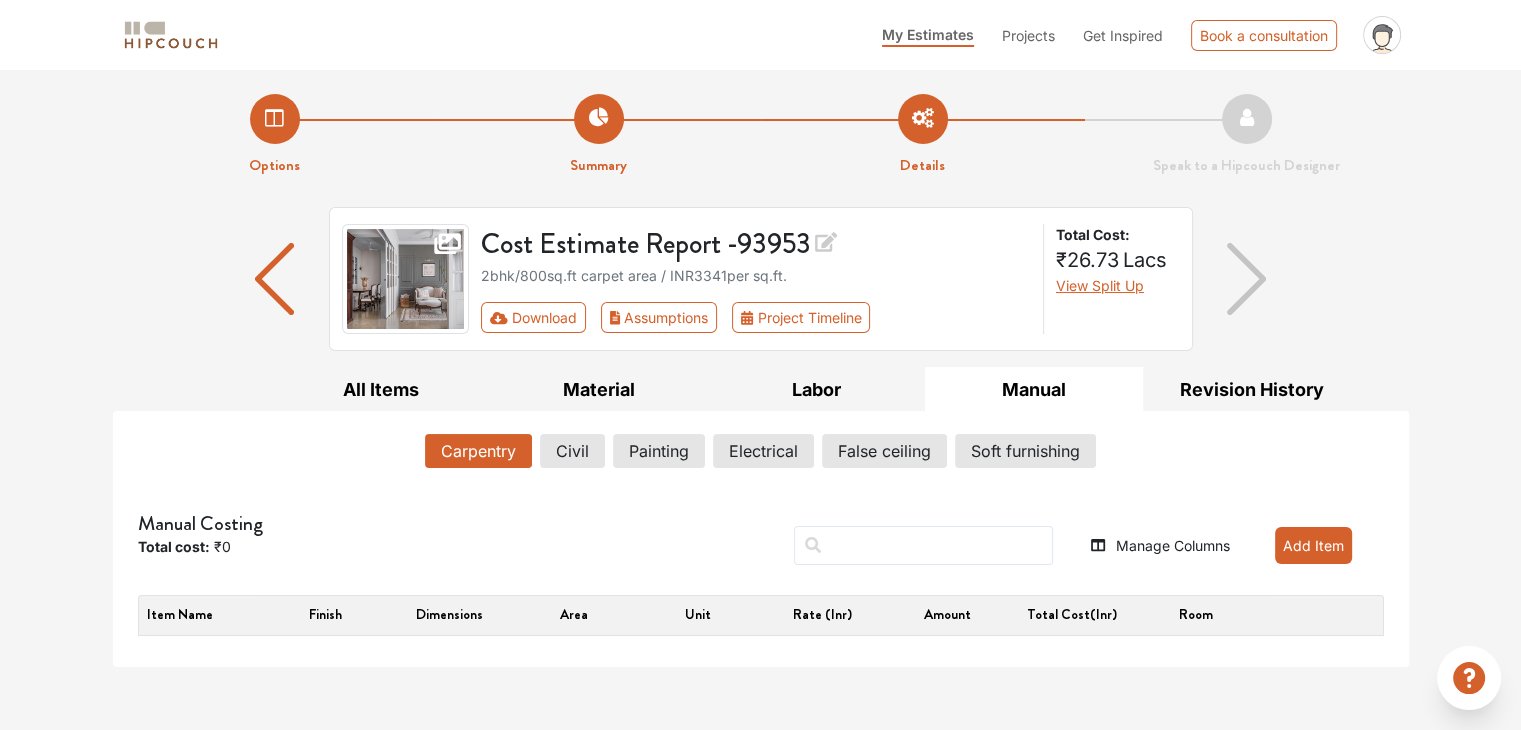 click on "Item name" at bounding box center (201, 615) 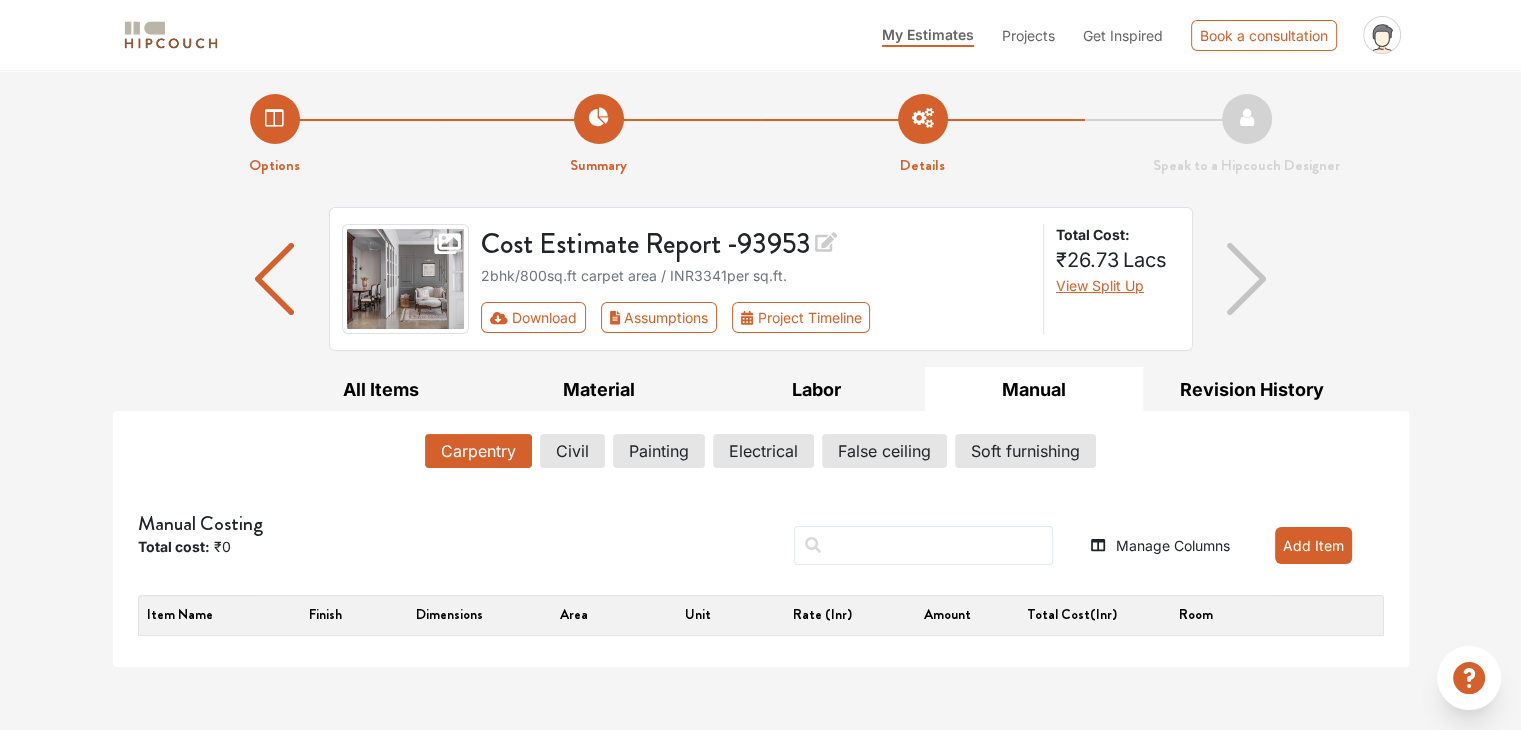 click on "Add Item" at bounding box center [1313, 545] 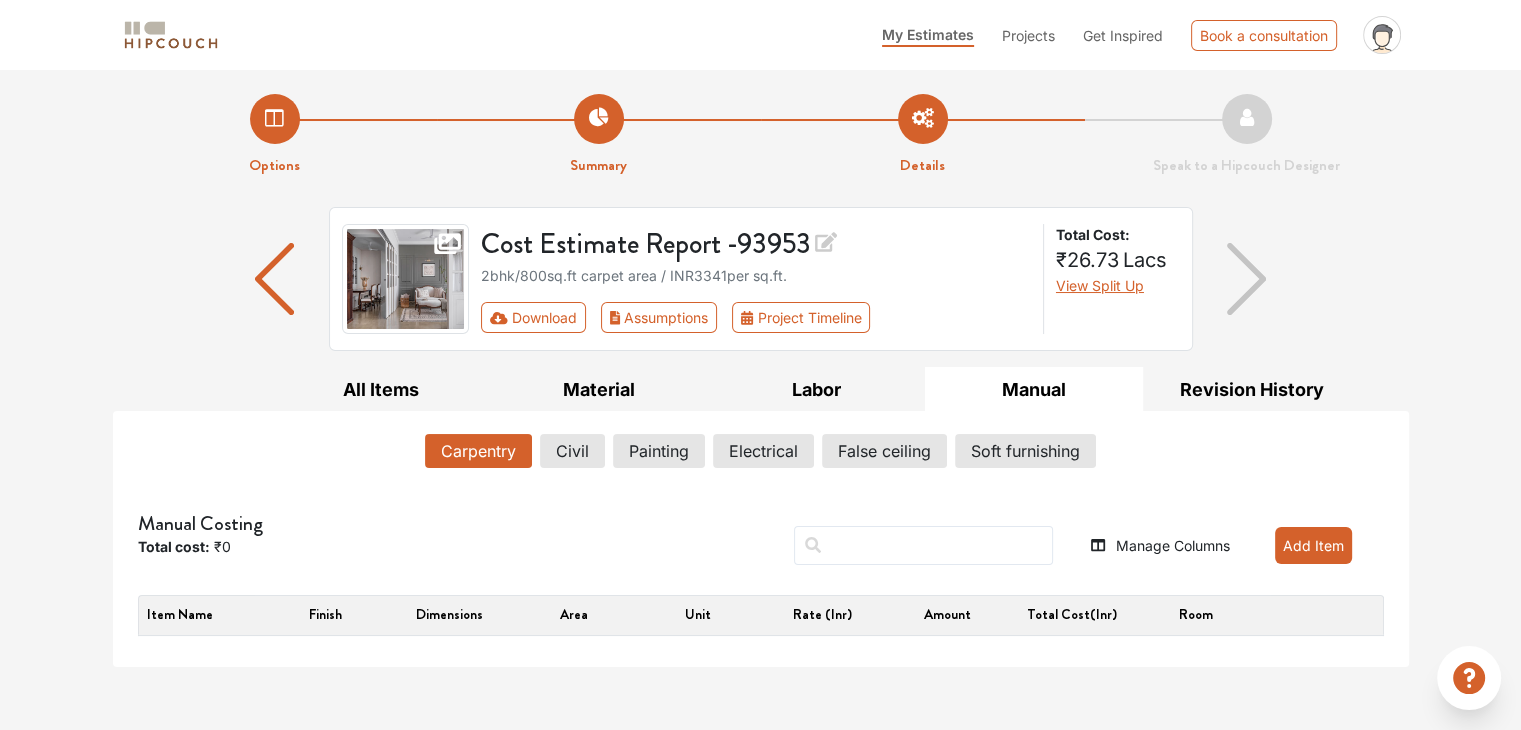 click on "Add Item" at bounding box center (1313, 545) 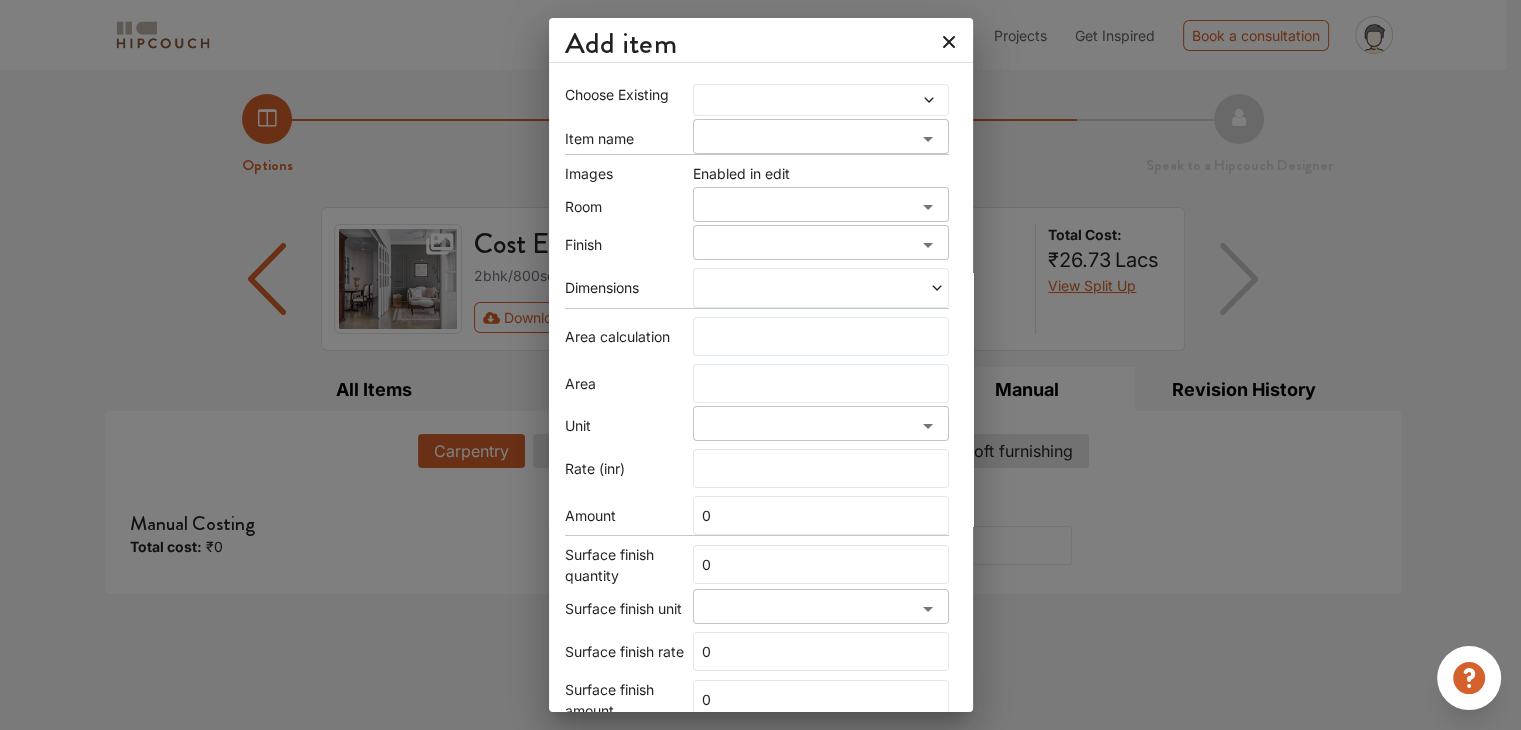 click on "Choose Existing Item name ​ Images Enabled in edit Room ​ Finish ​ Dimensions Area calculation Area Unit ​ Rate (inr) Amount 0 Surface finish quantity 0 Surface finish unit ​ Surface finish rate 0 Surface finish amount 0 Edge finish quantity 0 Edge finish unit ​ Edge finish rate 0 Edge finish amount 0 Material percentage Labour percentage Total cost(inr) 0" at bounding box center (757, 566) 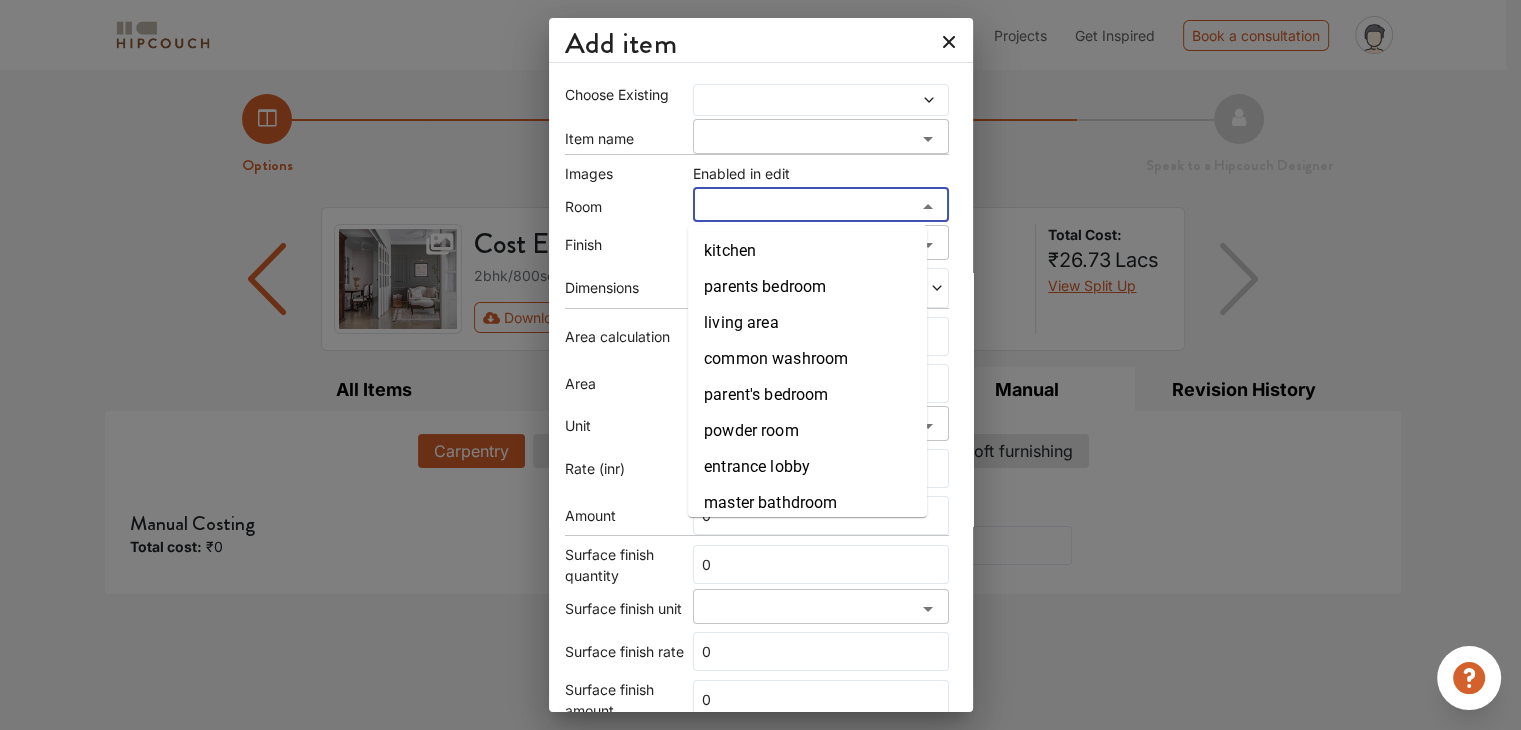 click at bounding box center (804, 212) 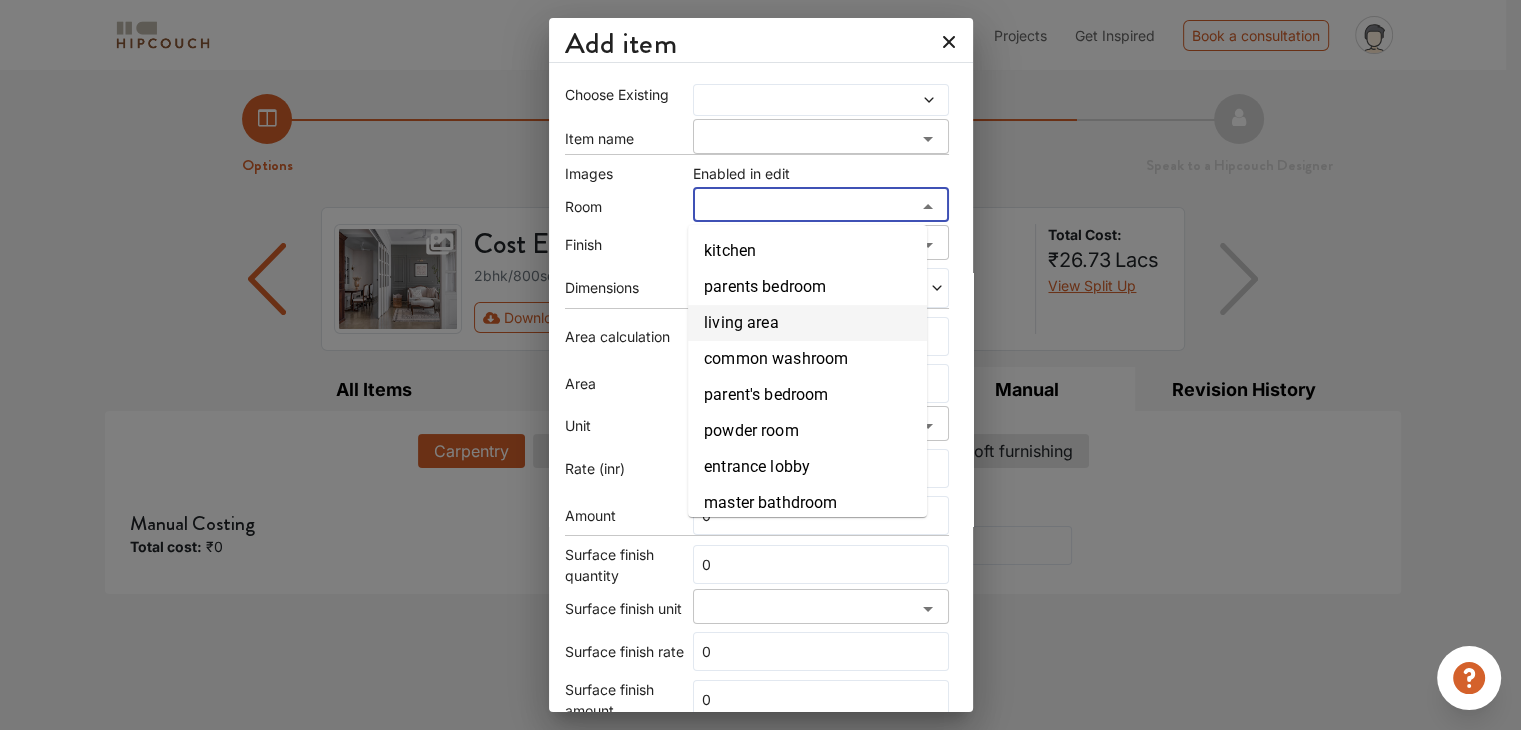 click on "living area" at bounding box center [807, 323] 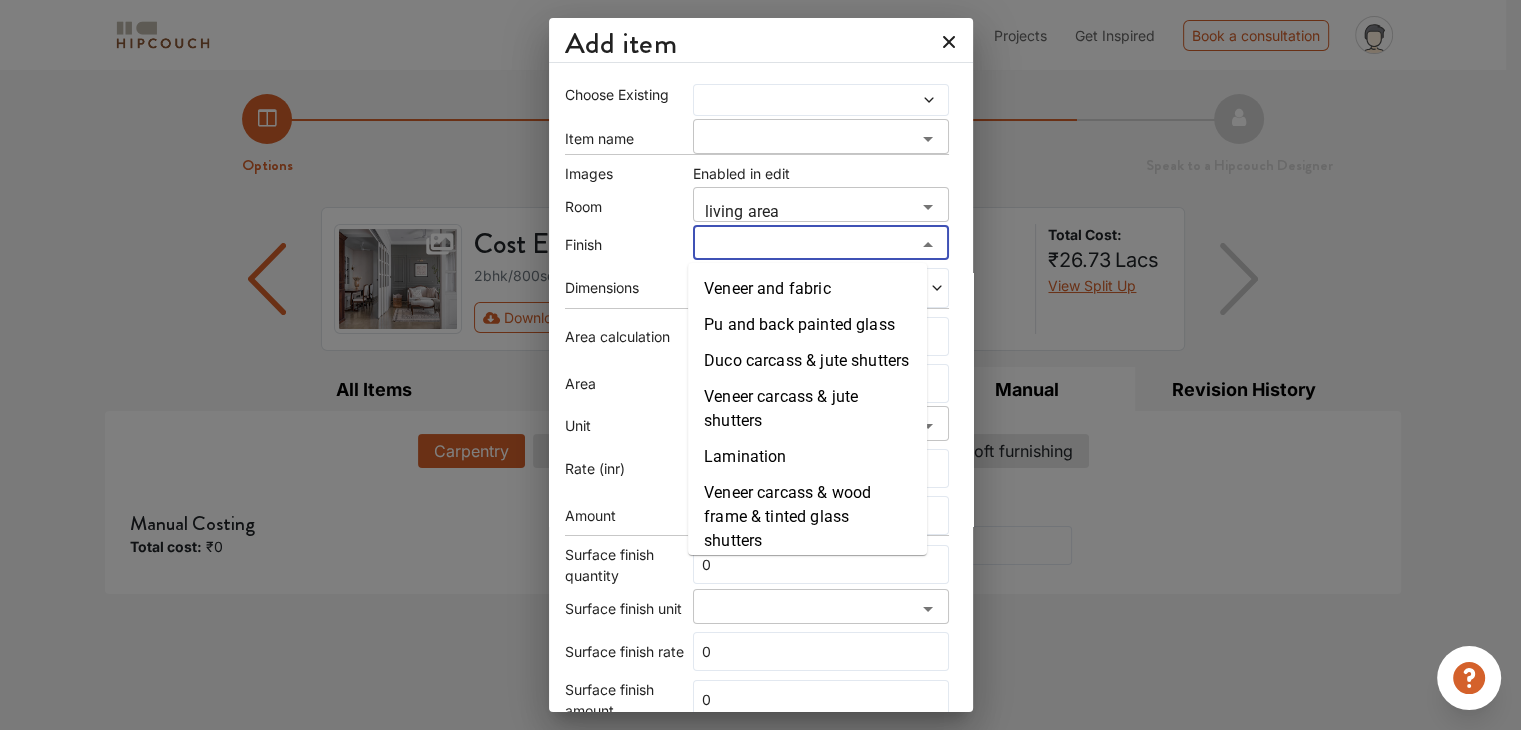 click at bounding box center [804, 250] 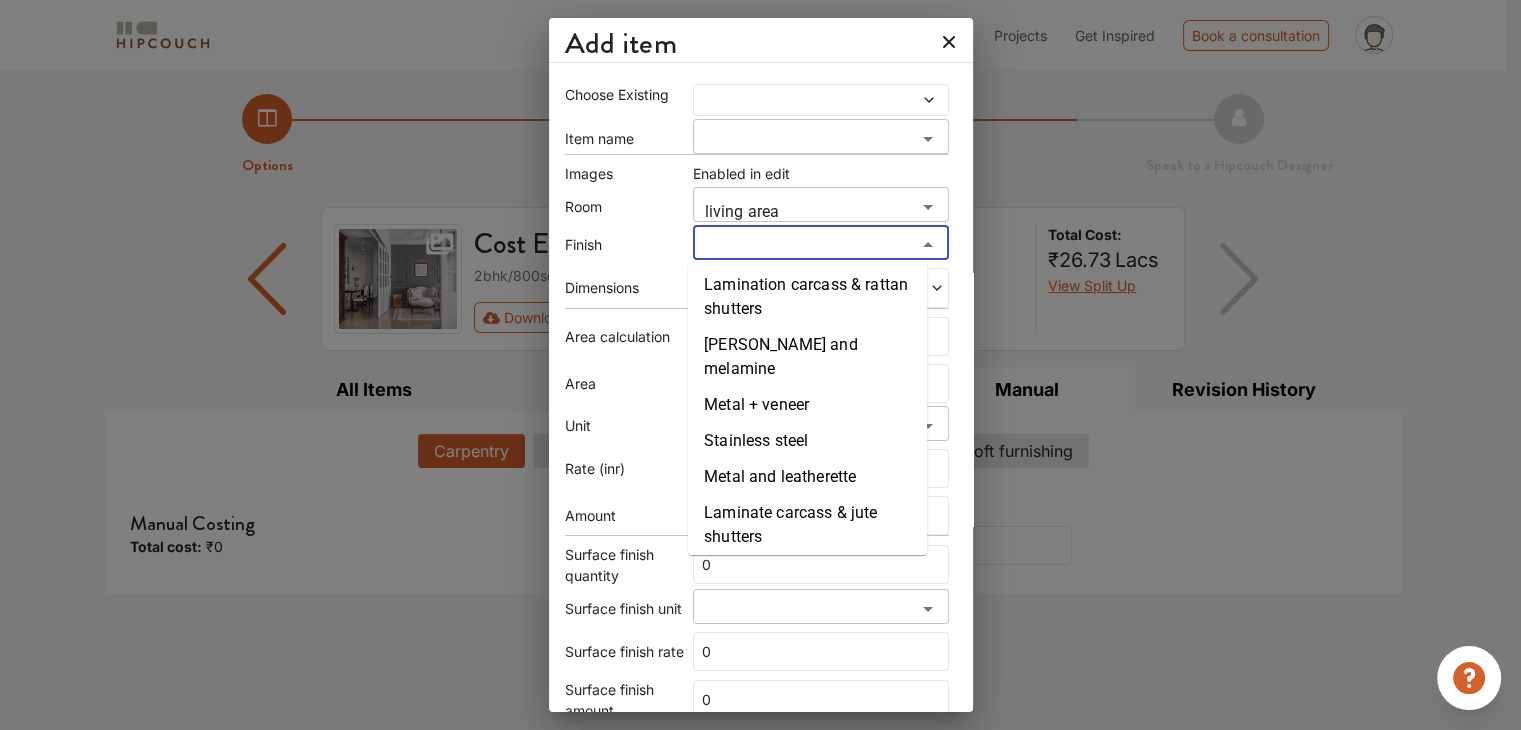 scroll, scrollTop: 5064, scrollLeft: 0, axis: vertical 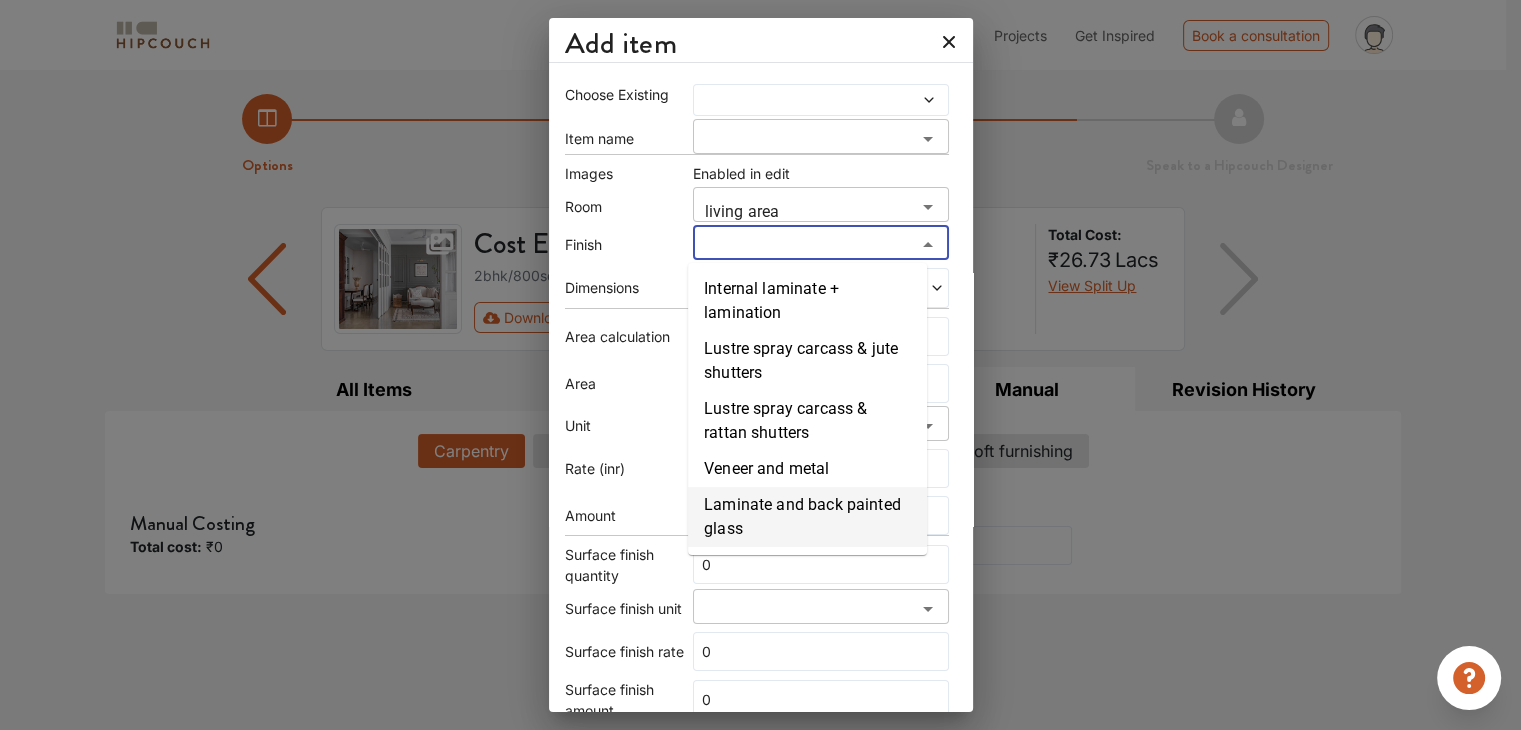 drag, startPoint x: 1070, startPoint y: 625, endPoint x: 806, endPoint y: 537, distance: 278.28043 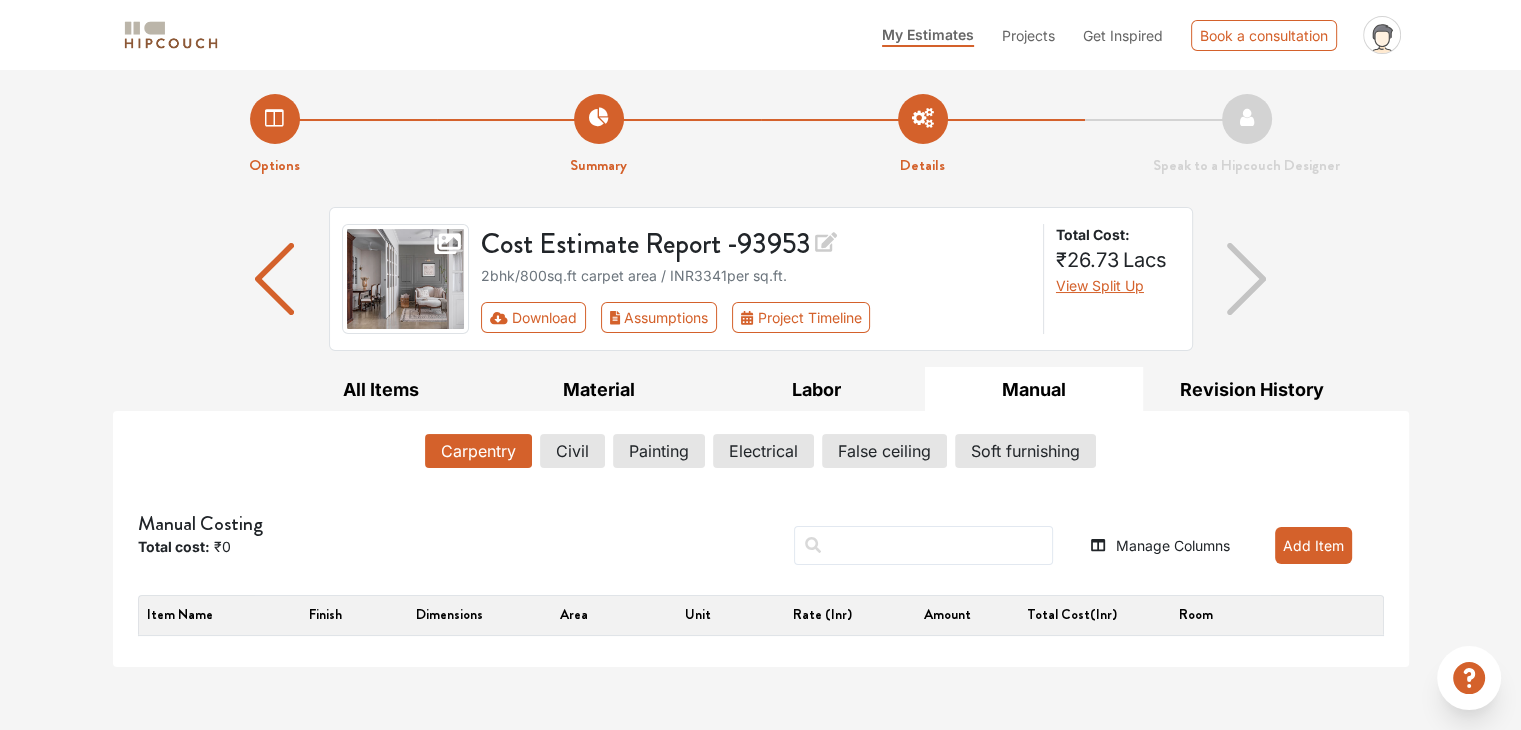 click on "Projects" at bounding box center (1028, 35) 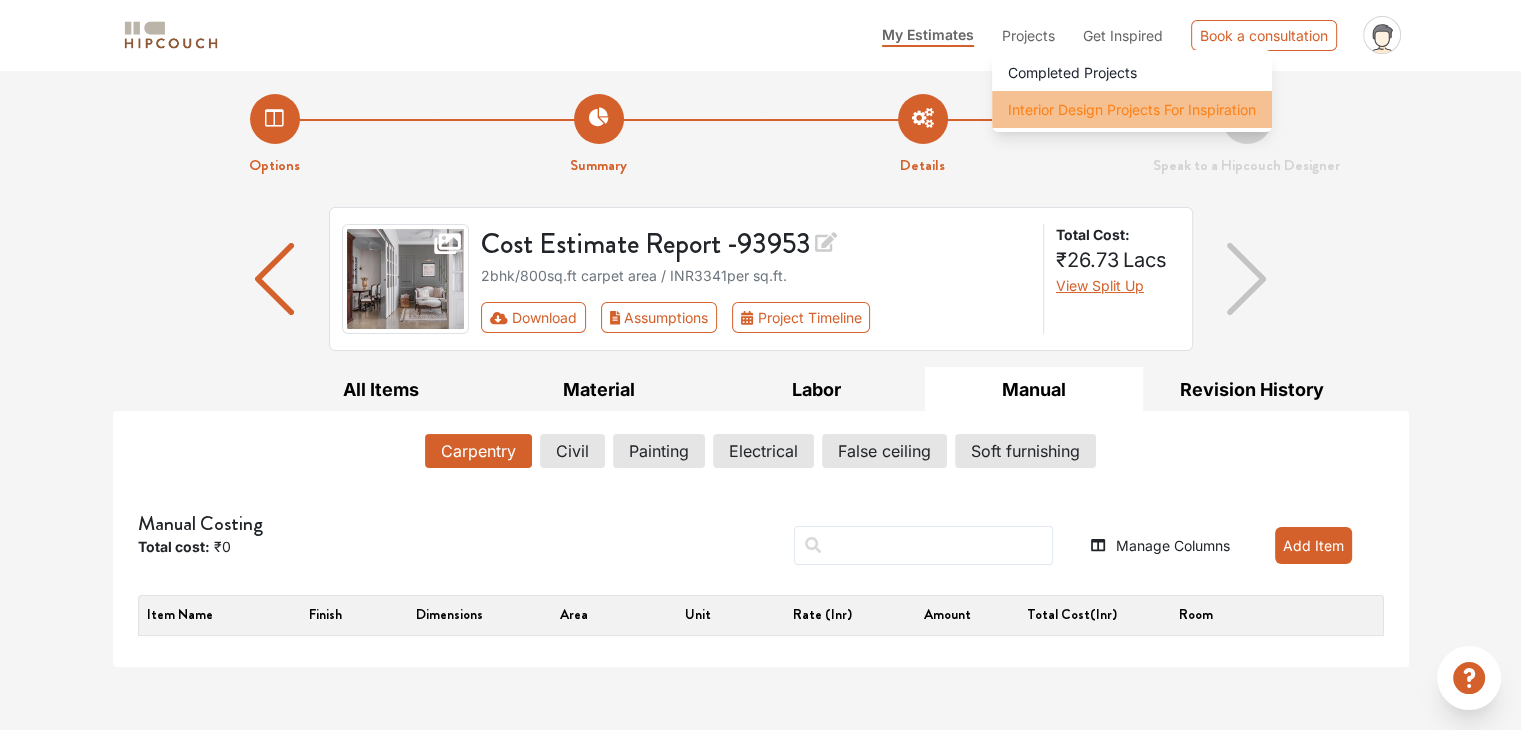 click on "Interior Design Projects For Inspiration" at bounding box center [1132, 109] 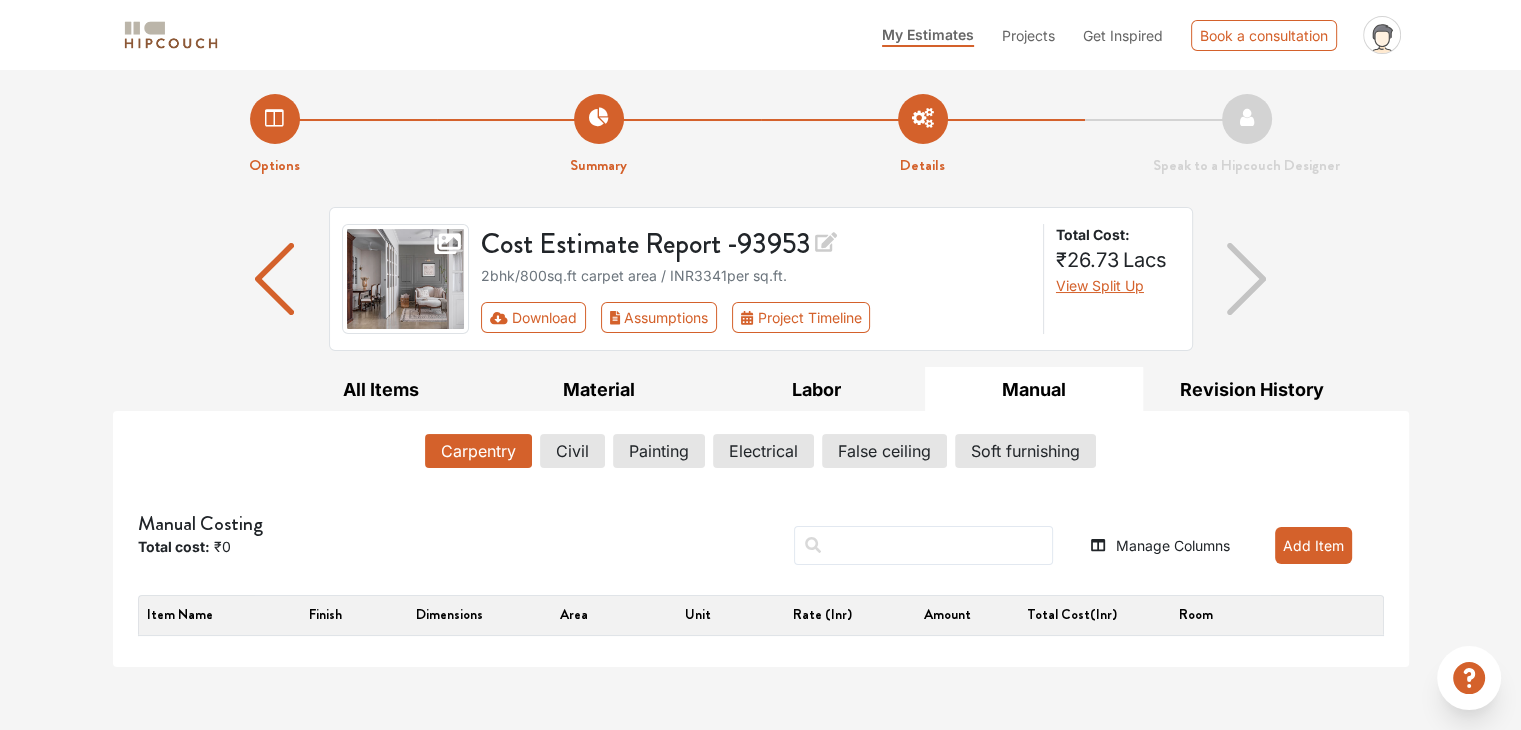 click on "Manual" at bounding box center [1034, 389] 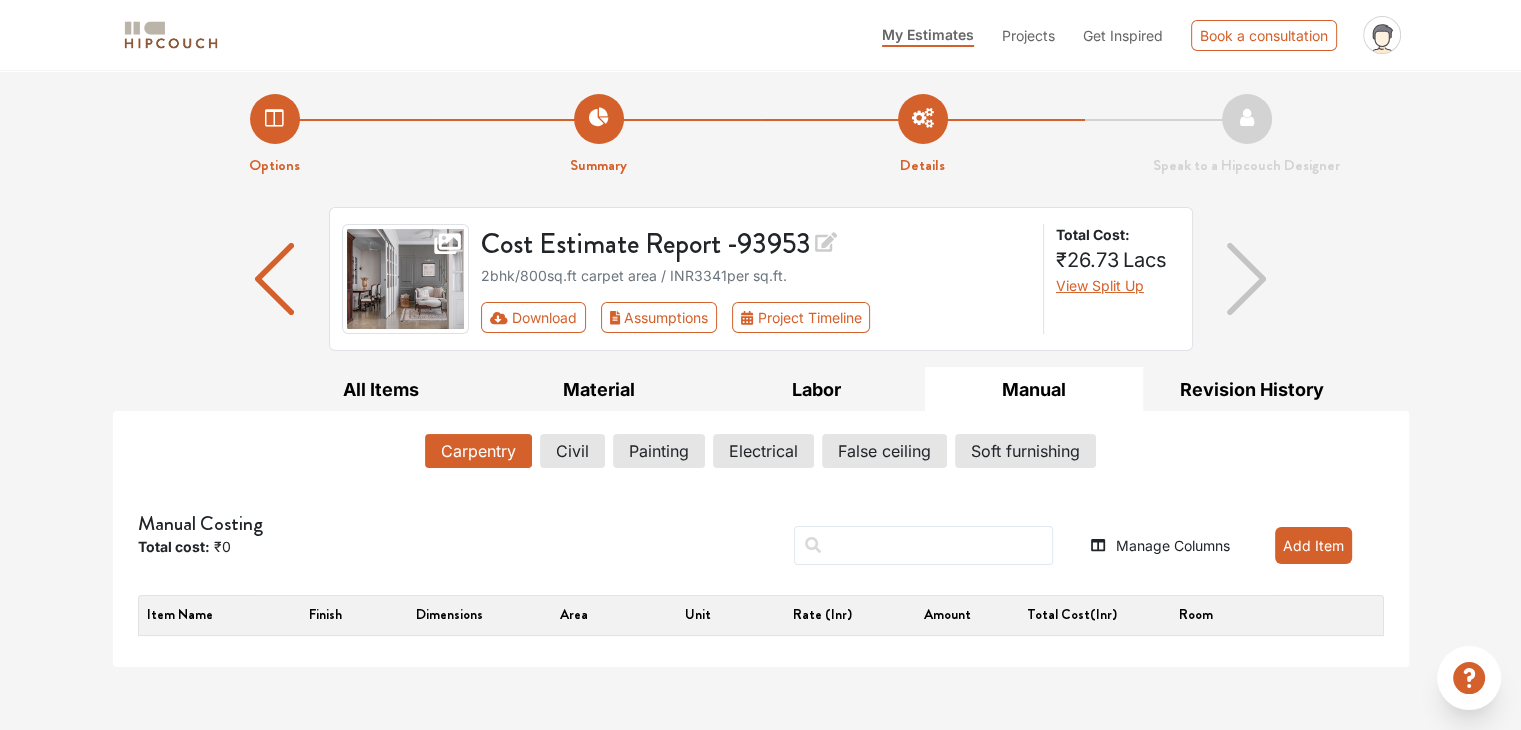 click on "Add Item" at bounding box center (1313, 545) 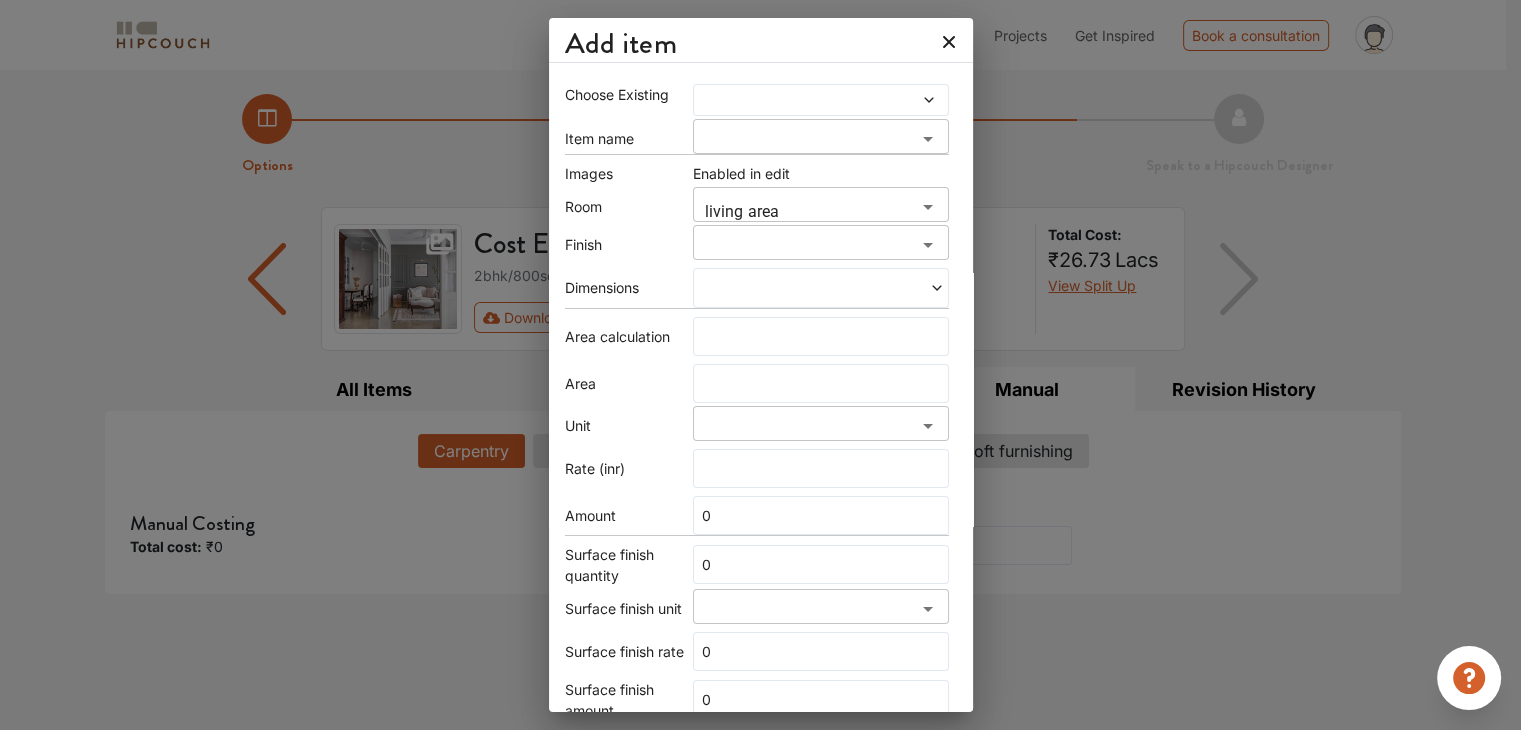 click at bounding box center [787, 100] 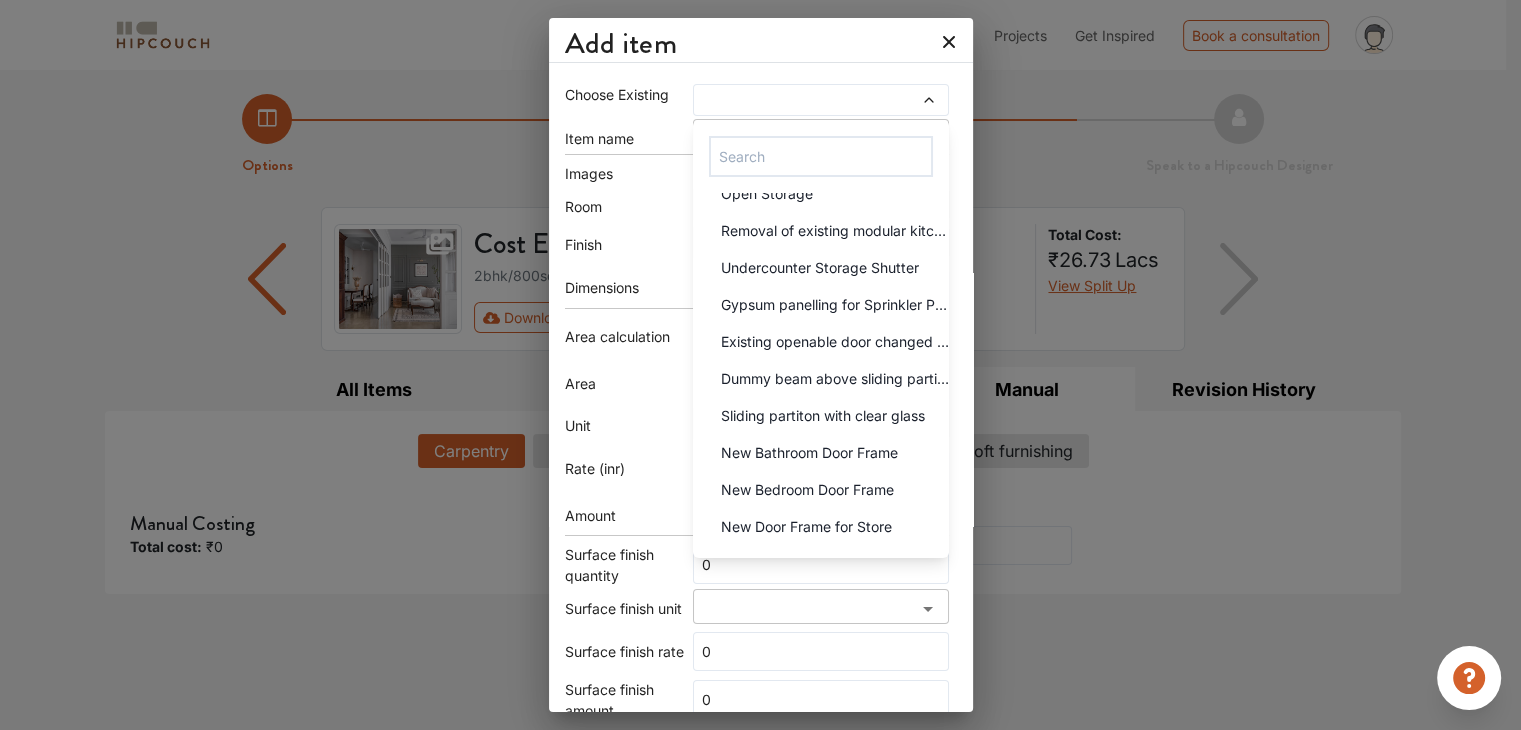 scroll, scrollTop: 10832, scrollLeft: 0, axis: vertical 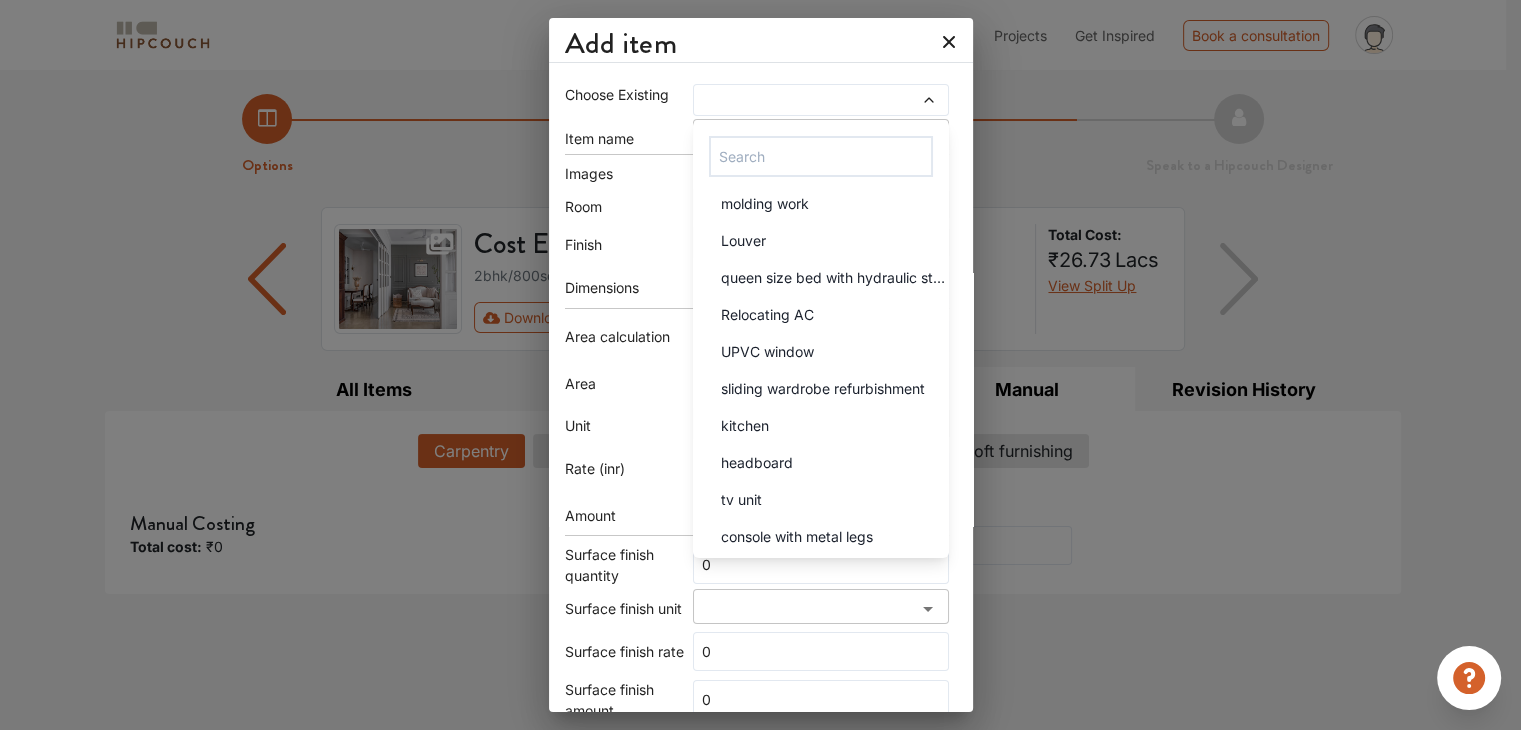 click on "Add item Choose Existing shoe rack tv unit - testing Refurbishment of Tall Unit Extra drawer in Mandir Unit vertical garden in metal frame New door frame for main door New Main Door Supply of Mattress Supply of Rug Supply of Sofa Cushions Providing a new door with frame & polish Planters for wall vertical garden collapsing metal shutter for Master wardrobe door frame refurbishment New door with frame  existing sofa refurbishment existing lounge chair refurbishment existing study chair refurbishment duco on existing center table duco on existing tv unit Existing bed refurbishment existing dining table refurbishment existing dining chairs refurbishment Full height pull out unit for snacks supply & installation of hardware for revolving shutter Toughened Frosted Glass Wall supply of Rug supply and installation of new door hardware kitchen loft in commercial ply [PERSON_NAME] Test Item 1 vinay test bar unit providing & fixing wooden legs with polish providing & fixing metal legs readymade chest of drawers Peg Board" at bounding box center [760, 365] 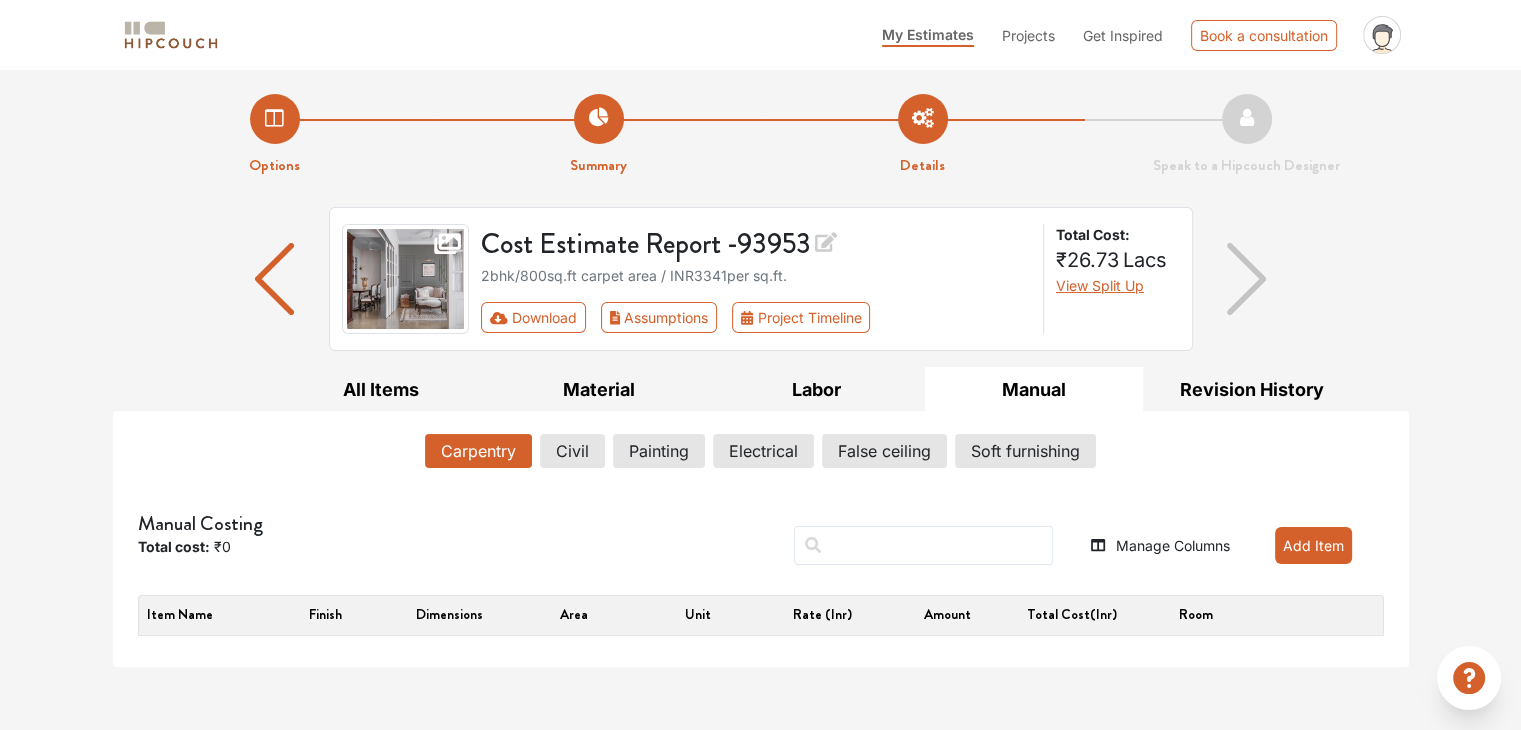 click on "Add Item" at bounding box center (1313, 545) 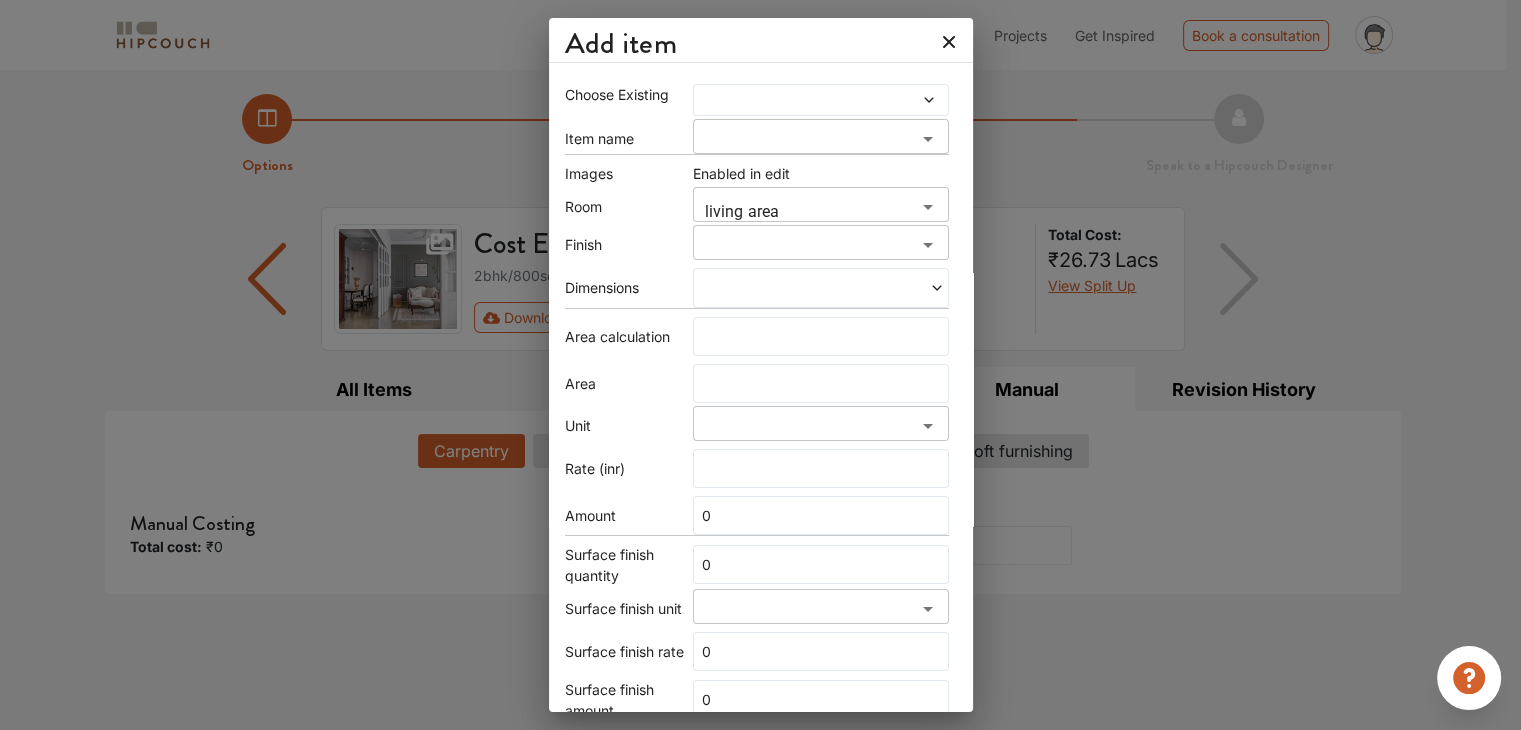 click at bounding box center [759, 288] 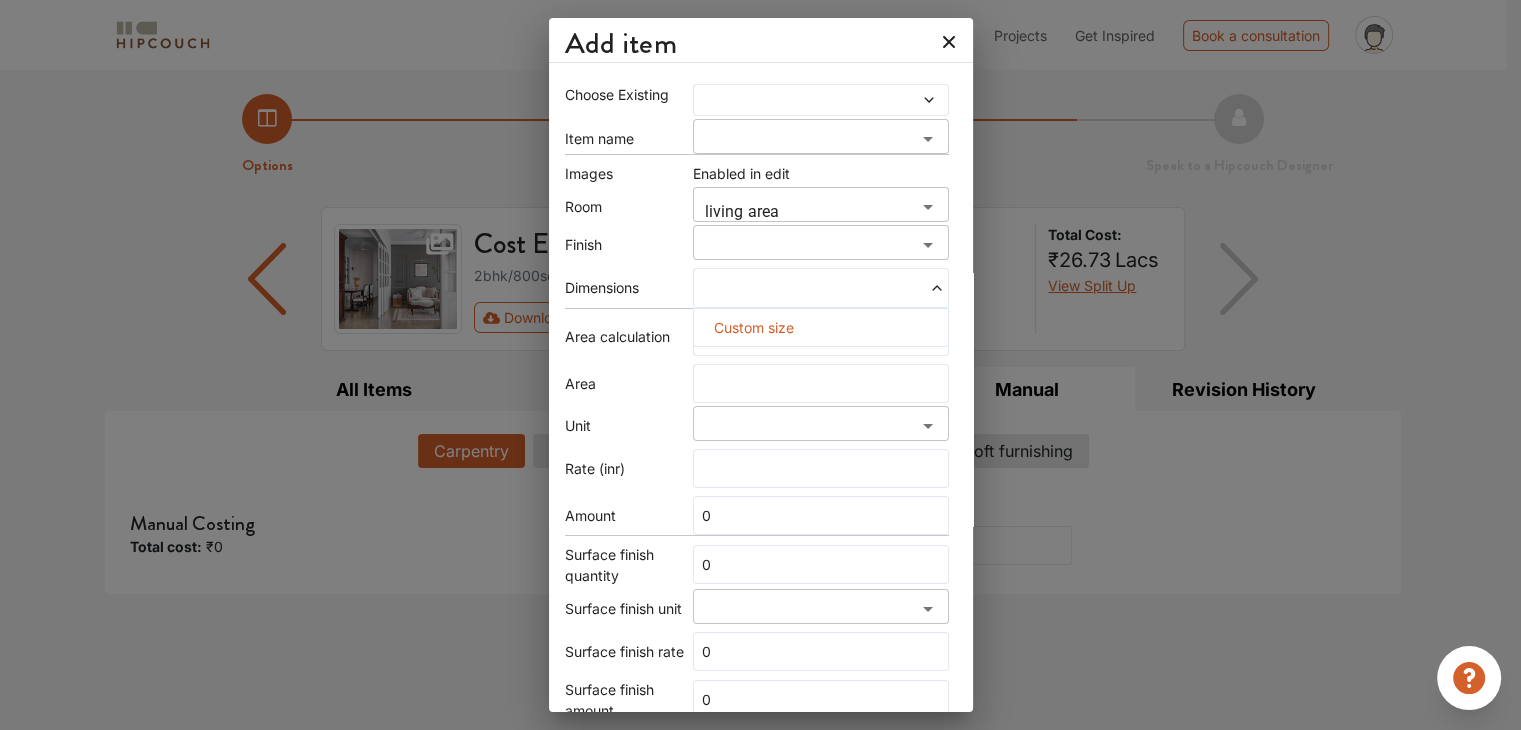 click at bounding box center [821, 288] 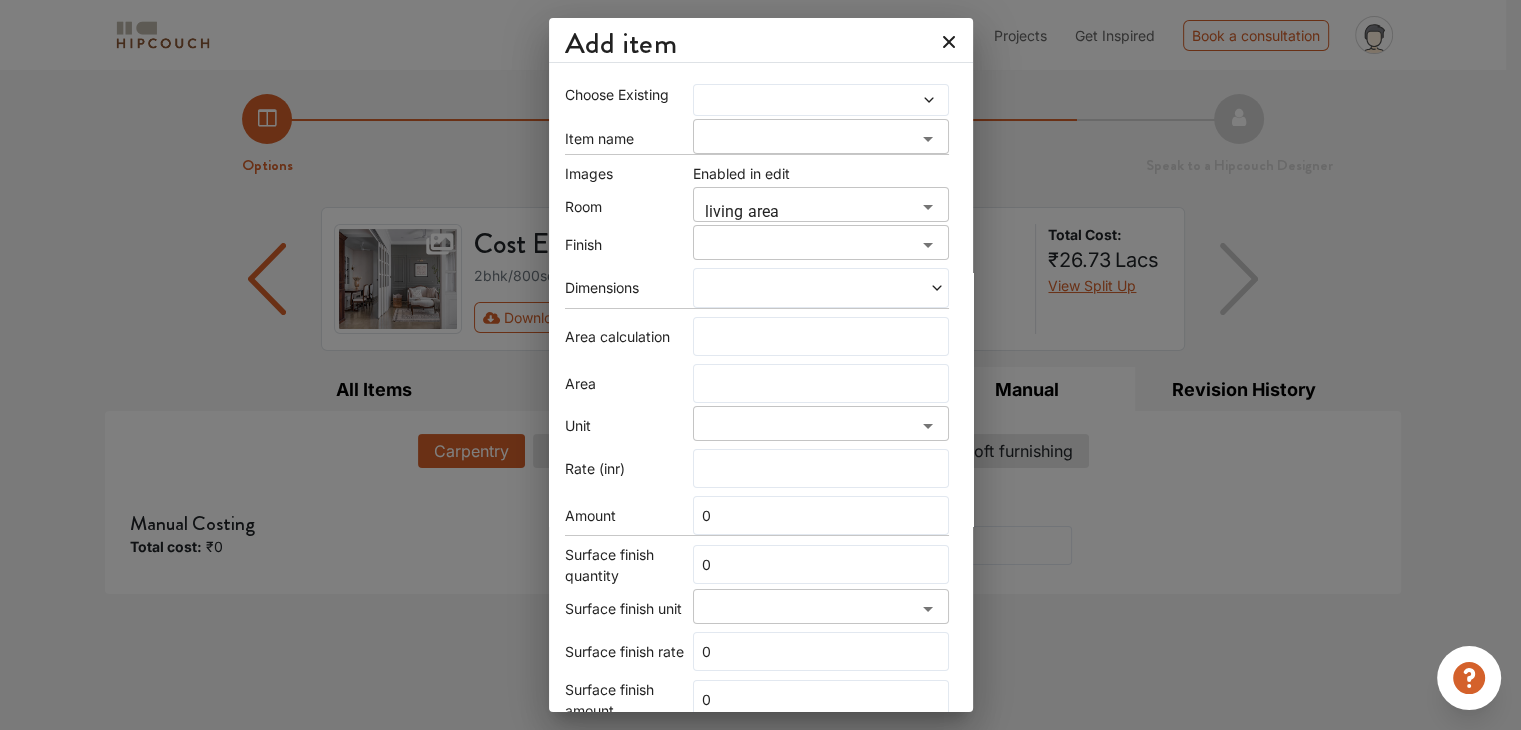 click at bounding box center [821, 288] 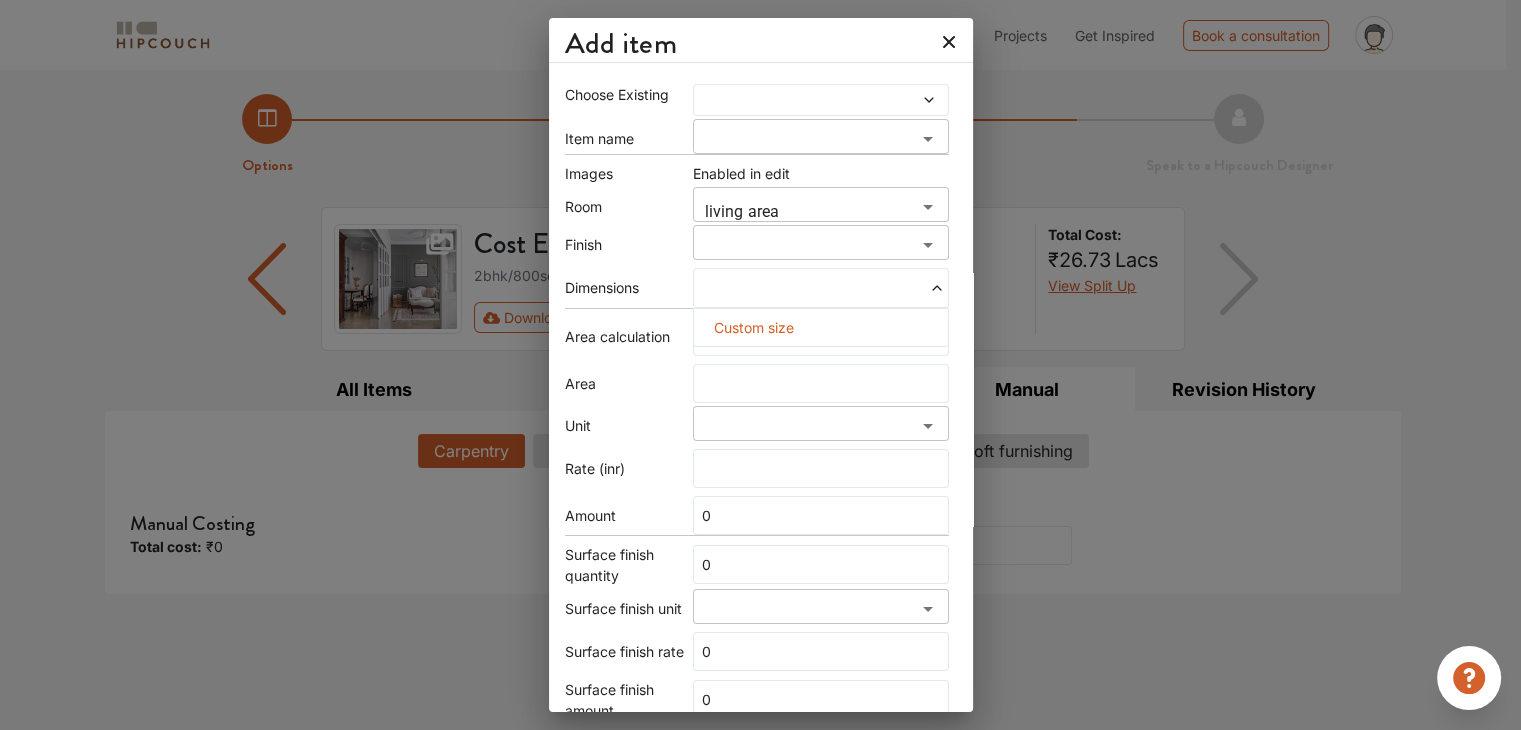 click at bounding box center (882, 288) 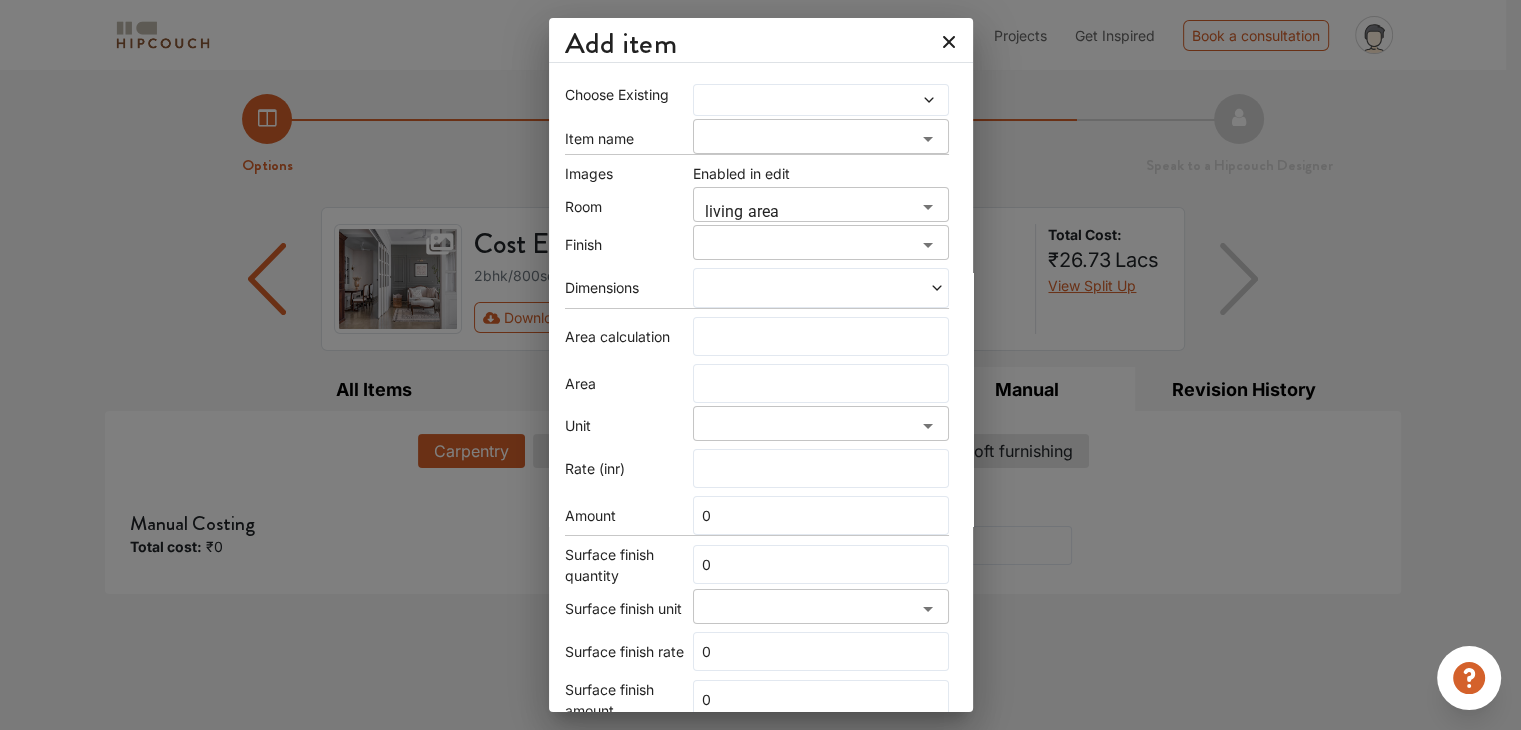 click at bounding box center (821, 288) 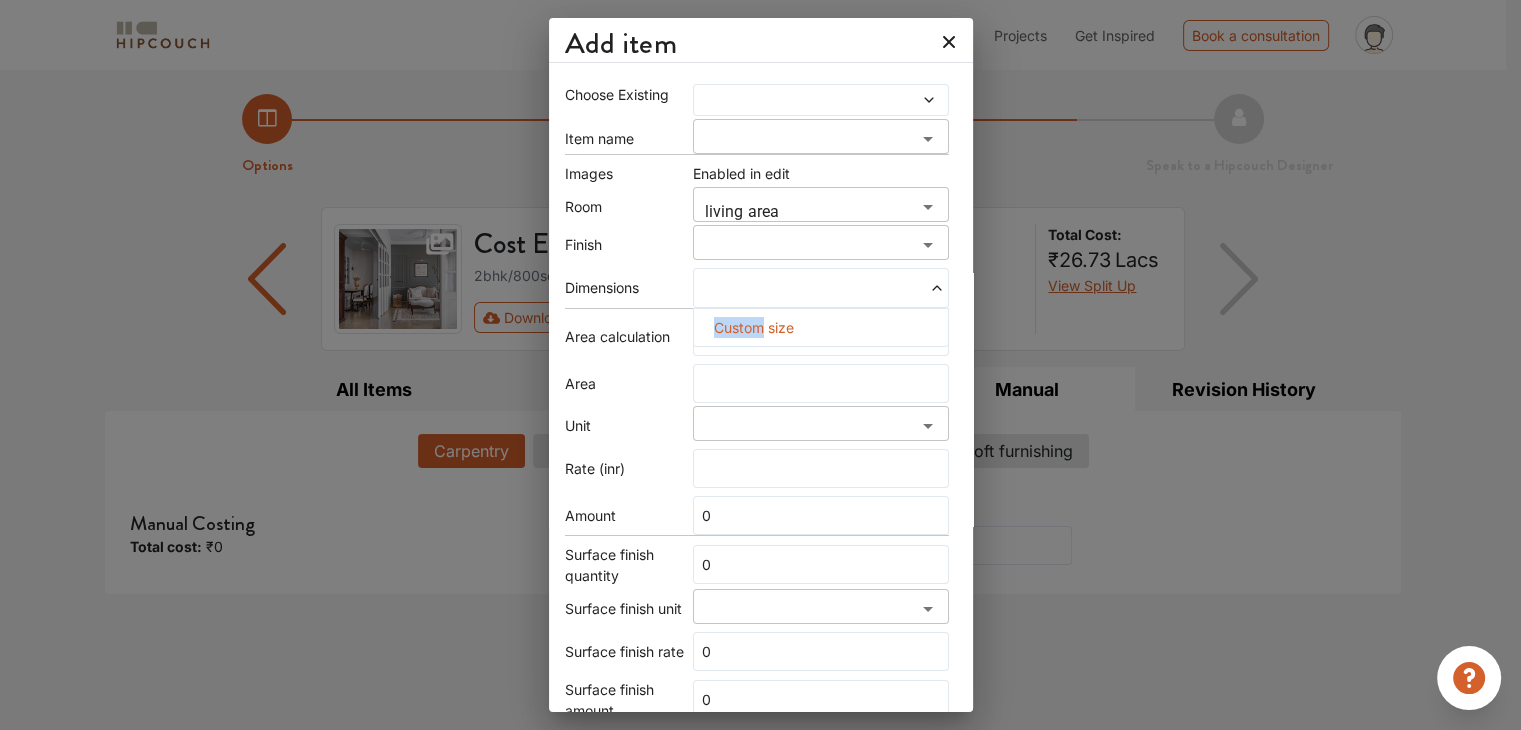 click at bounding box center (821, 288) 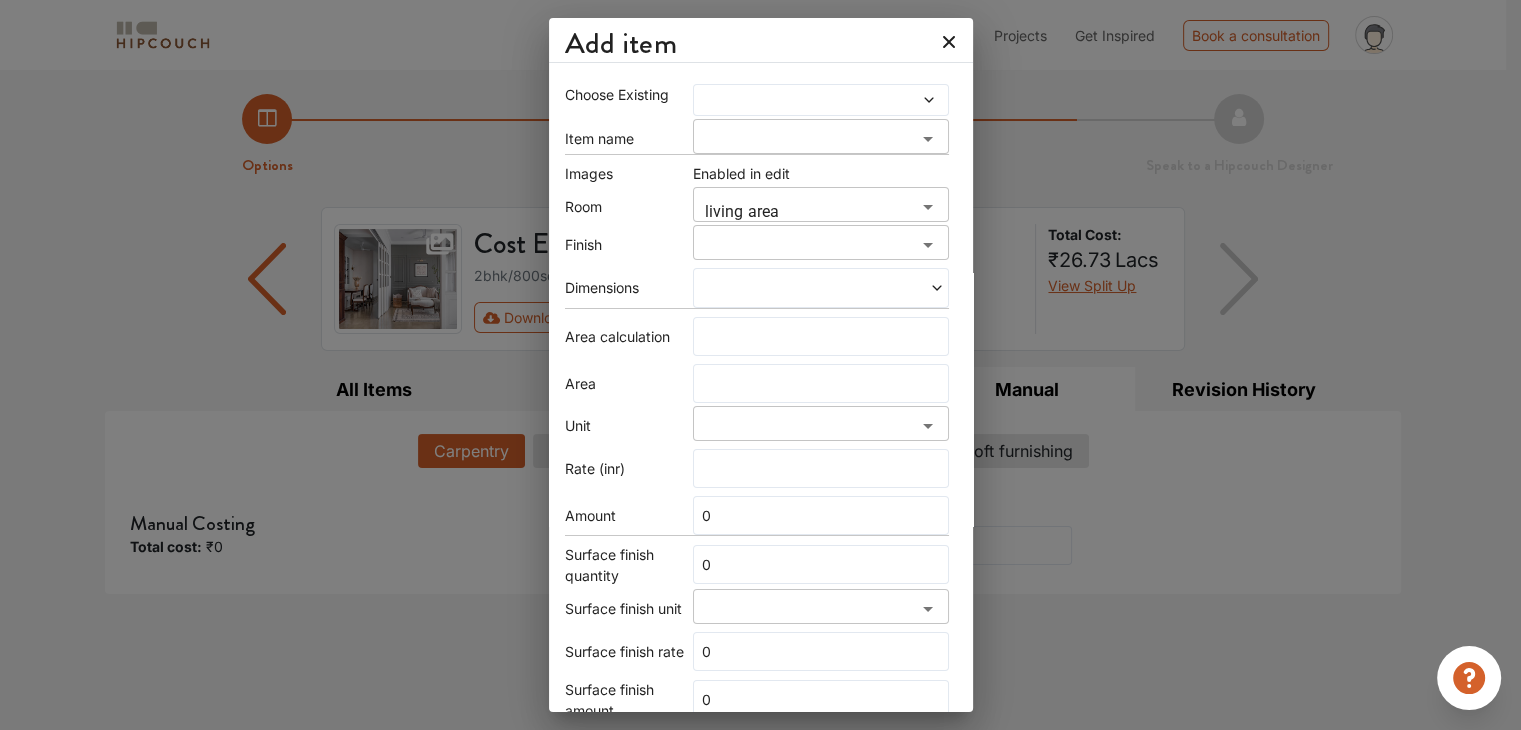 click at bounding box center (821, 288) 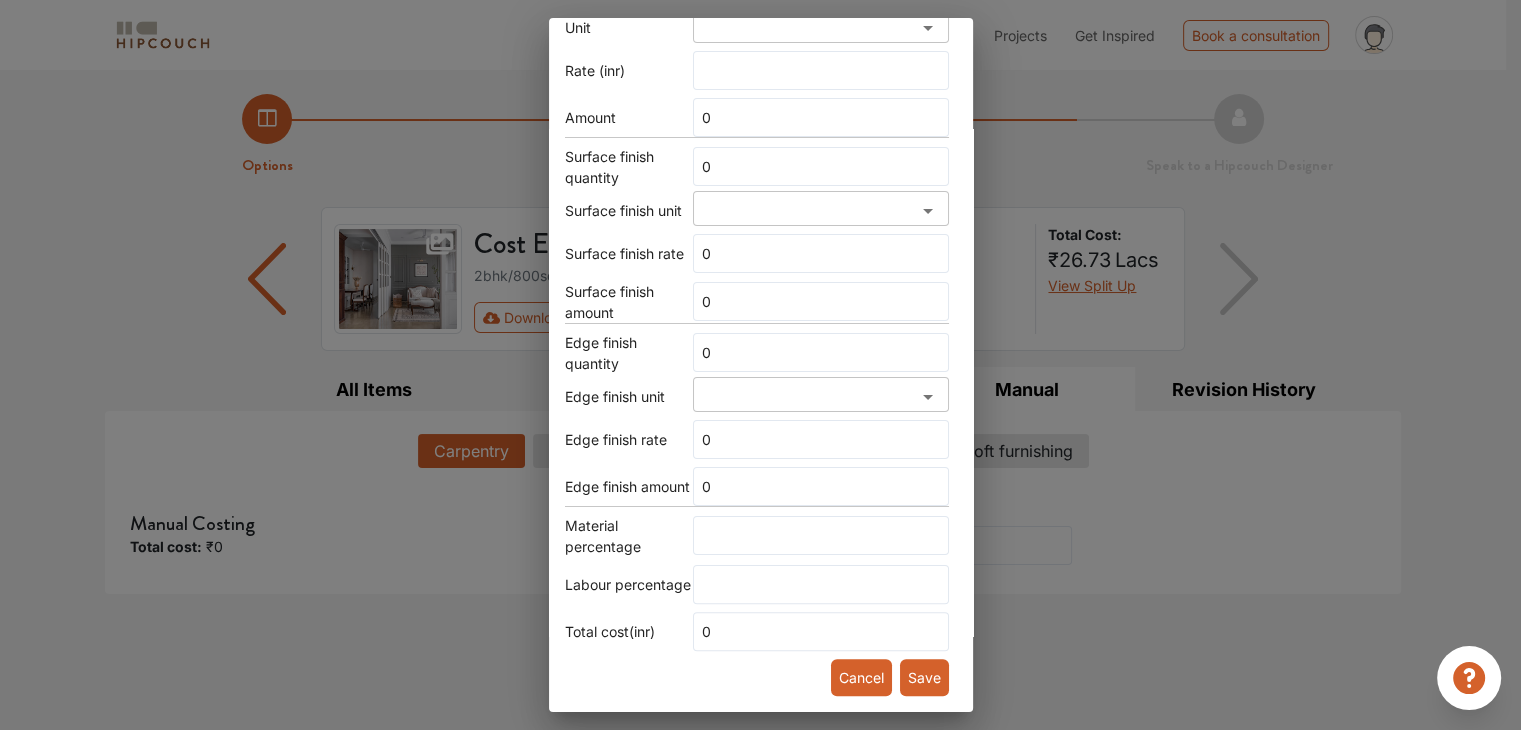 scroll, scrollTop: 0, scrollLeft: 0, axis: both 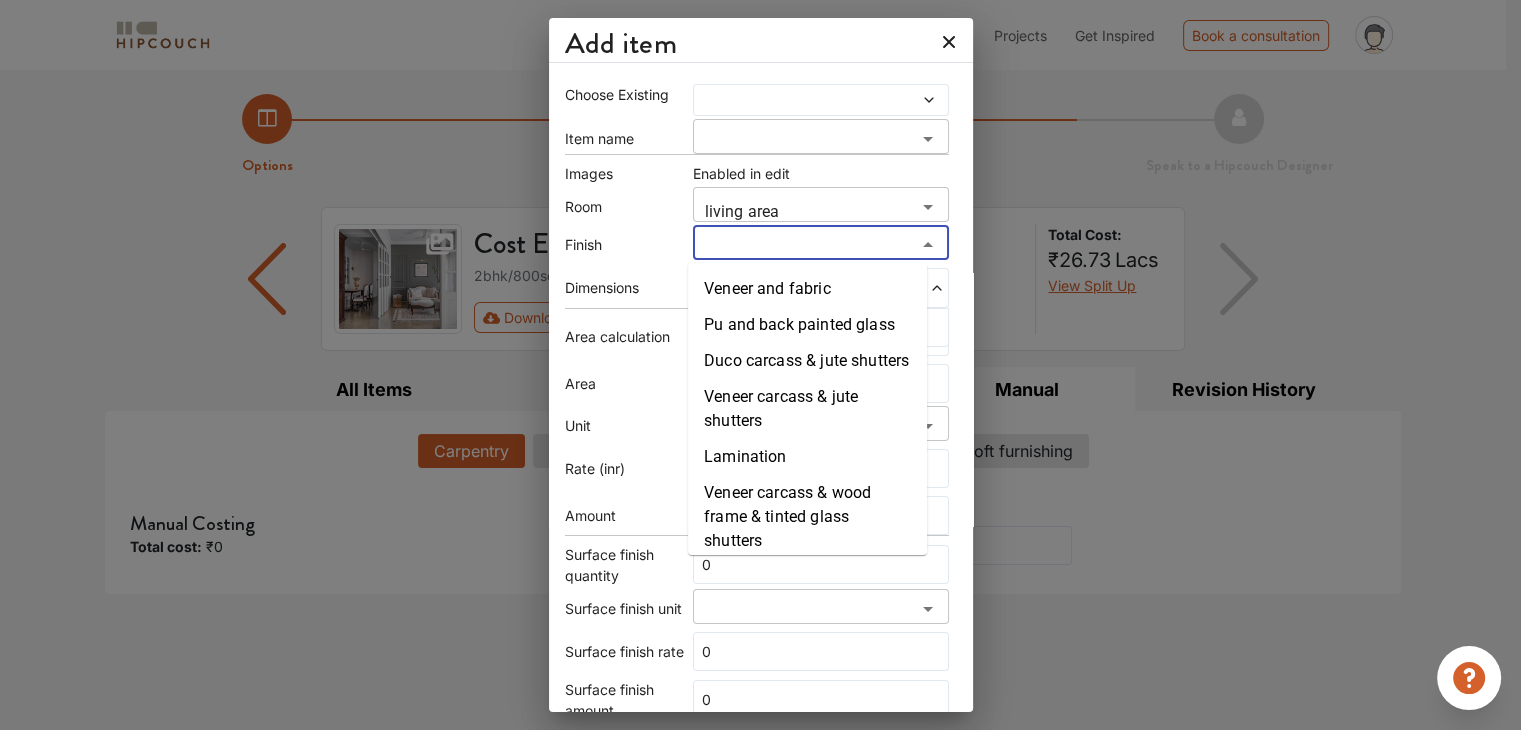 click at bounding box center [804, 250] 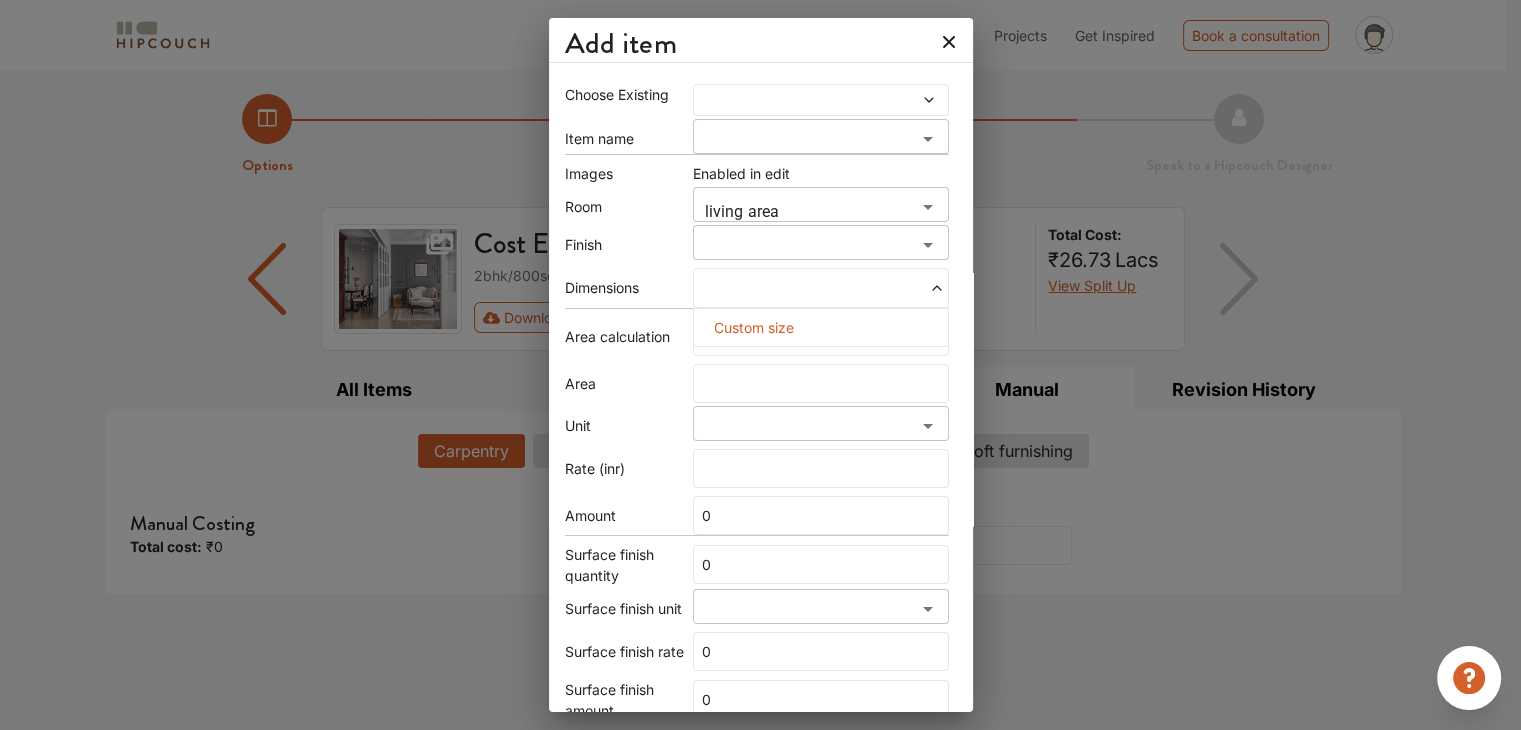 click on "Finish" at bounding box center [583, 244] 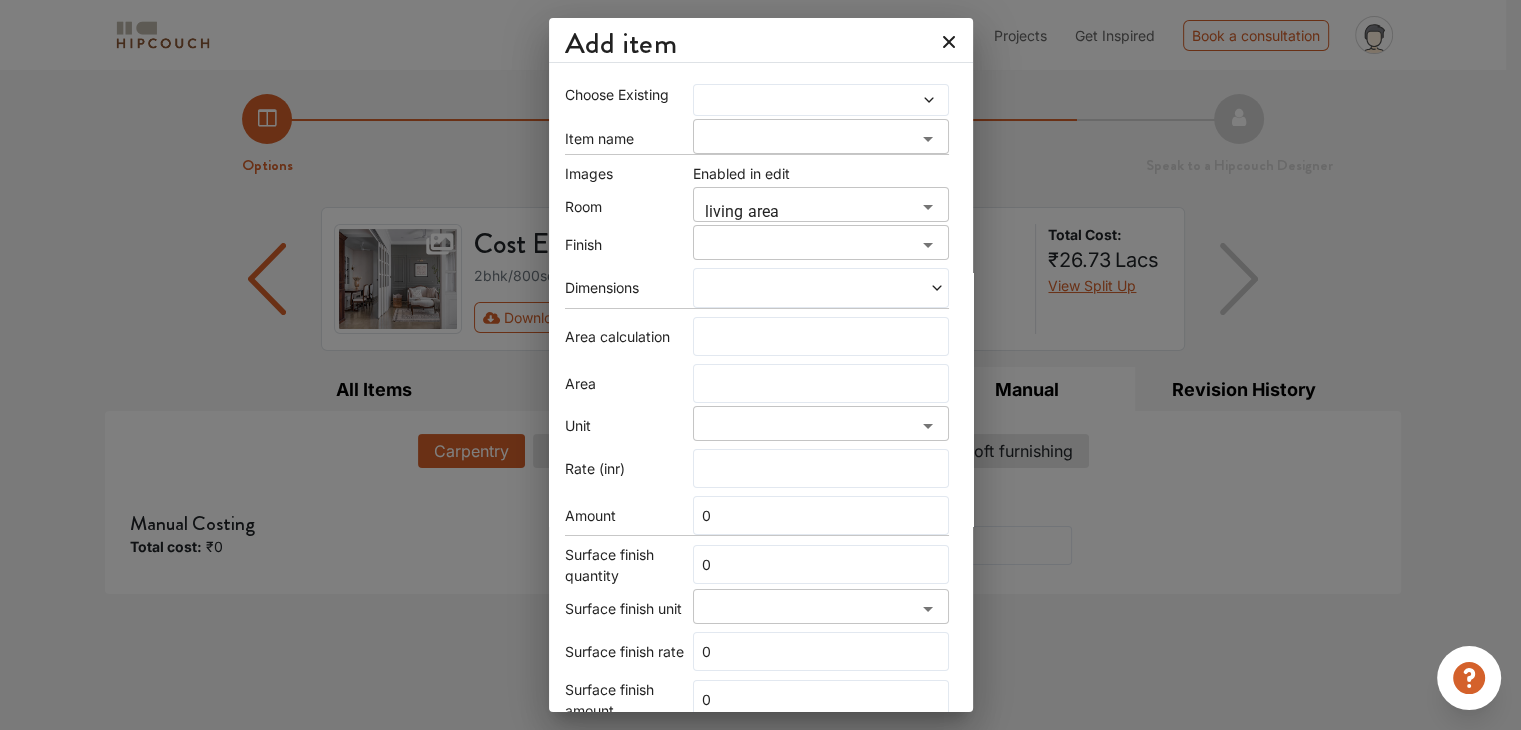 click at bounding box center (821, 288) 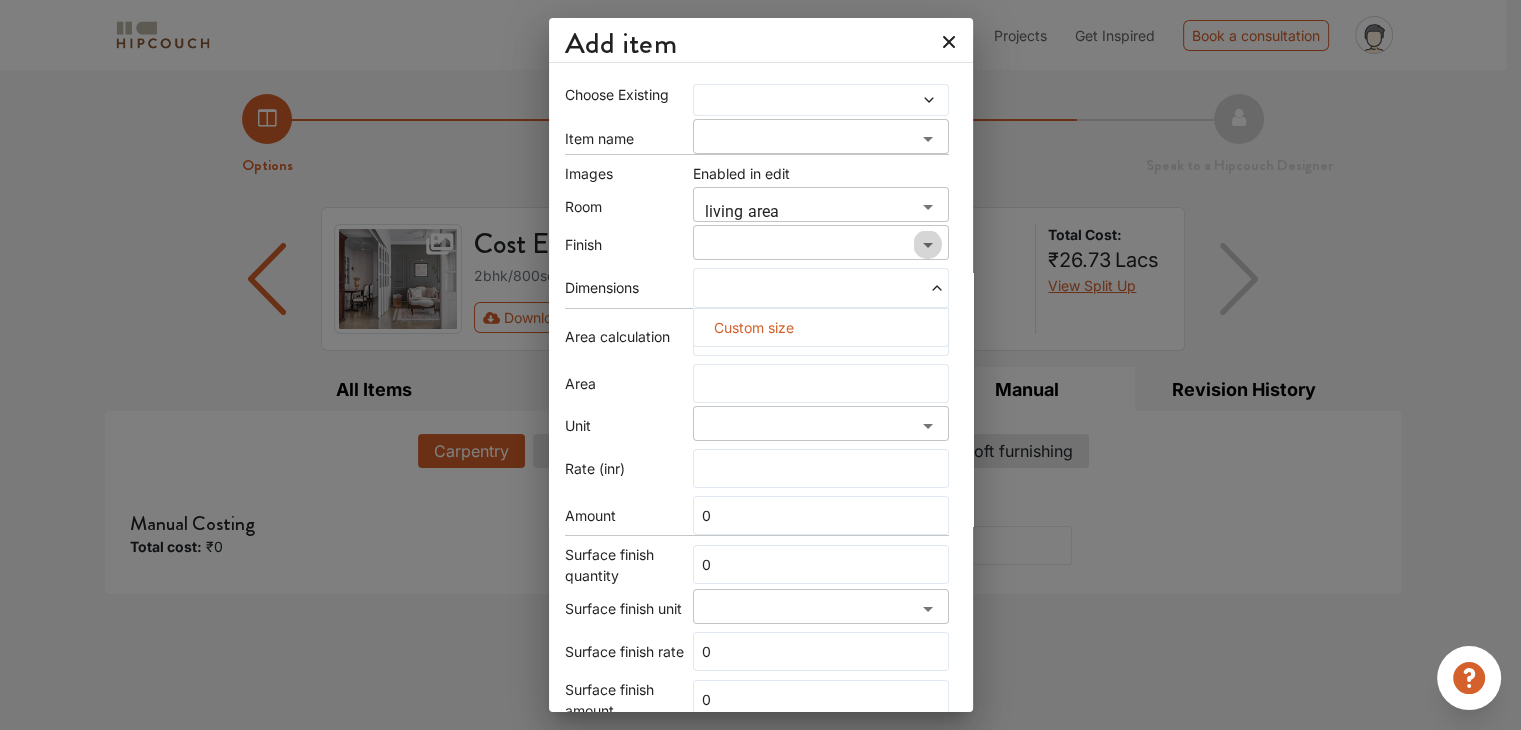 click 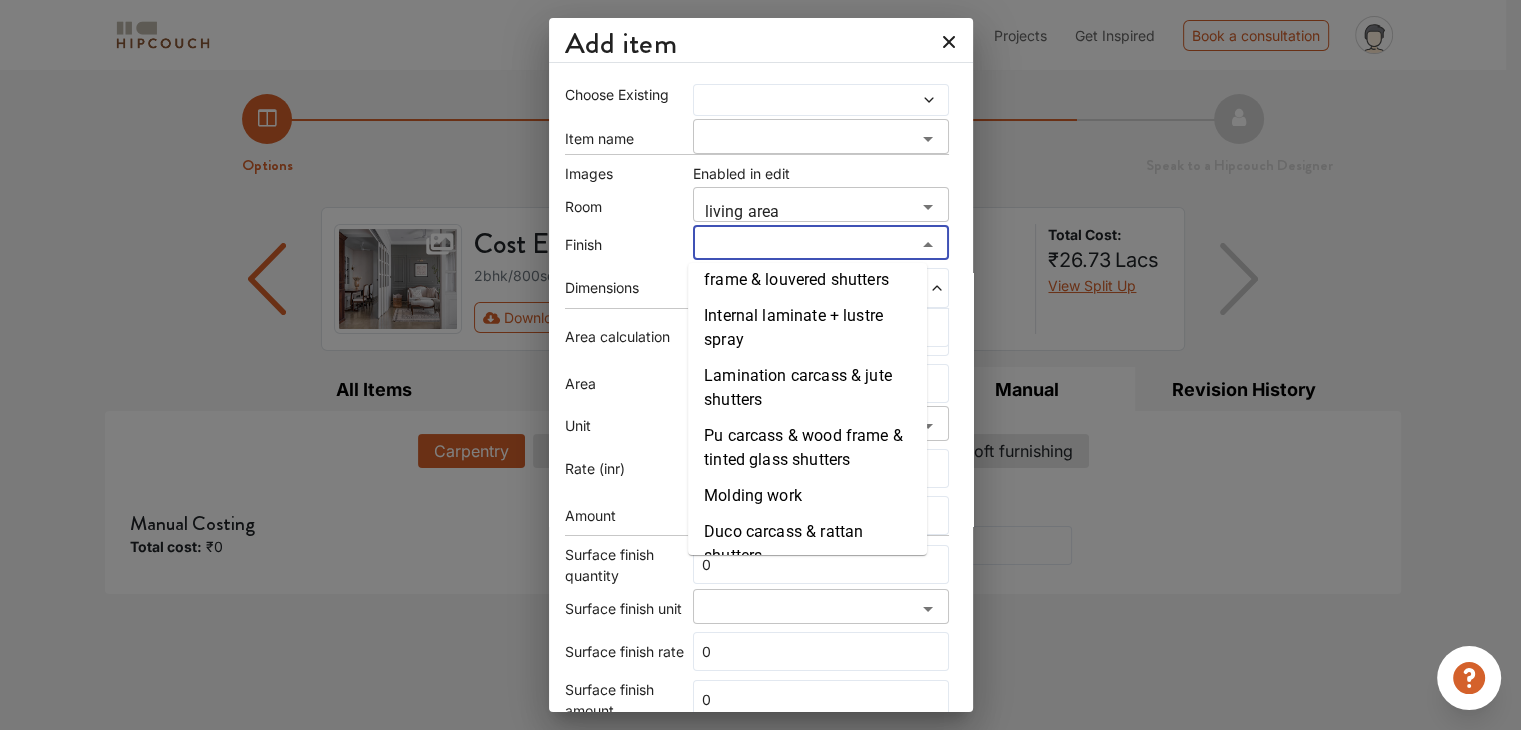 scroll, scrollTop: 5064, scrollLeft: 0, axis: vertical 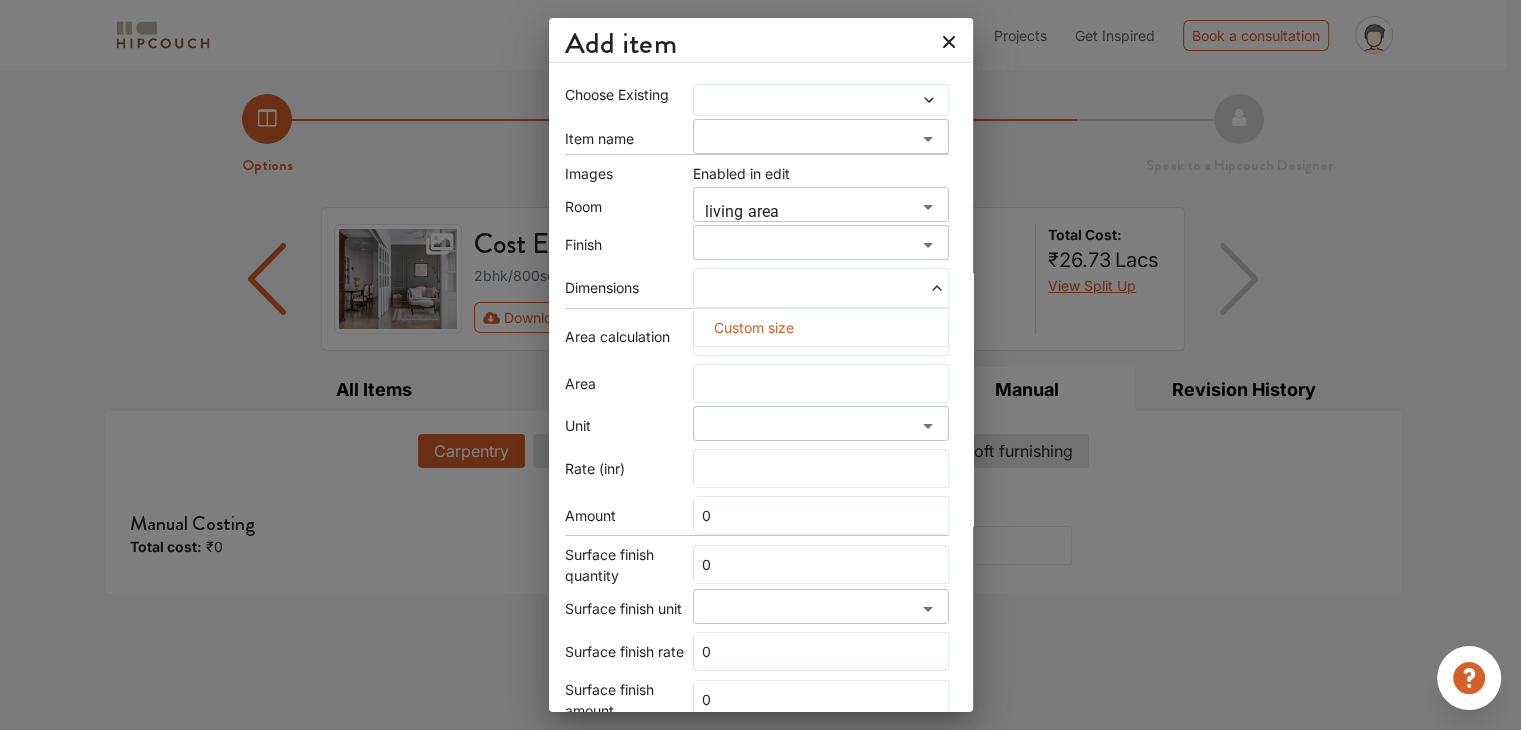 click on "Add item Choose Existing Item name ​ Images Enabled in edit Room living area ​ Finish ​ Dimensions Custom size Area calculation Area Unit ​ Rate (inr) Amount 0 Surface finish quantity 0 Surface finish unit ​ Surface finish rate 0 Surface finish amount 0 Edge finish quantity 0 Edge finish unit ​ Edge finish rate 0 Edge finish amount 0 Material percentage Labour percentage Total cost(inr) 0 Cancel Save" at bounding box center [760, 365] 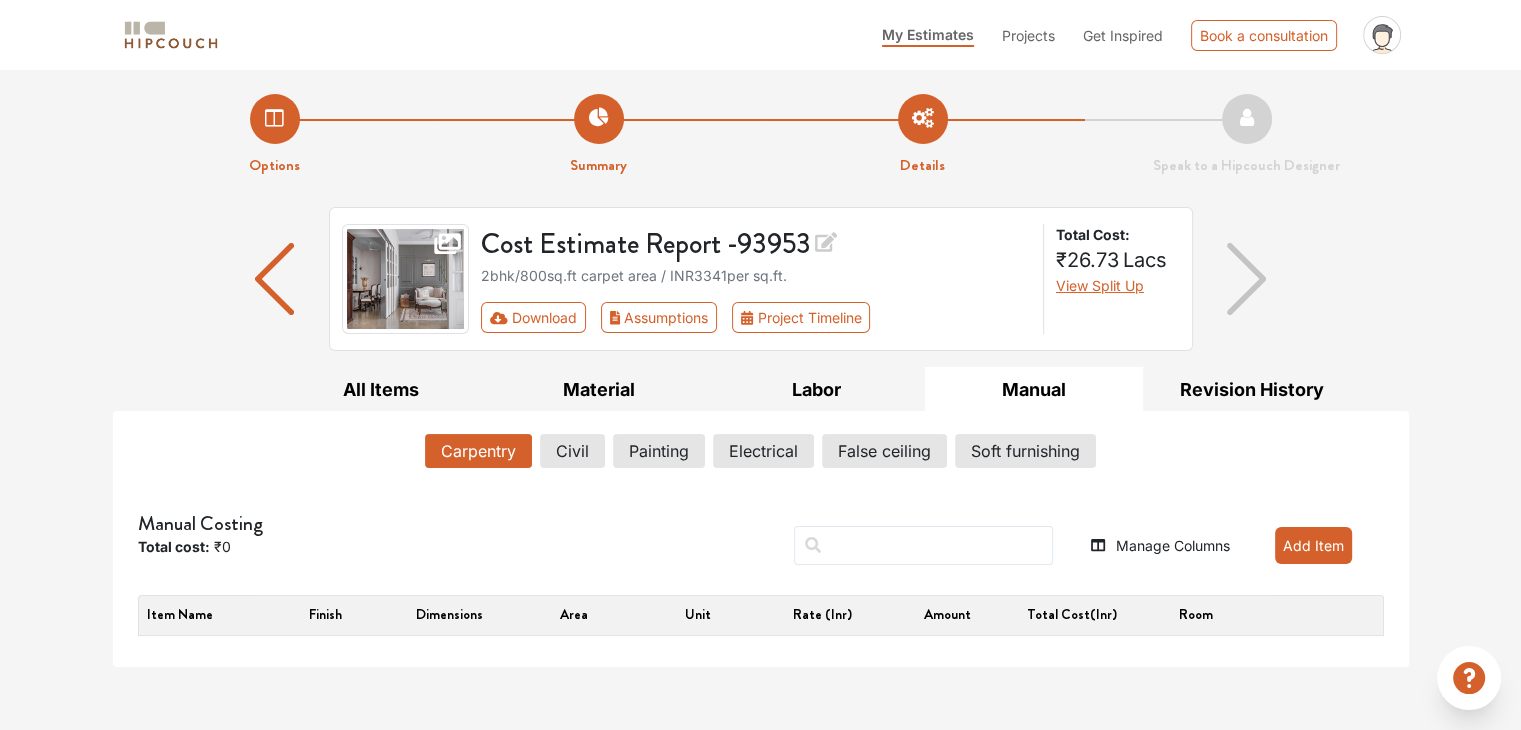 click on "Add Item" at bounding box center [1313, 545] 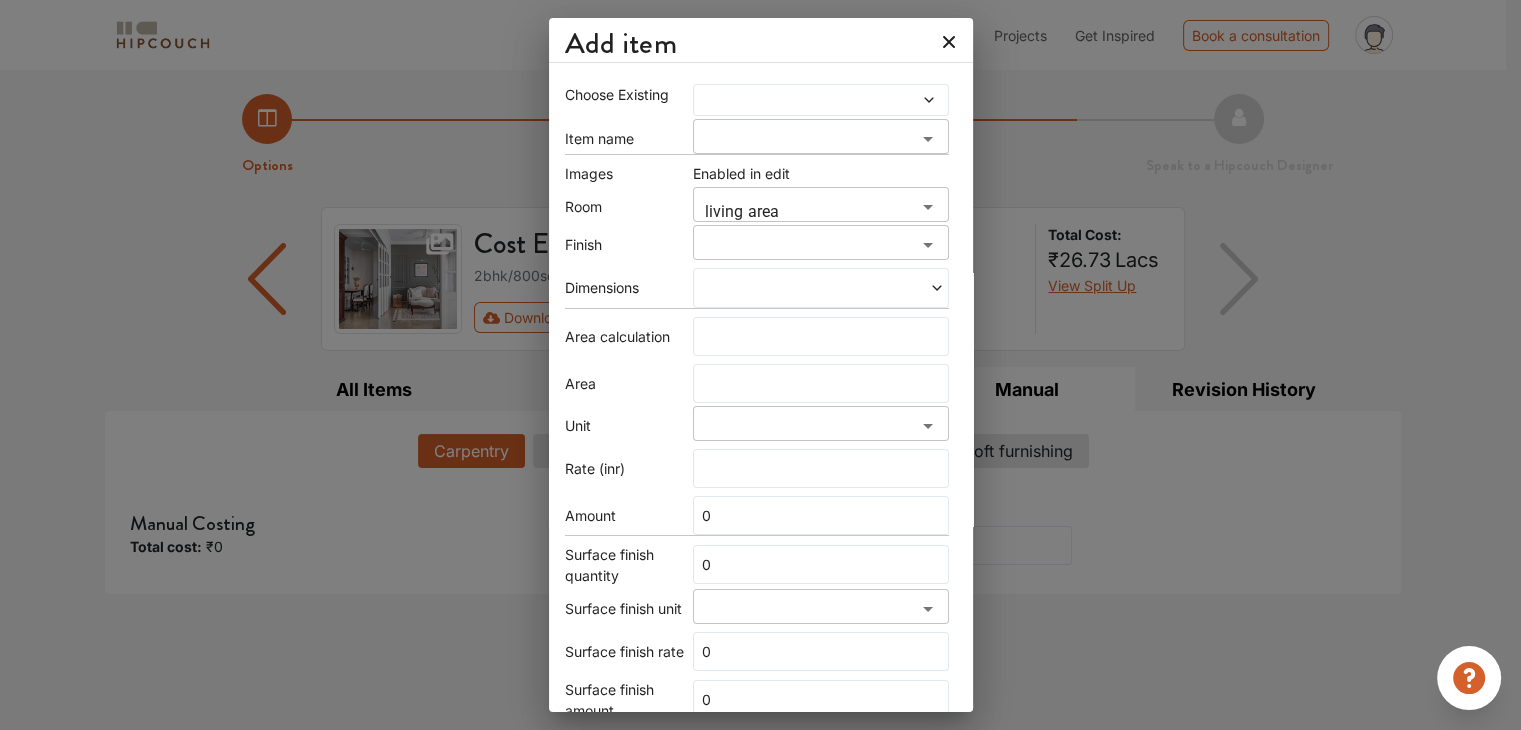 click on "Add item Choose Existing Item name ​ Images Enabled in edit Room living area ​ Finish ​ Dimensions Area calculation Area Unit ​ Rate (inr) Amount 0 Surface finish quantity 0 Surface finish unit ​ Surface finish rate 0 Surface finish amount 0 Edge finish quantity 0 Edge finish unit ​ Edge finish rate 0 Edge finish amount 0 Material percentage Labour percentage Total cost(inr) 0 Cancel Save" at bounding box center (760, 365) 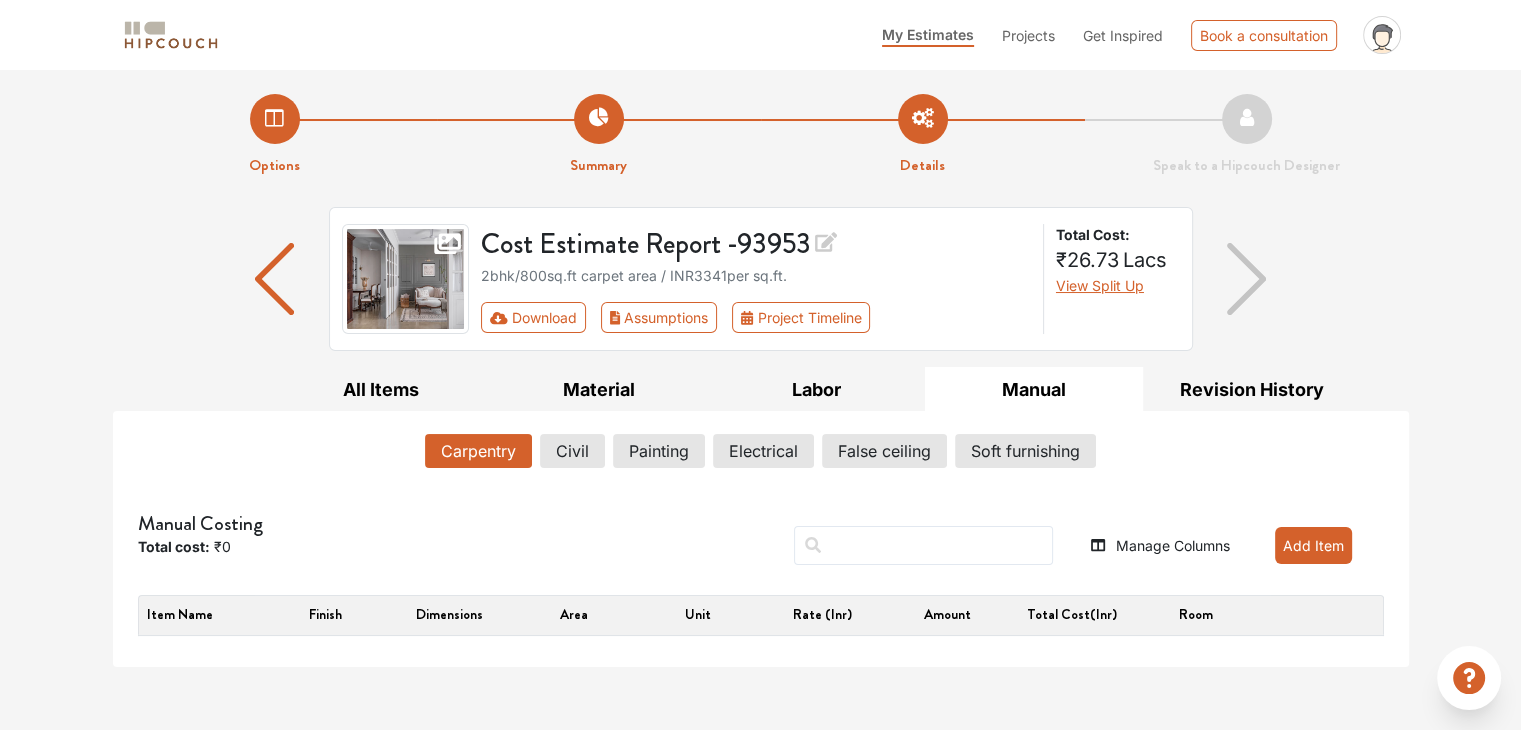 click on "Add Item" at bounding box center [1313, 545] 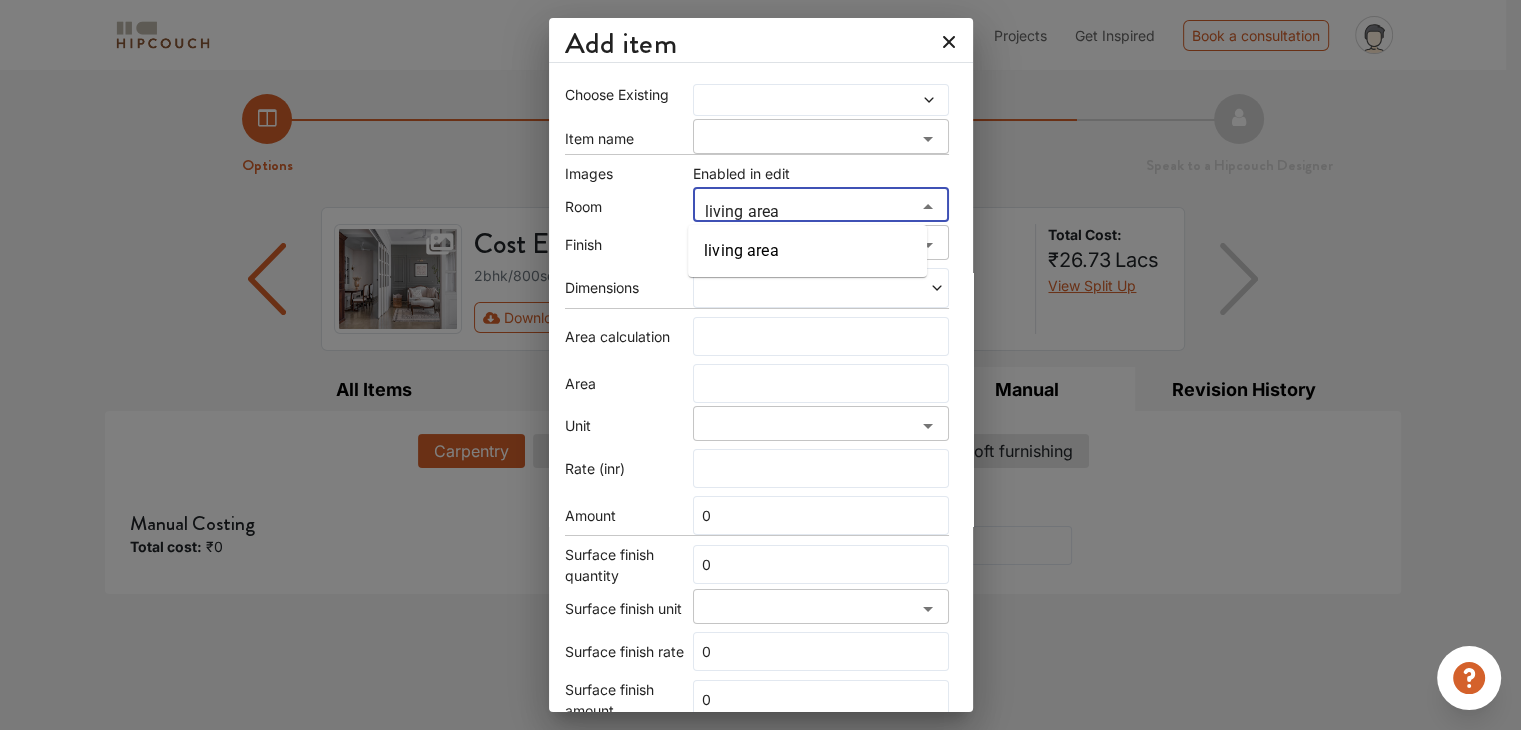 click on "living area" at bounding box center [804, 212] 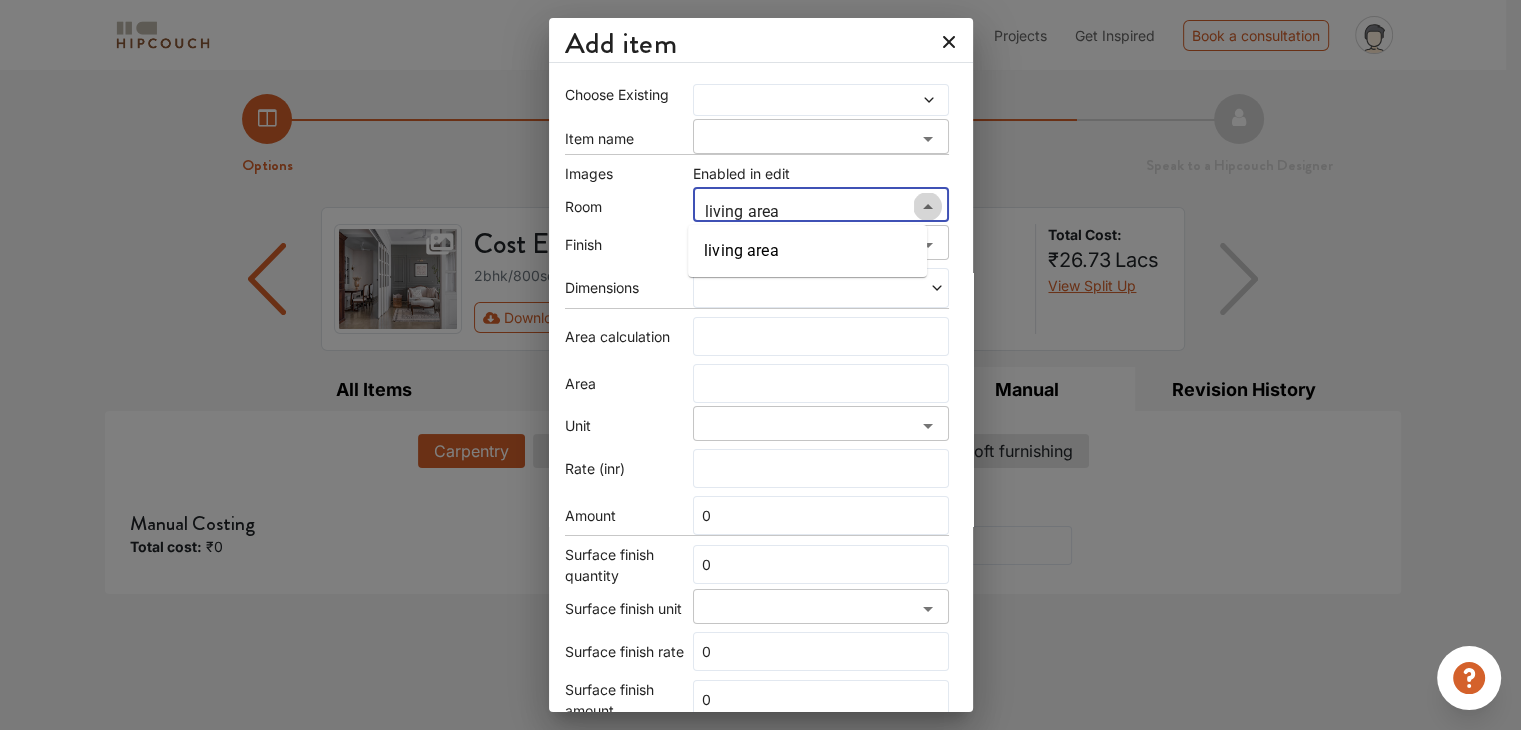 click 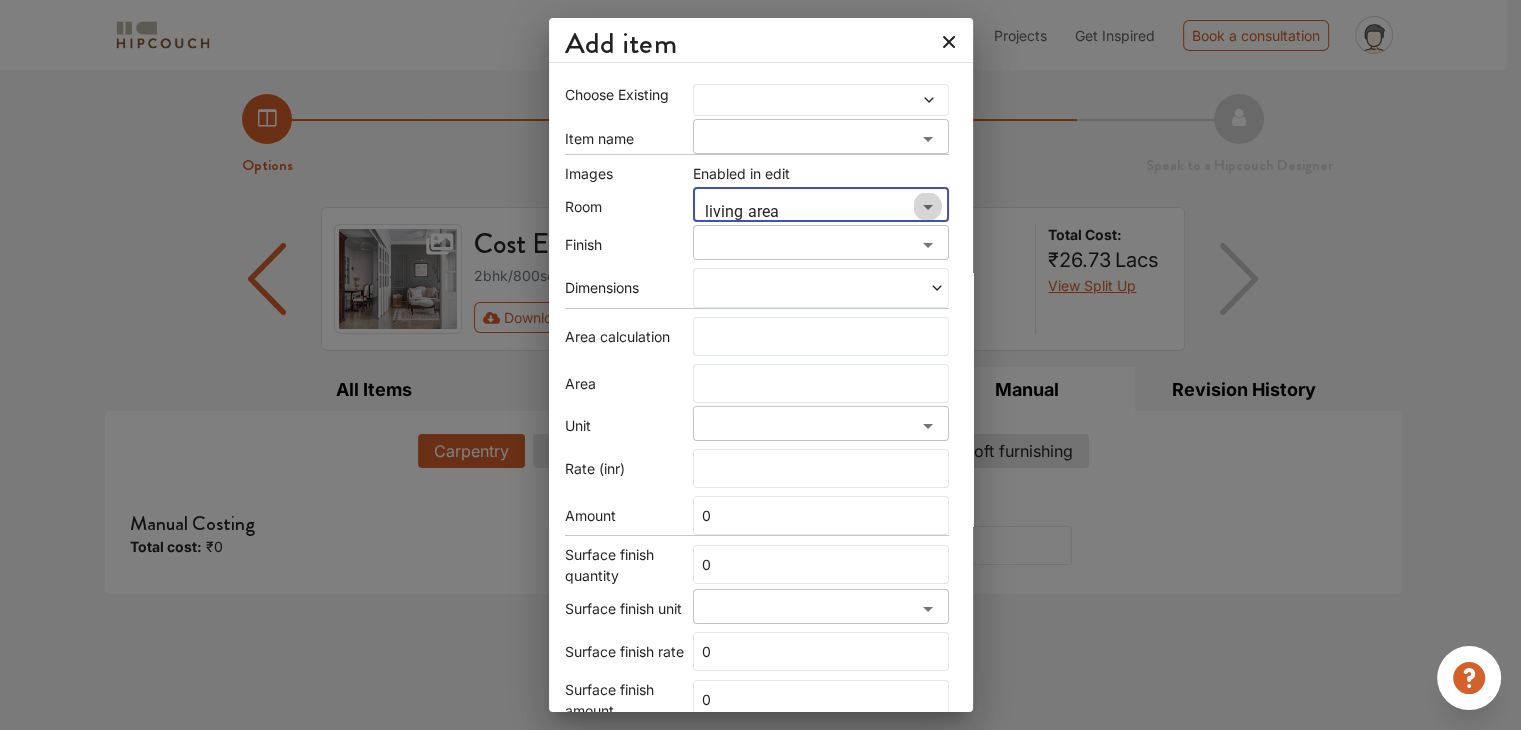 click 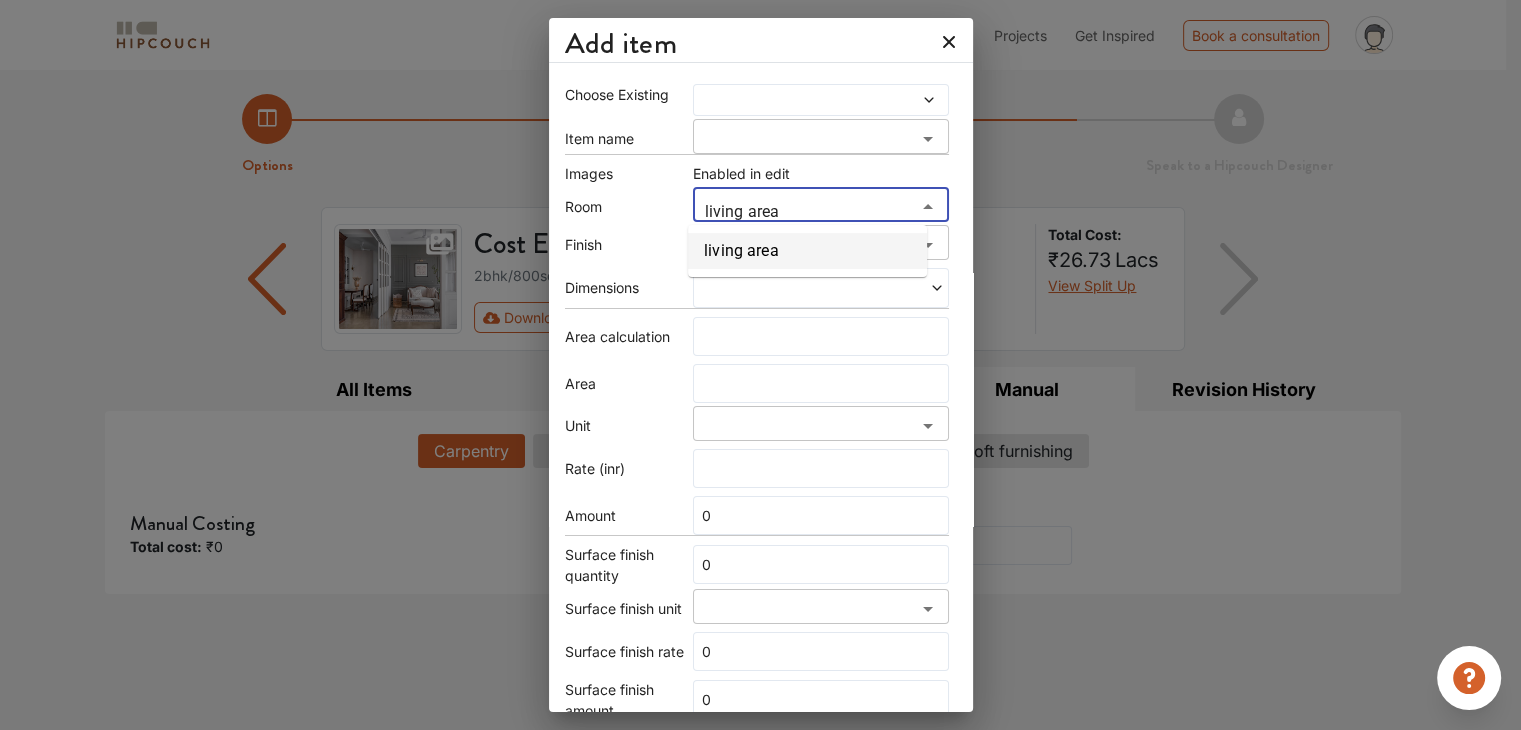 click on "living area" at bounding box center [804, 212] 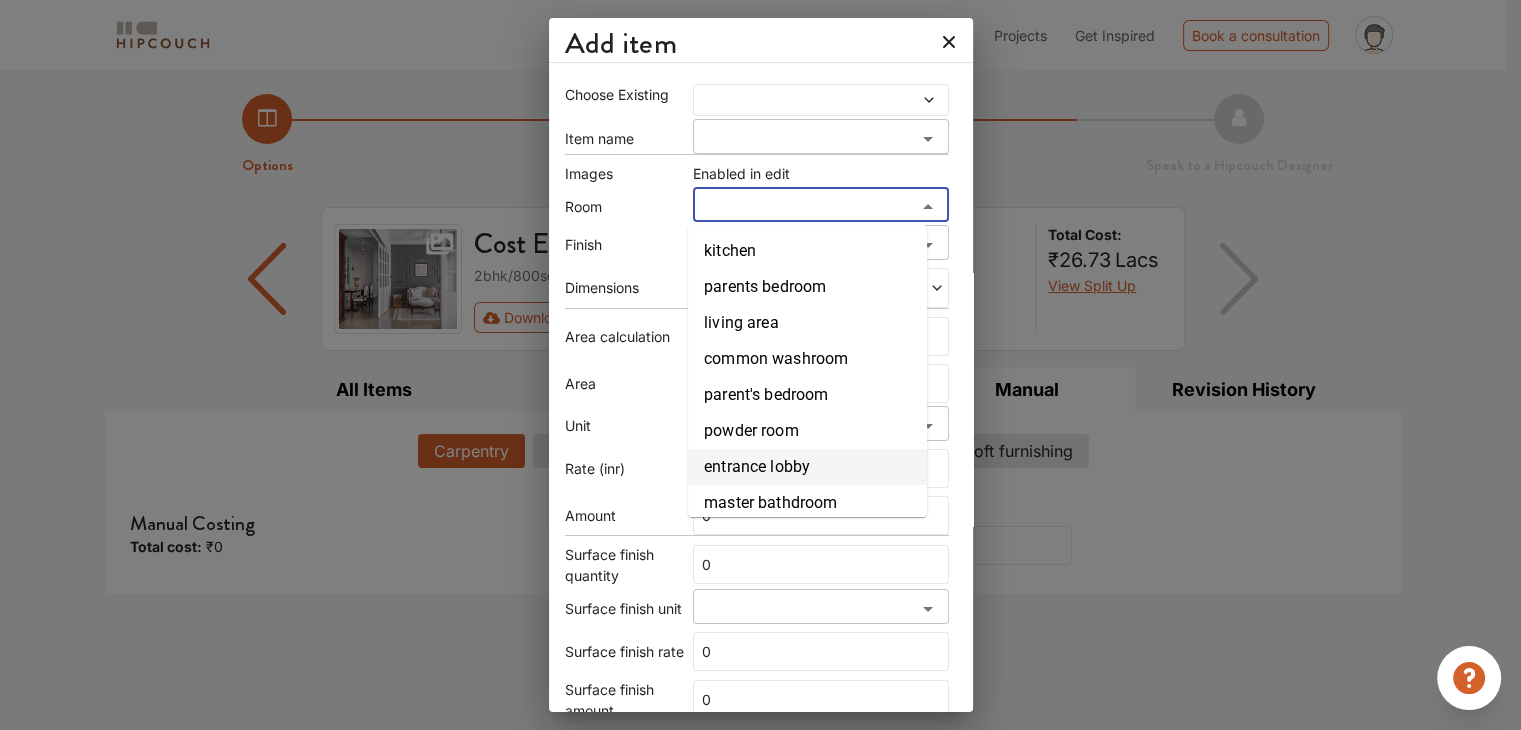click on "entrance lobby" at bounding box center (807, 467) 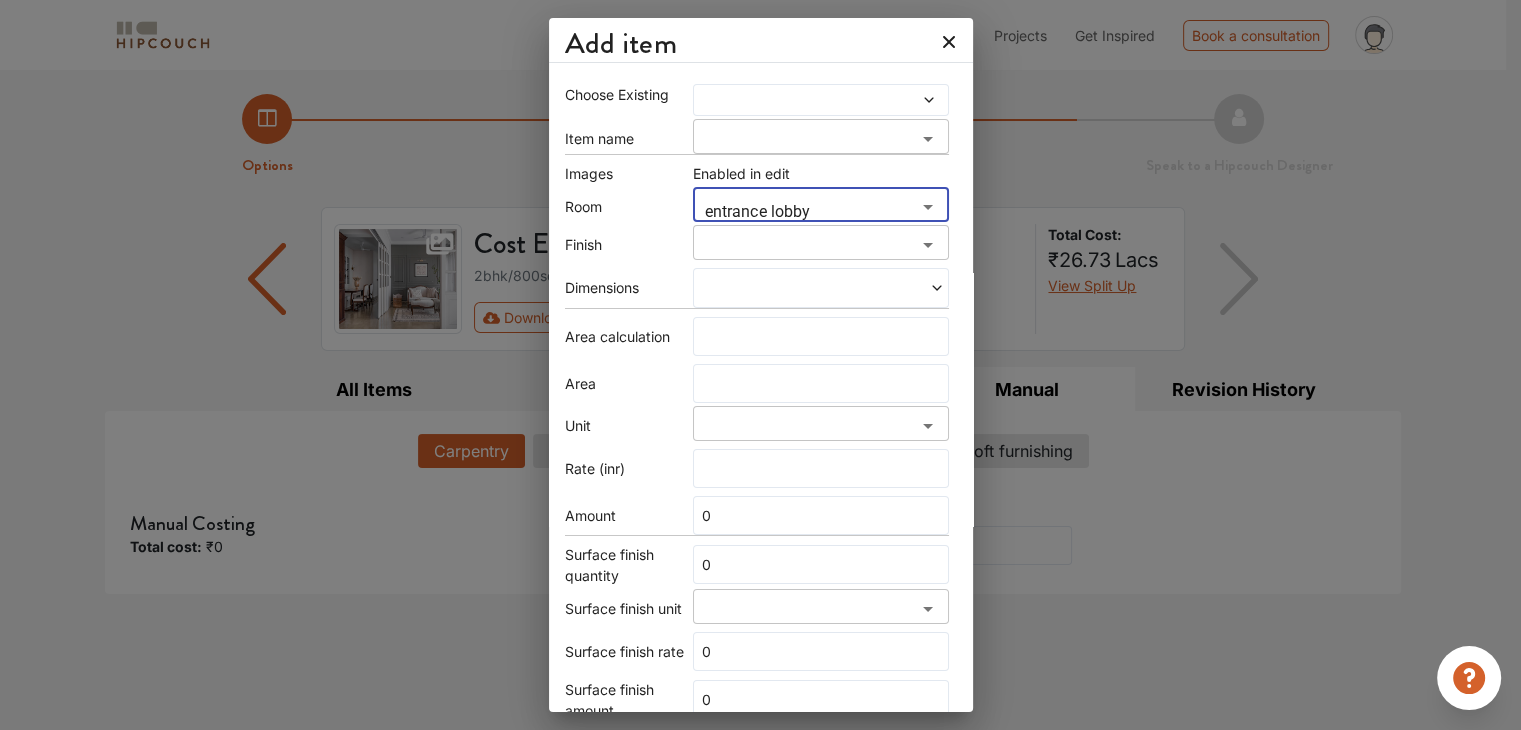 type on "entrance lobby" 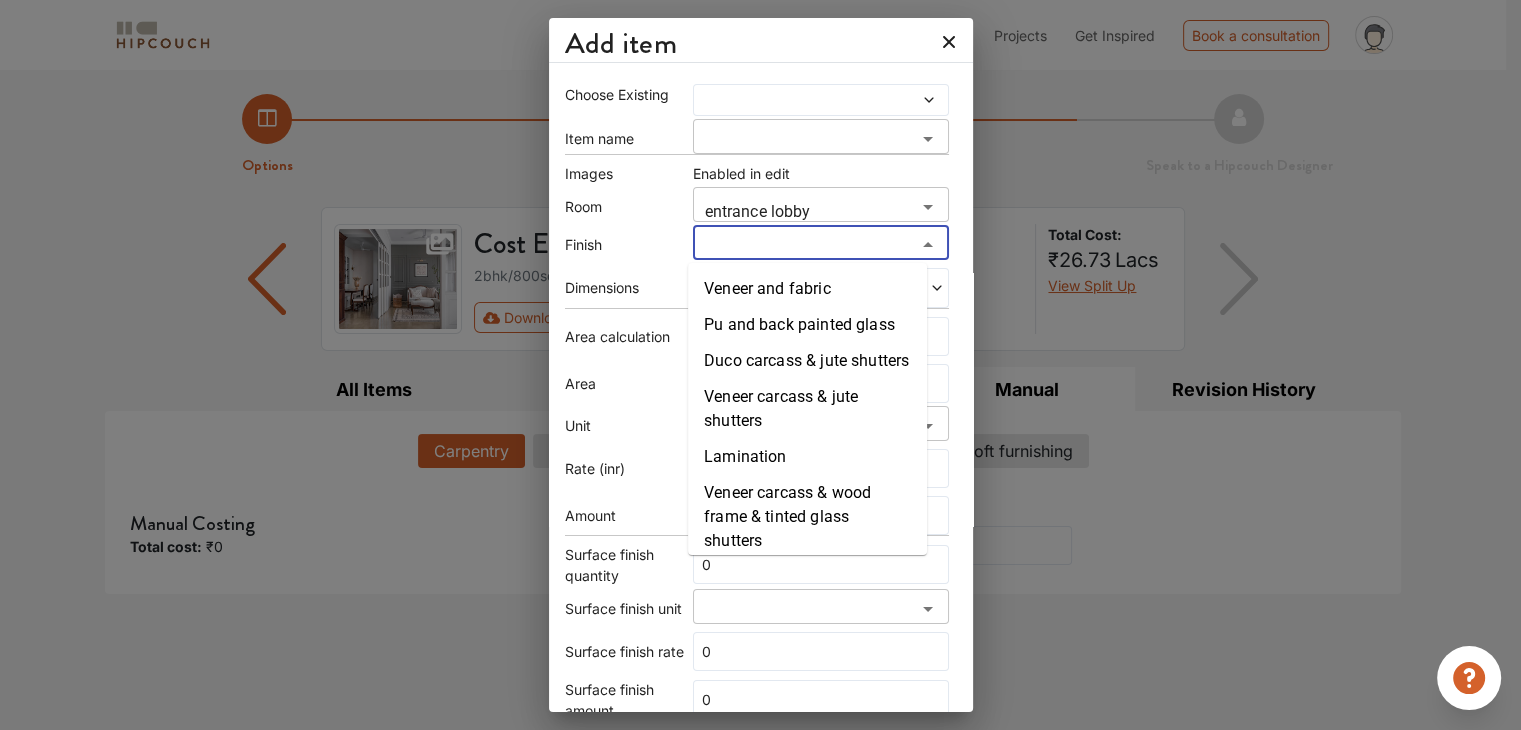 click at bounding box center [804, 250] 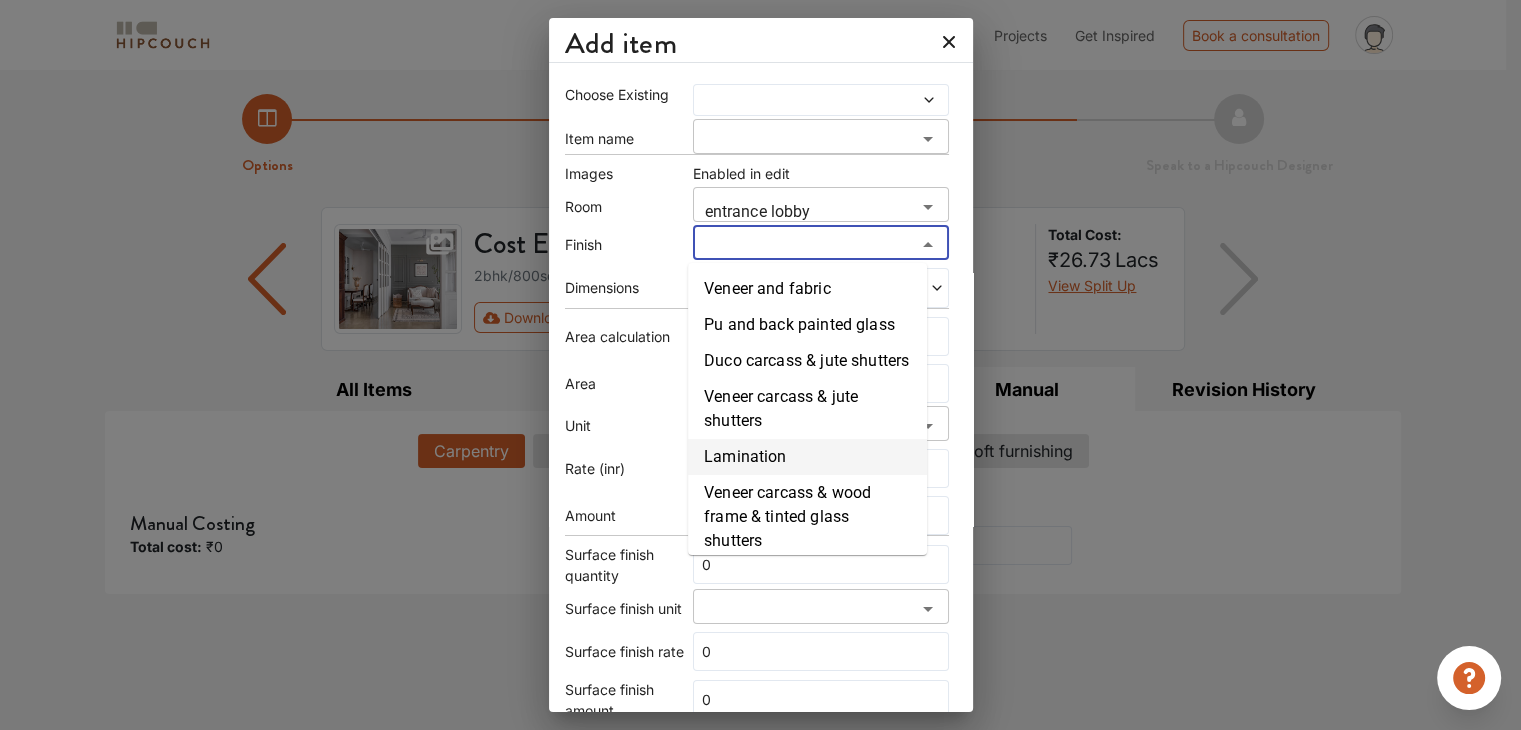 click on "Lamination" at bounding box center (807, 457) 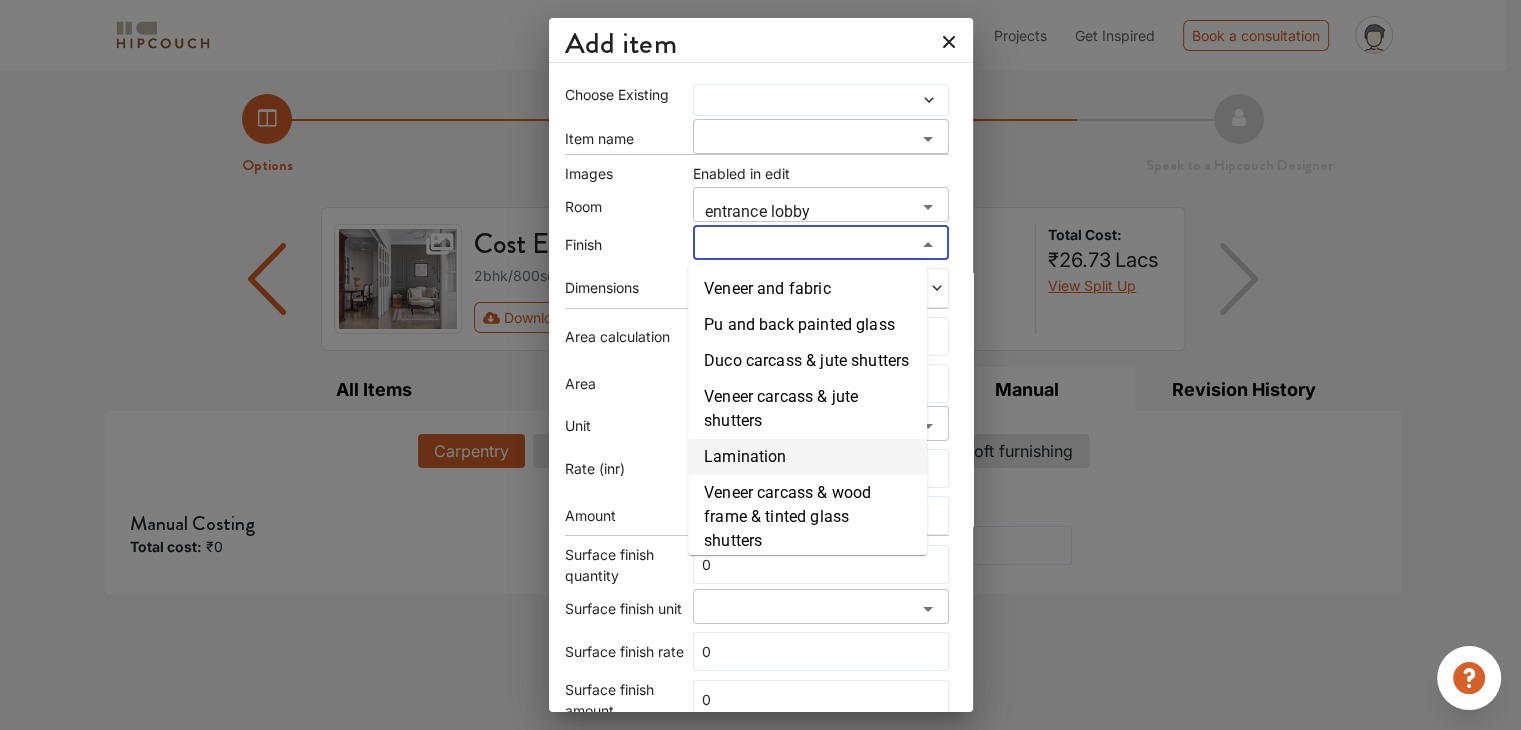 type on "Lamination" 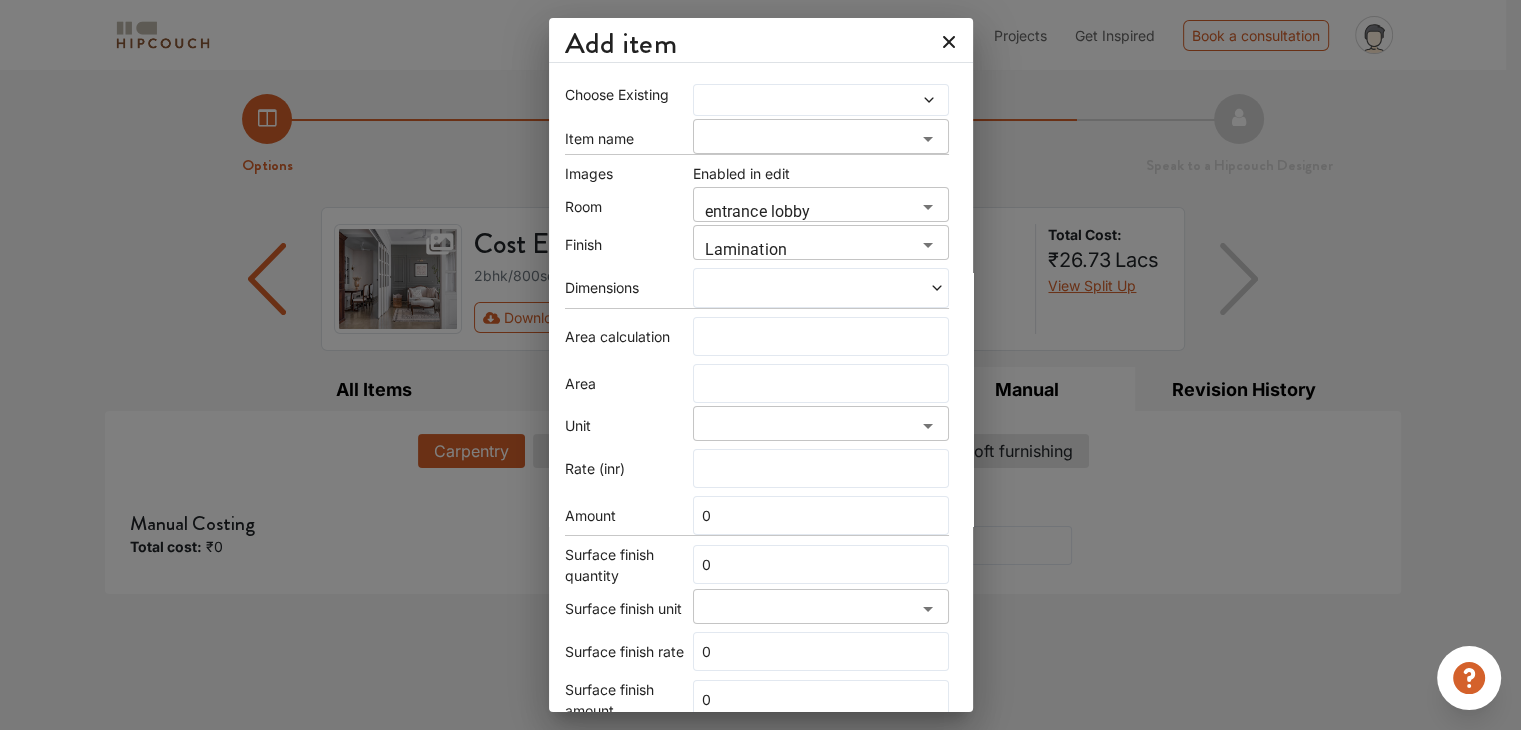 click at bounding box center [821, 288] 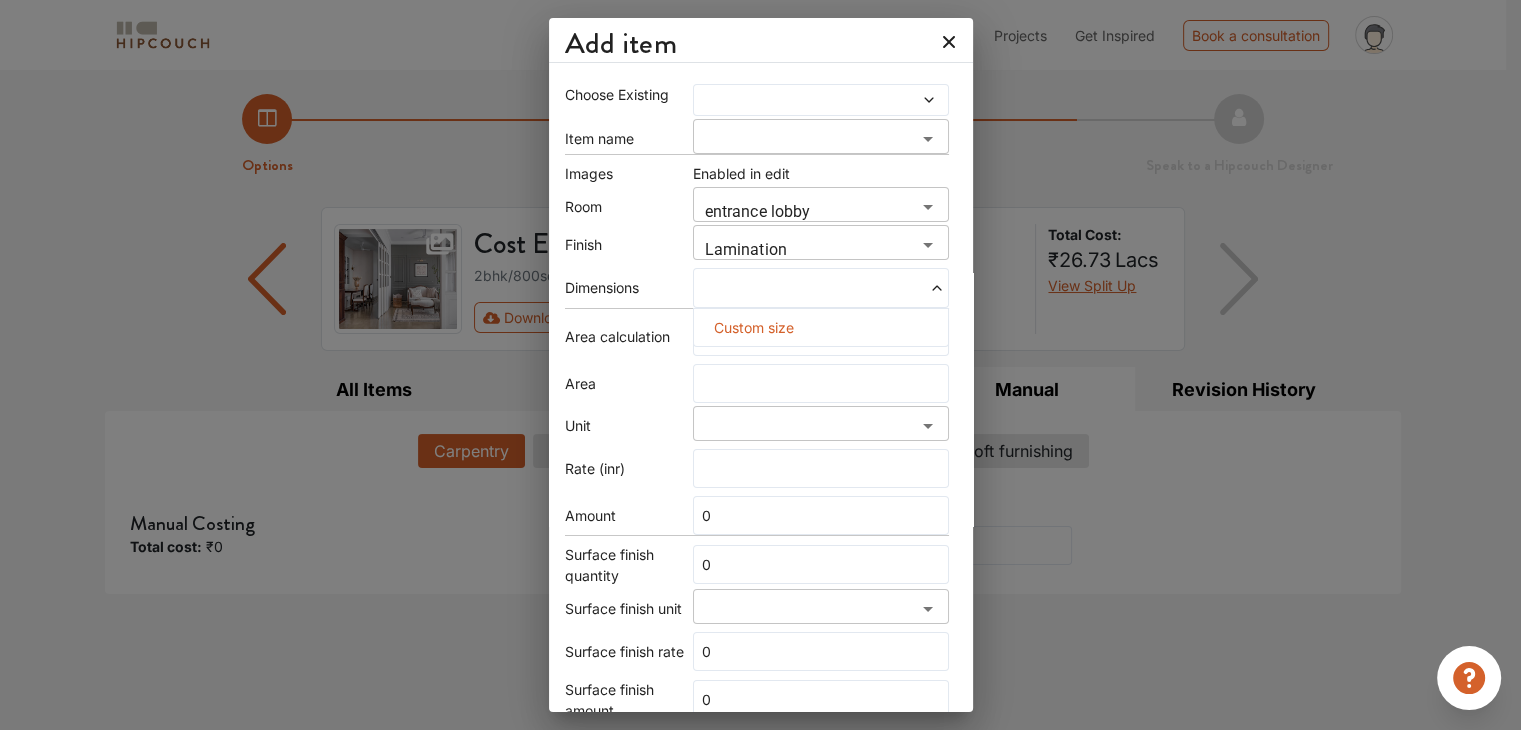 click at bounding box center [759, 288] 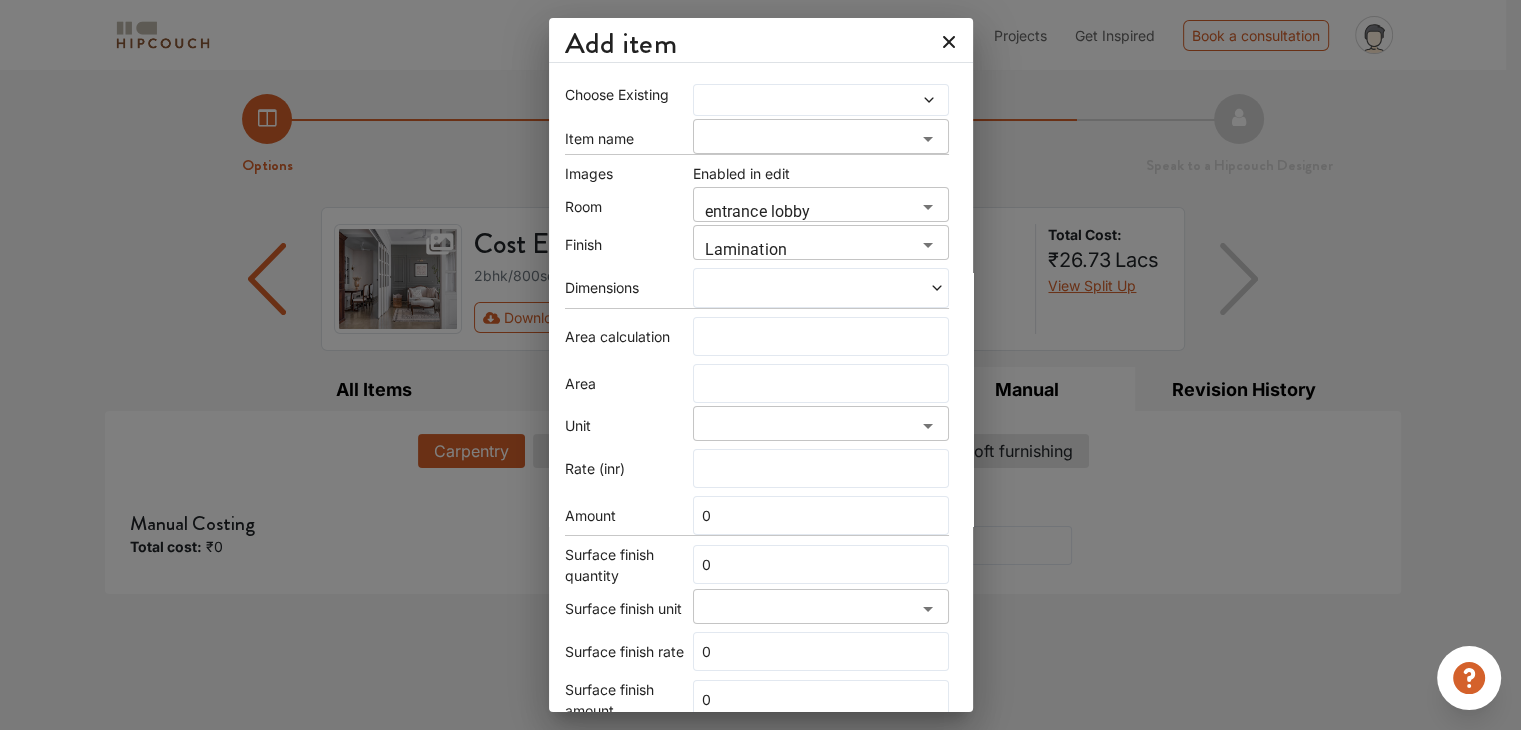 click at bounding box center [804, 144] 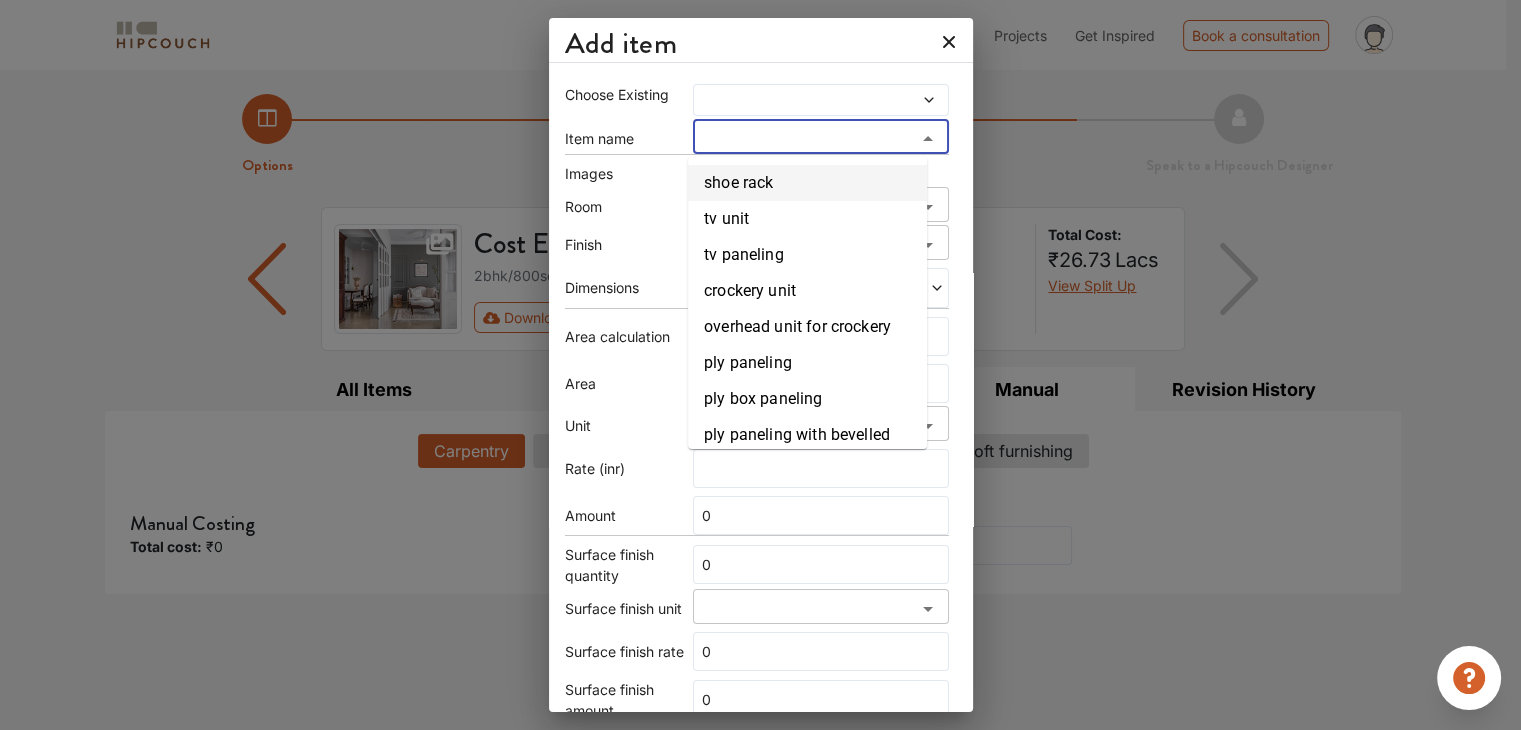 click on "shoe rack" at bounding box center [807, 183] 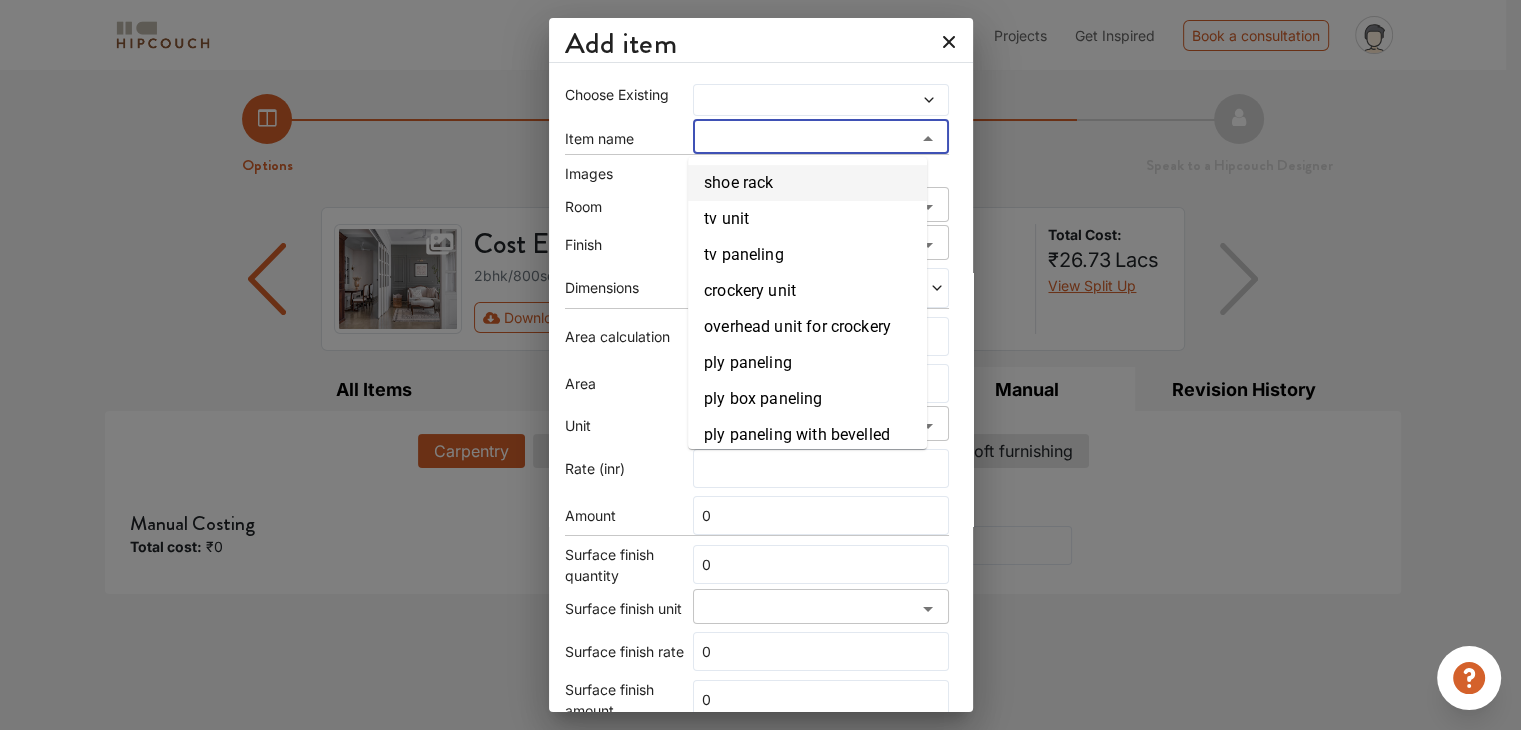 type on "shoe rack" 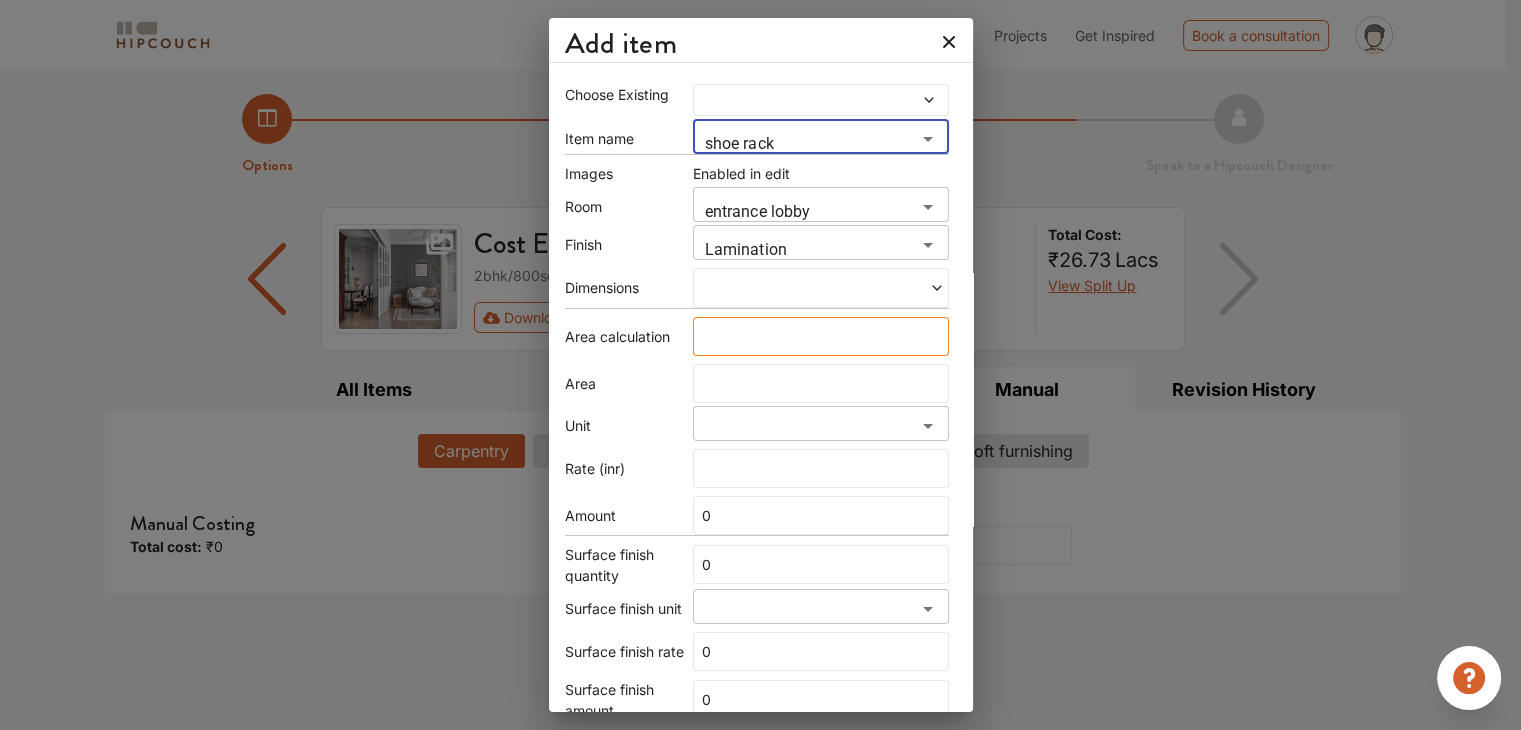 click at bounding box center [821, 336] 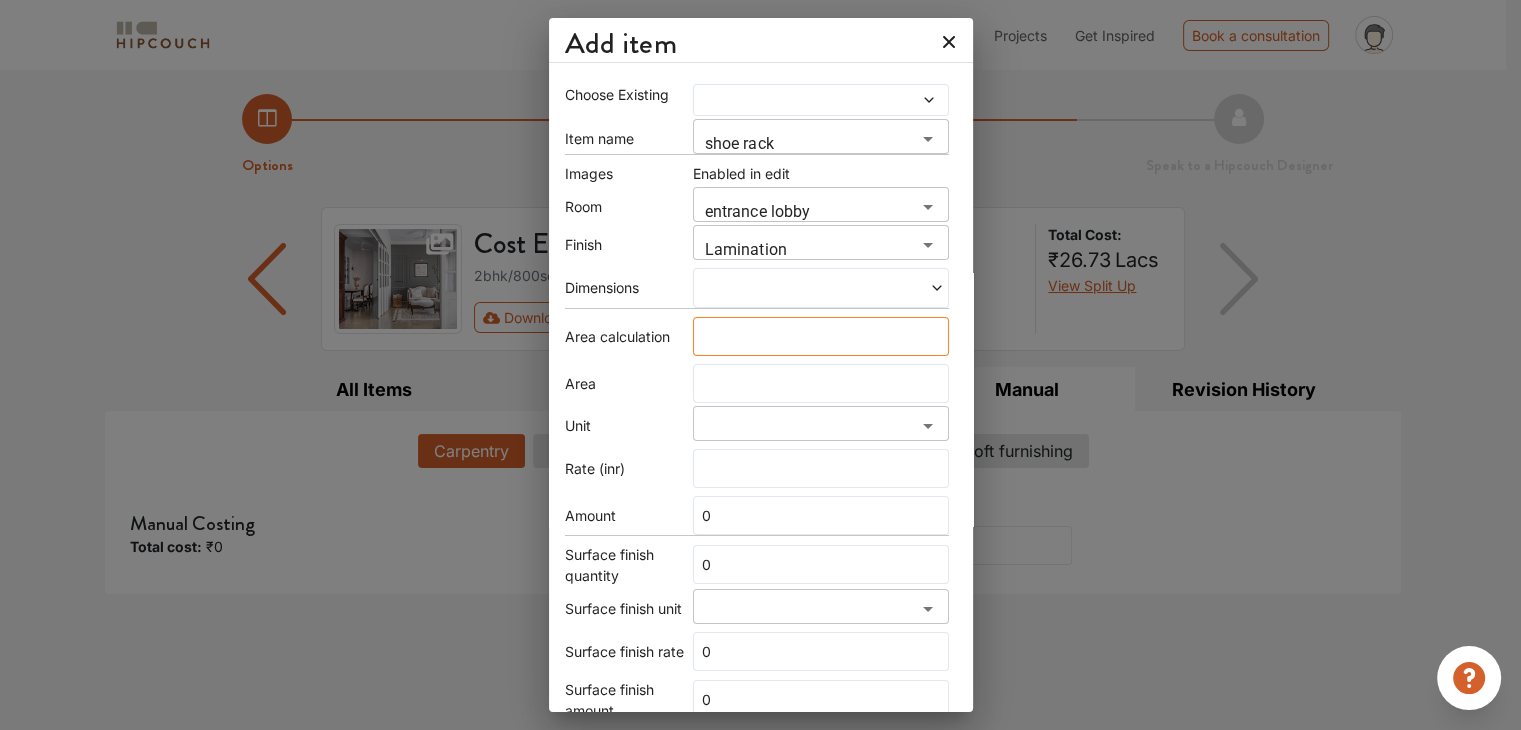 type 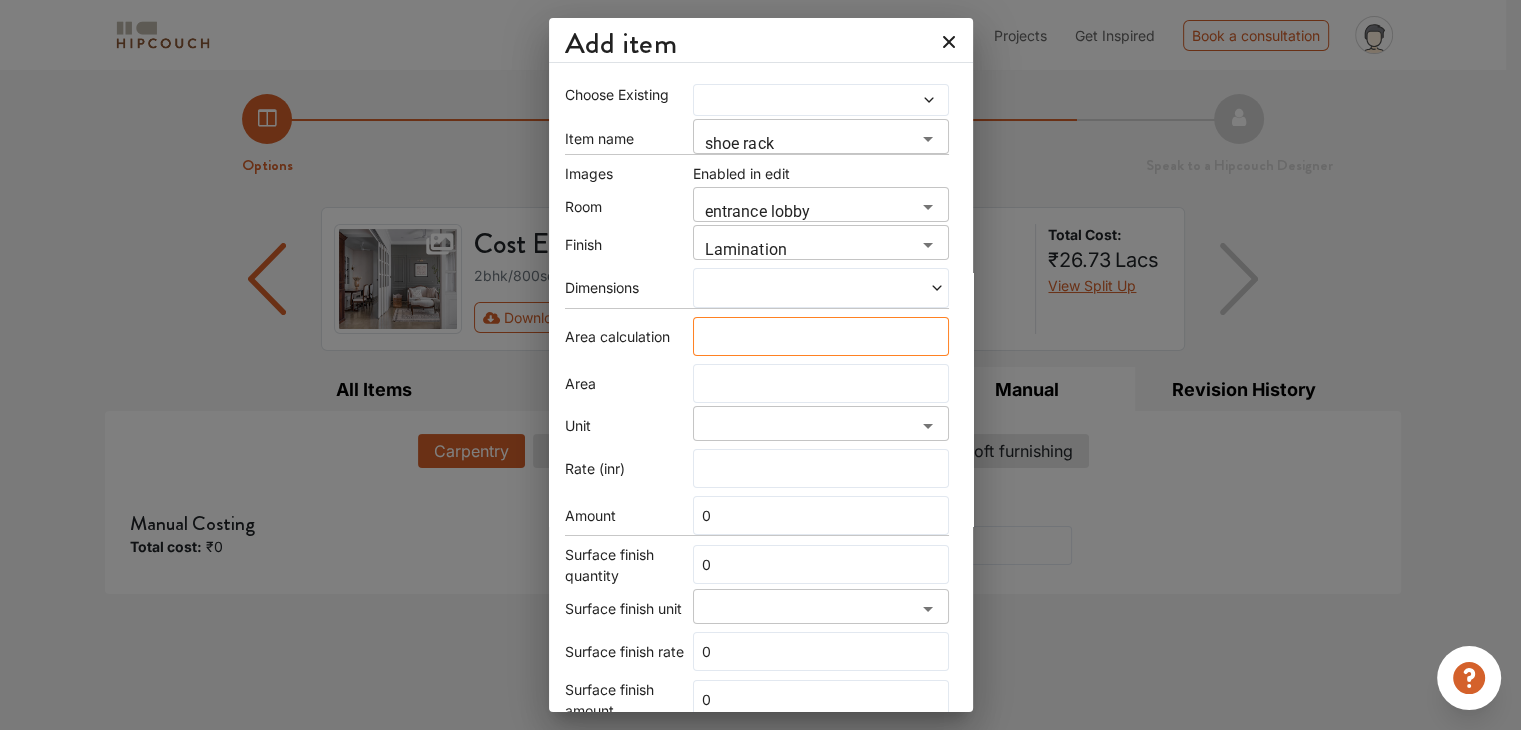 click at bounding box center (821, 336) 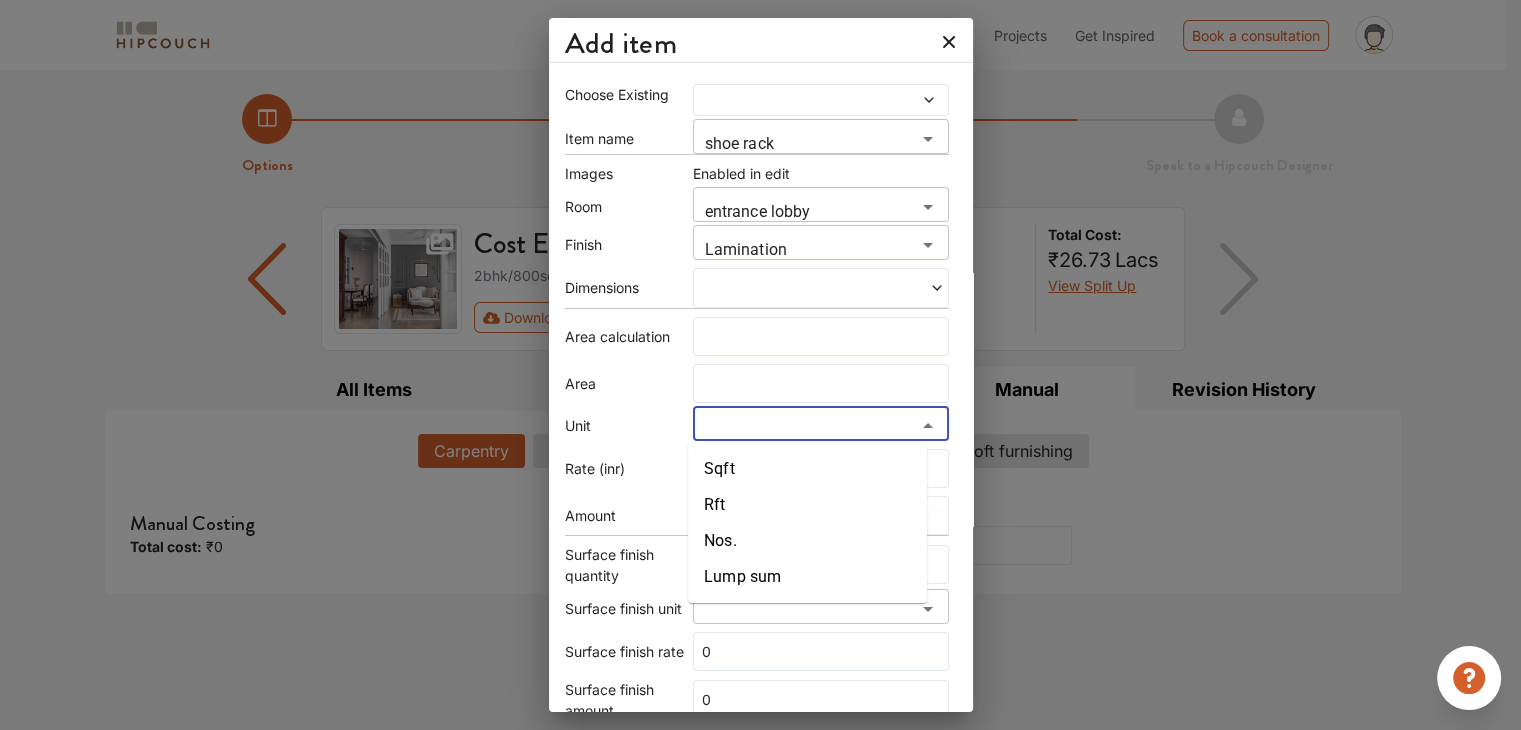 click at bounding box center [804, 431] 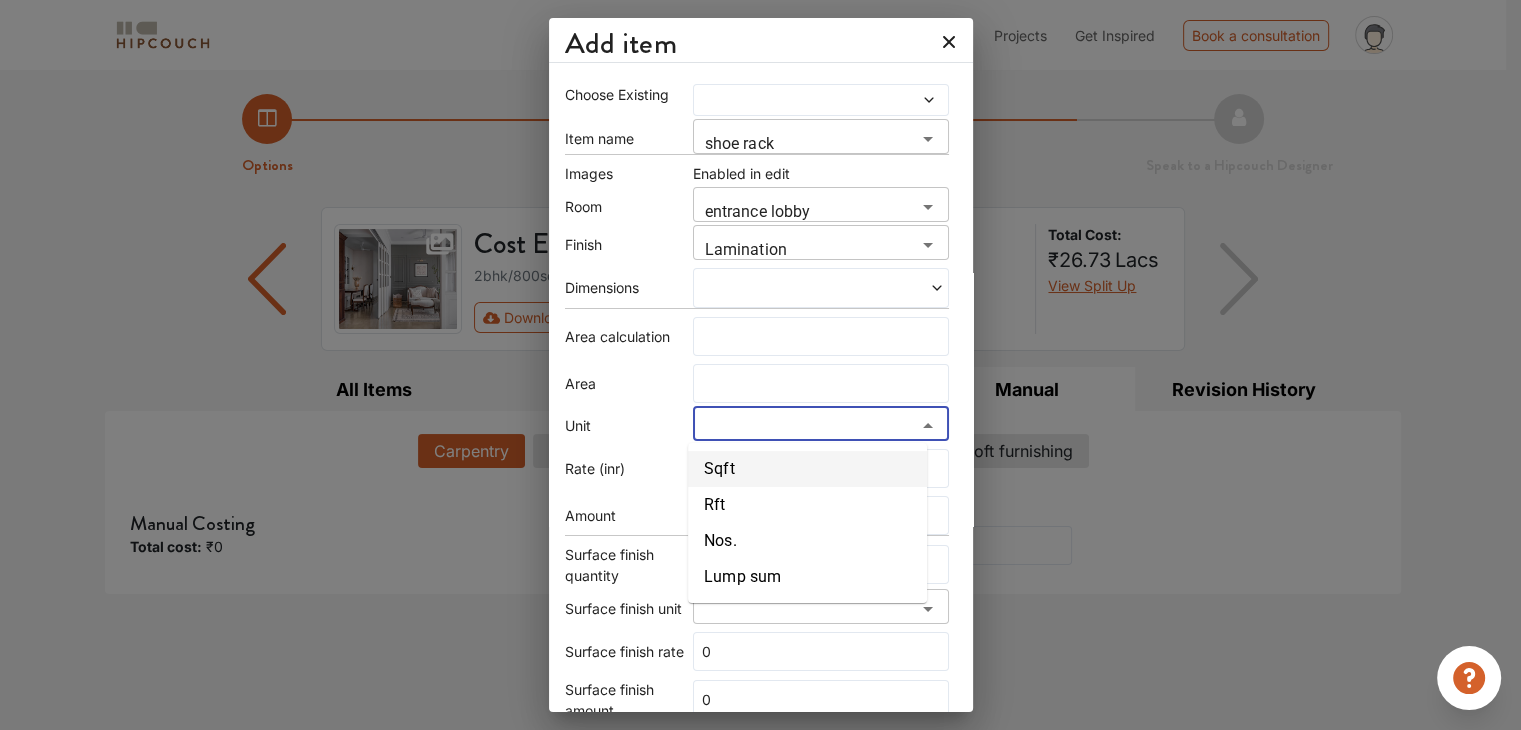 click on "Sqft" at bounding box center [807, 469] 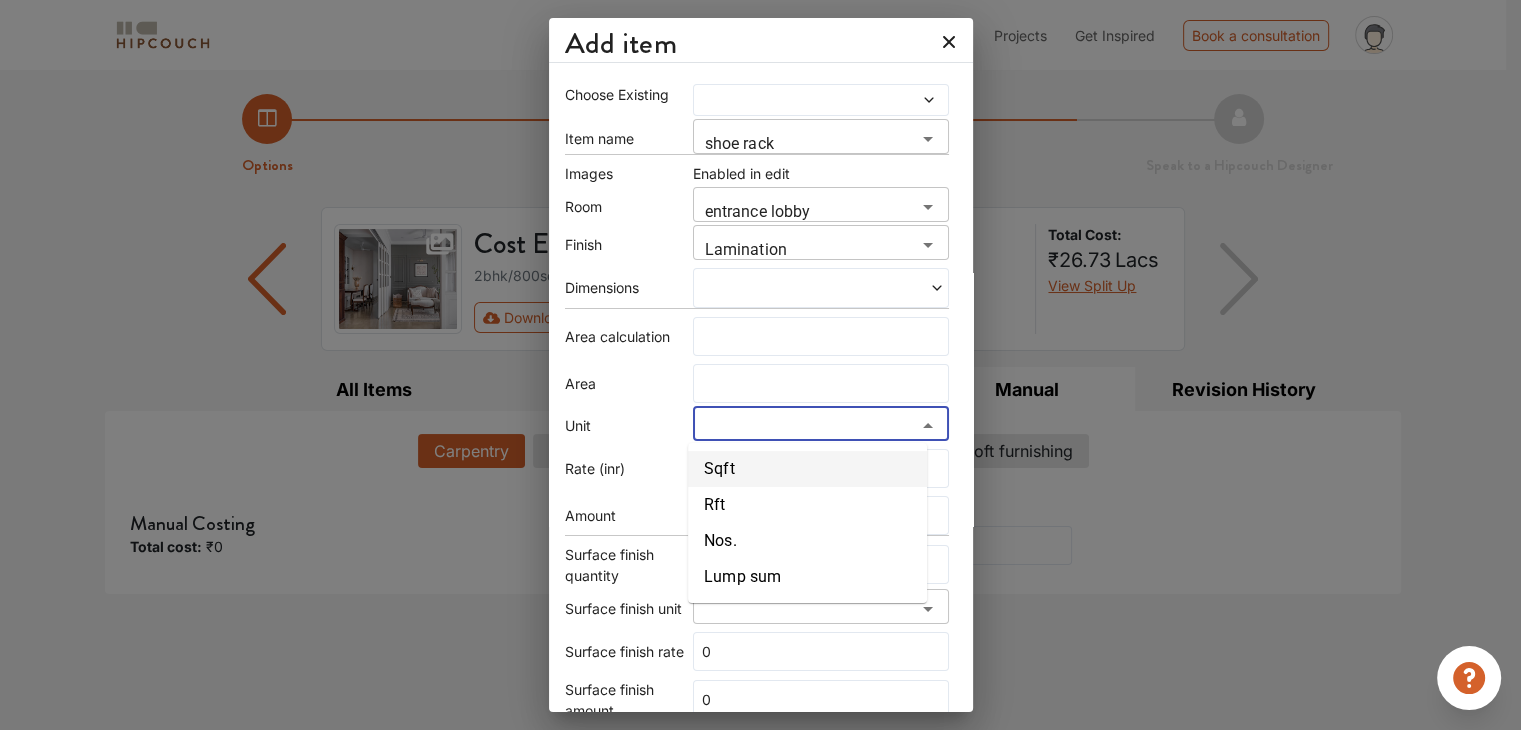 type on "Sqft" 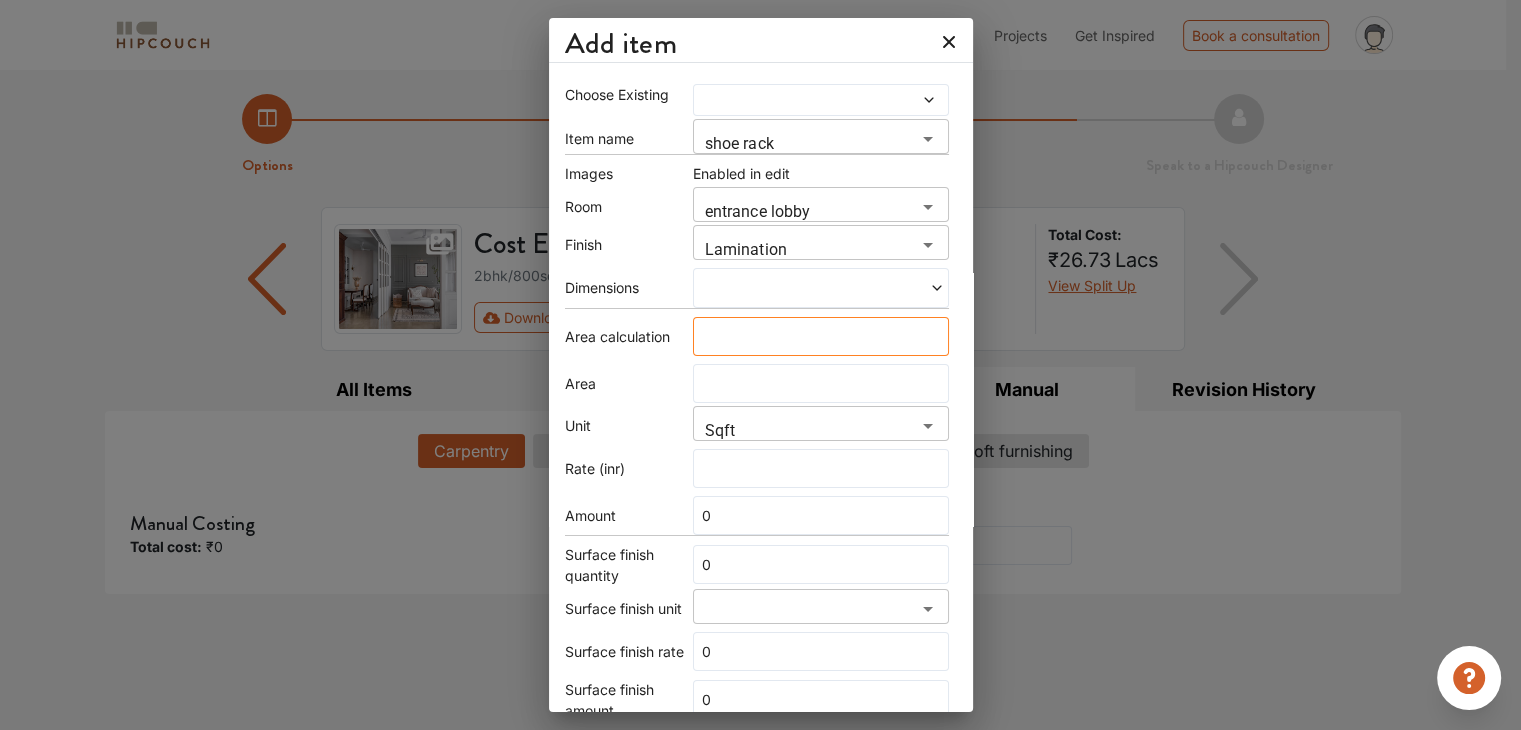 click at bounding box center (821, 336) 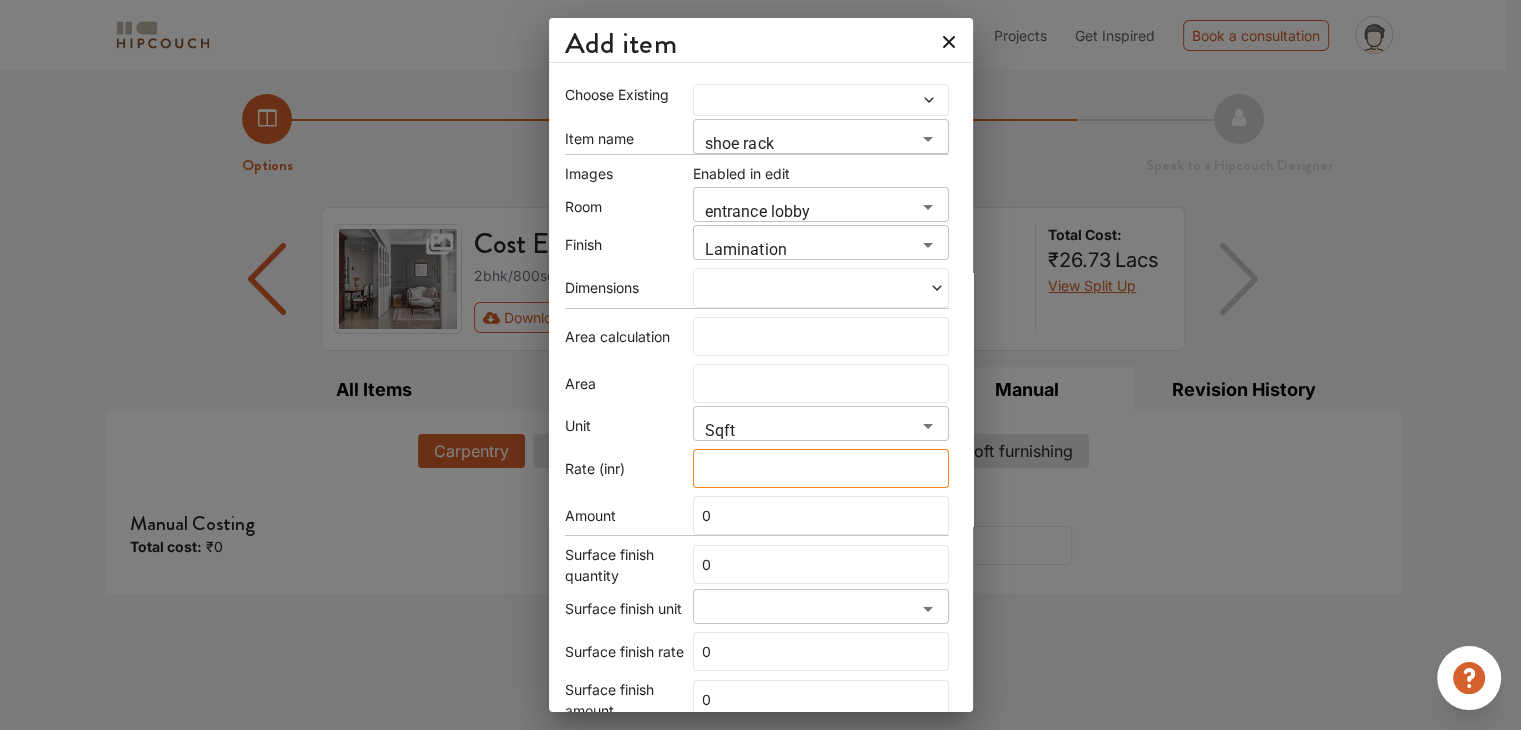click at bounding box center (821, 468) 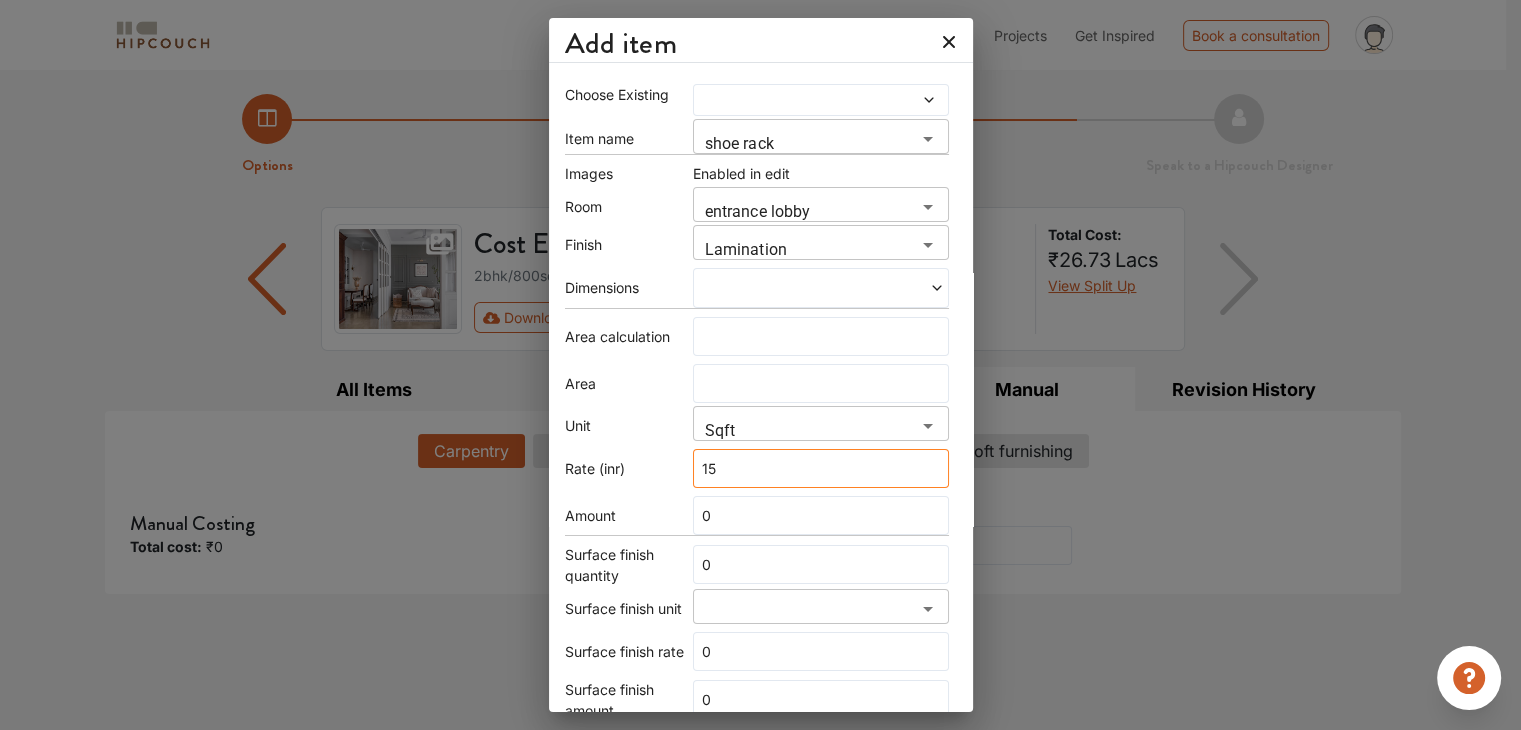 scroll, scrollTop: 415, scrollLeft: 0, axis: vertical 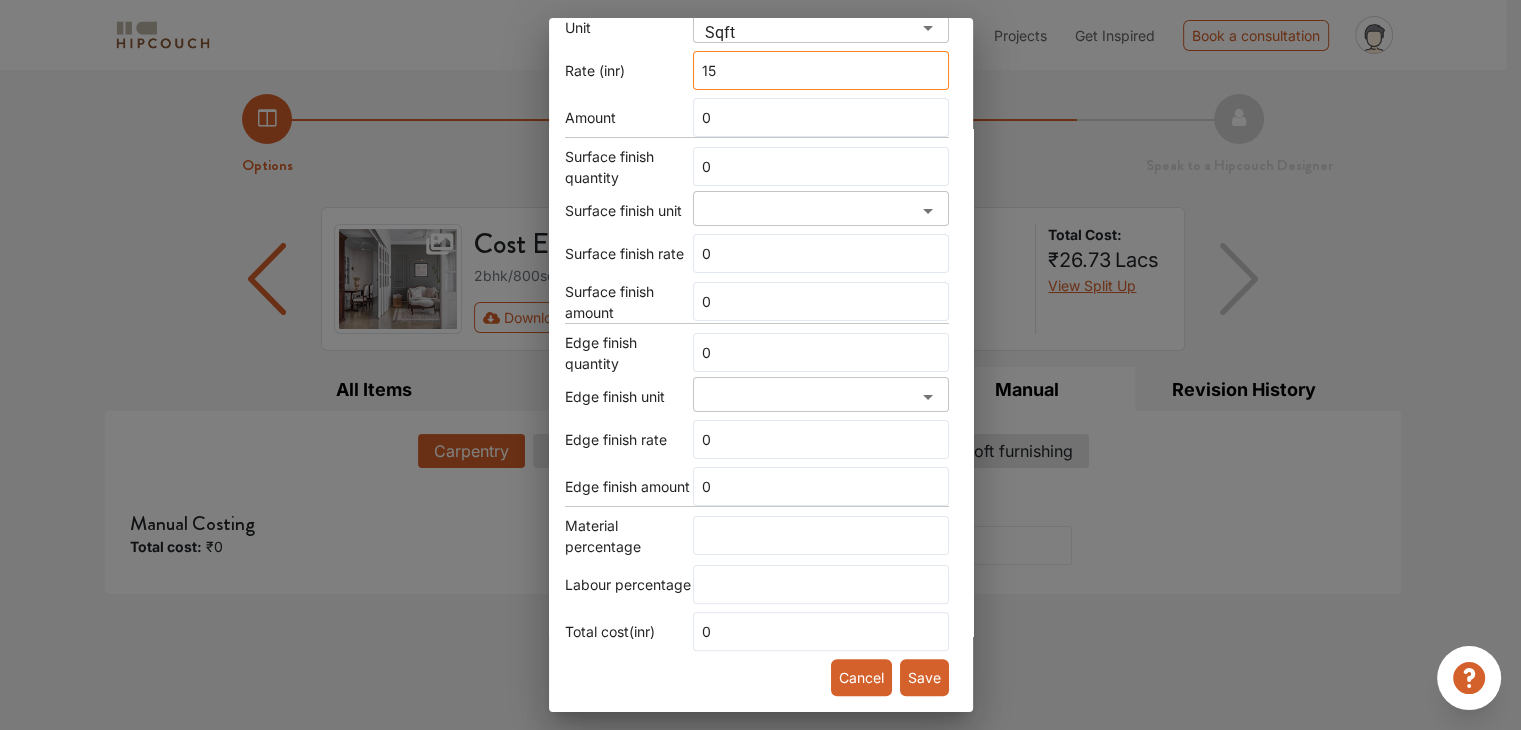 type on "15" 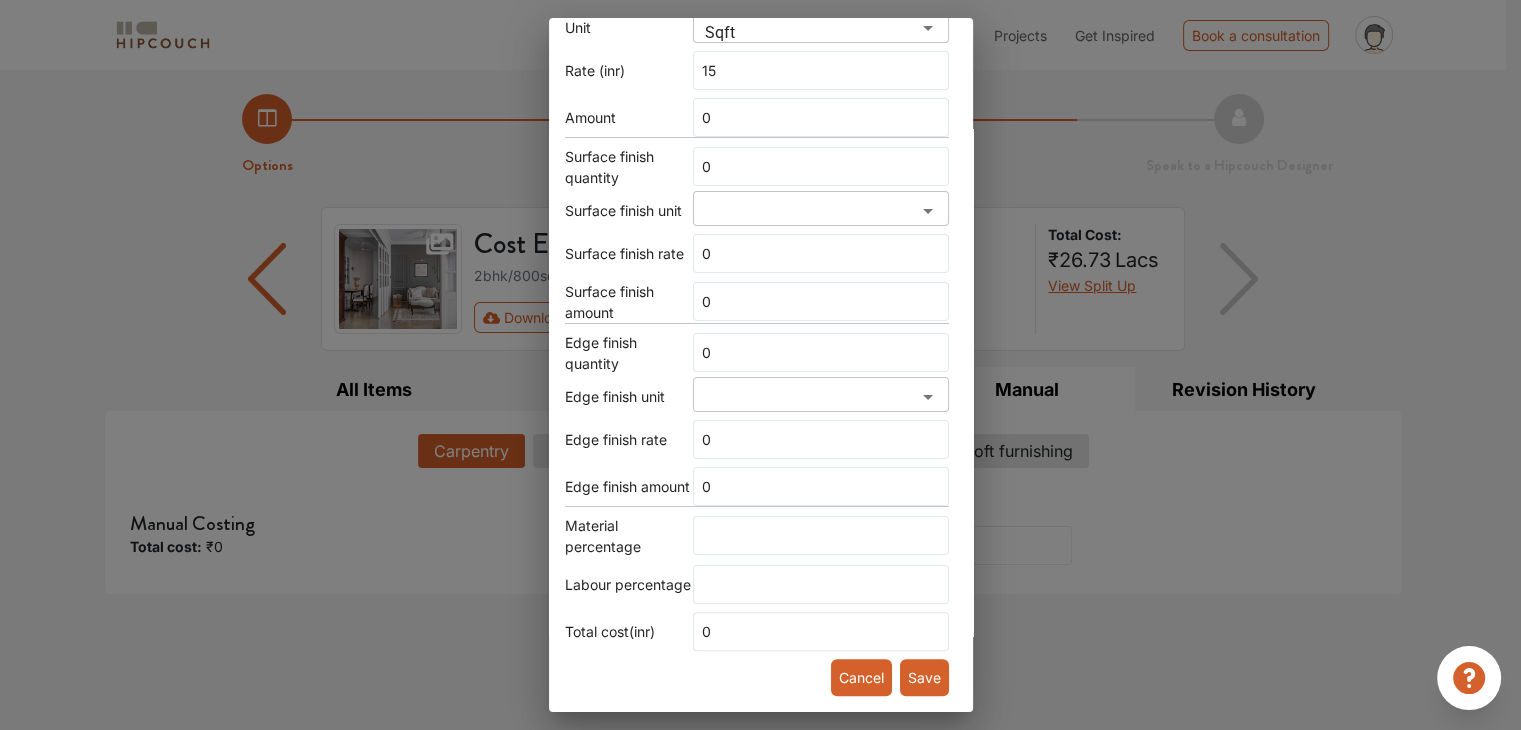 click on "Save" at bounding box center (924, 677) 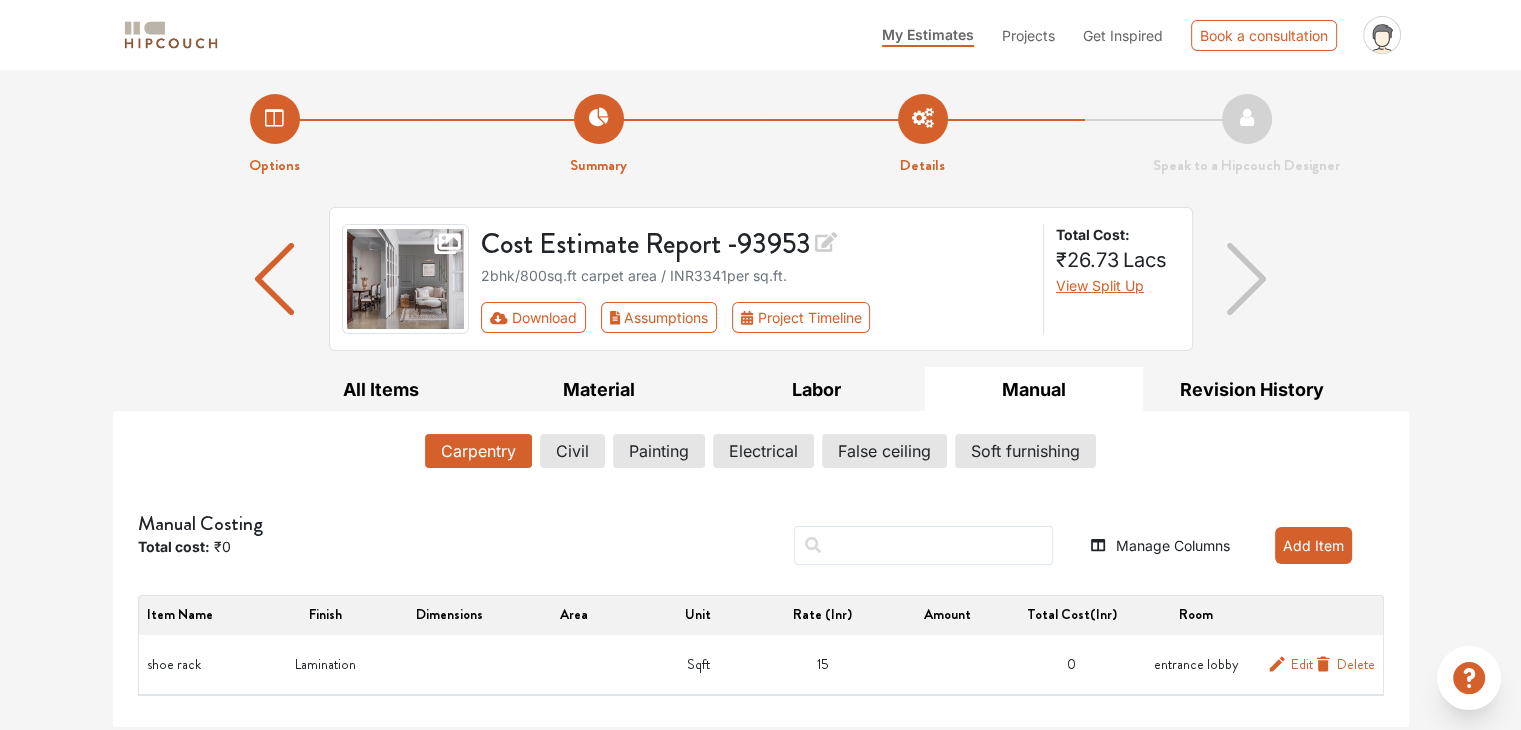 click 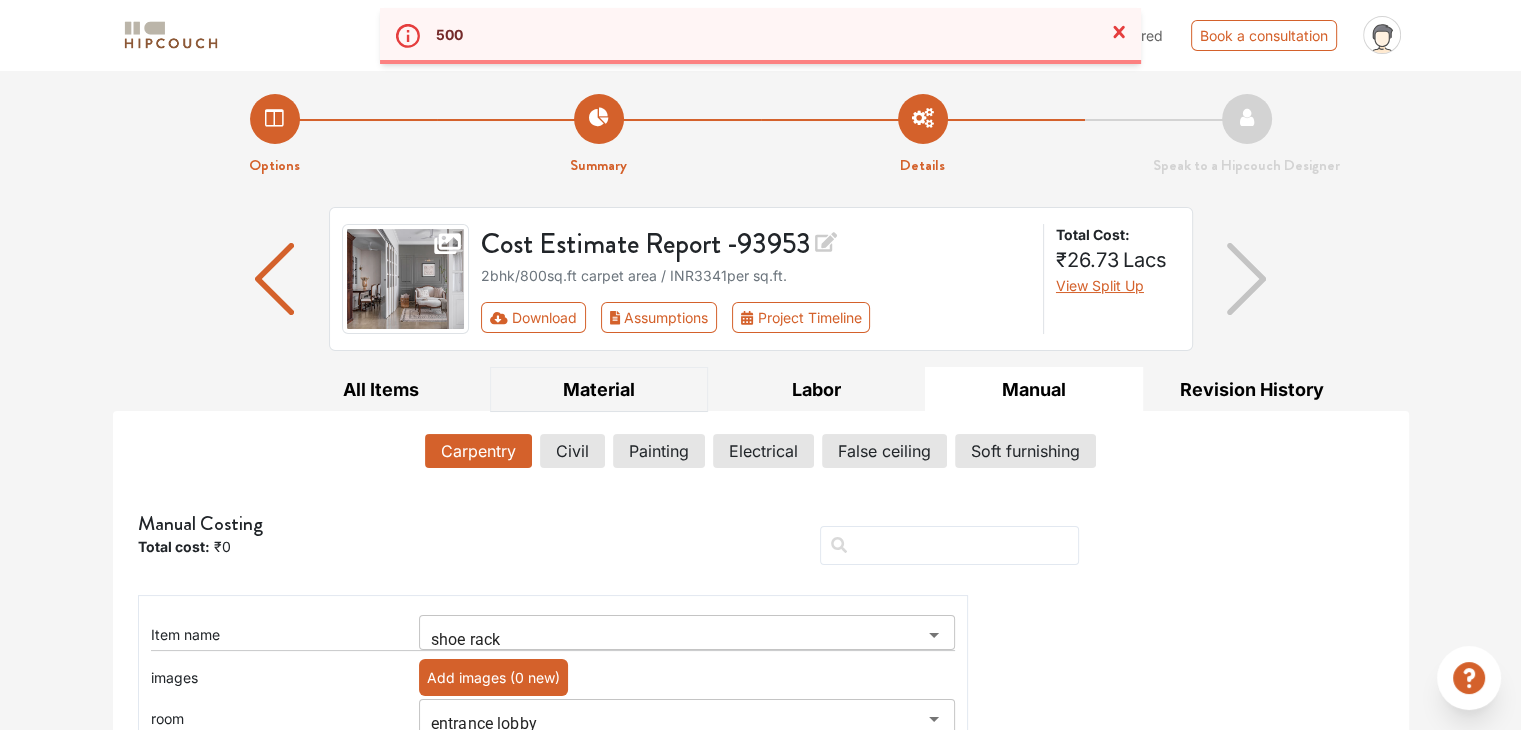 scroll, scrollTop: 883, scrollLeft: 0, axis: vertical 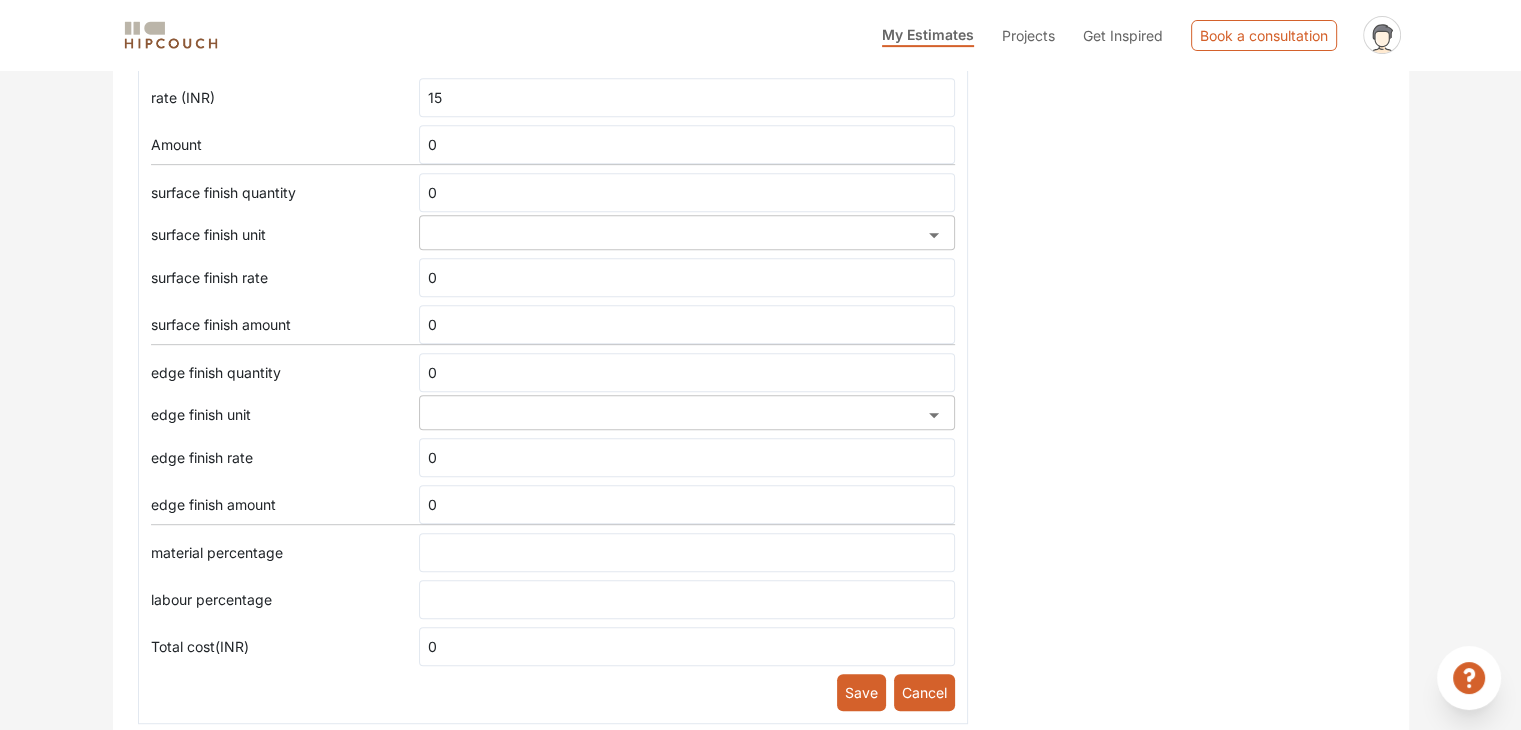 click on "​" at bounding box center (687, 235) 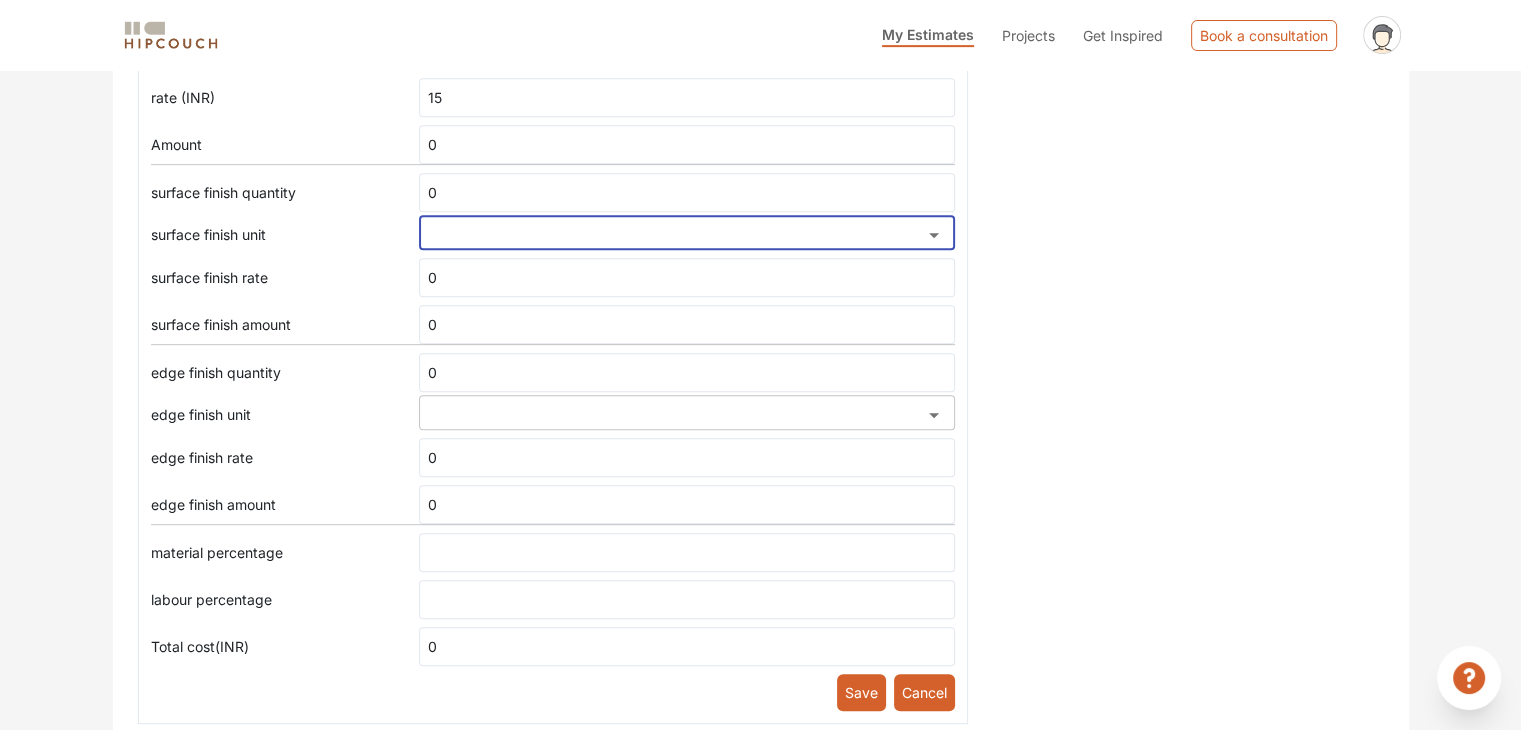 click on "​" at bounding box center (687, 235) 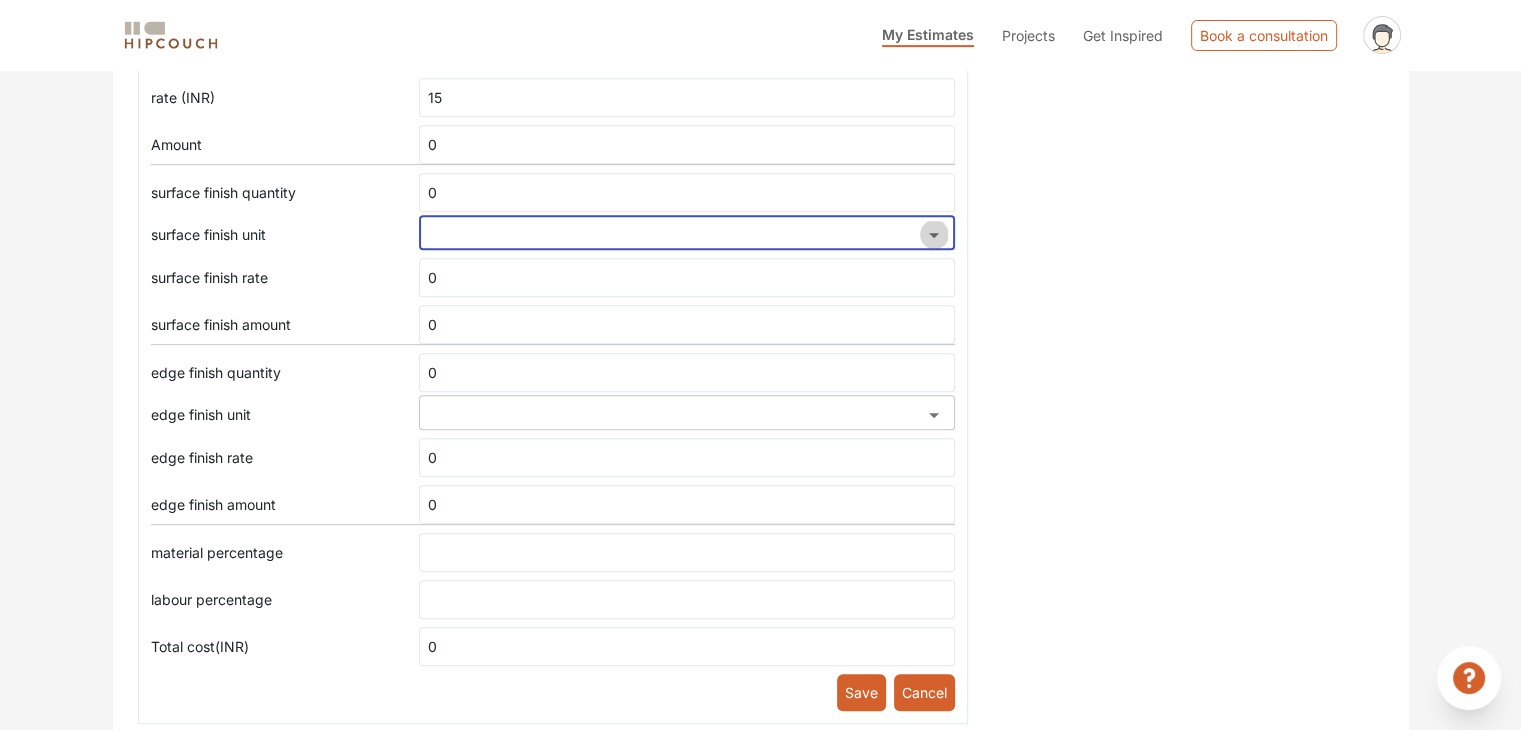 click 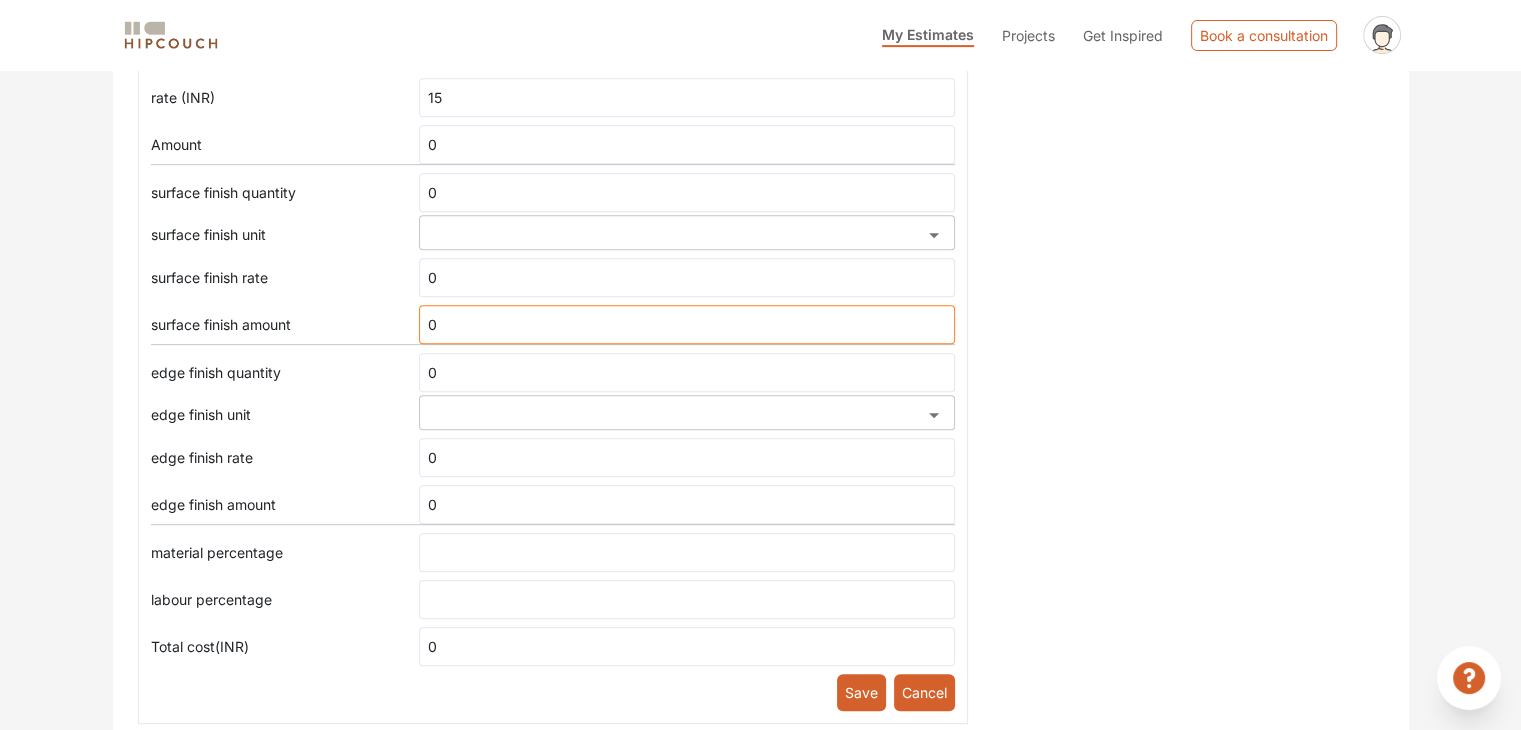 click 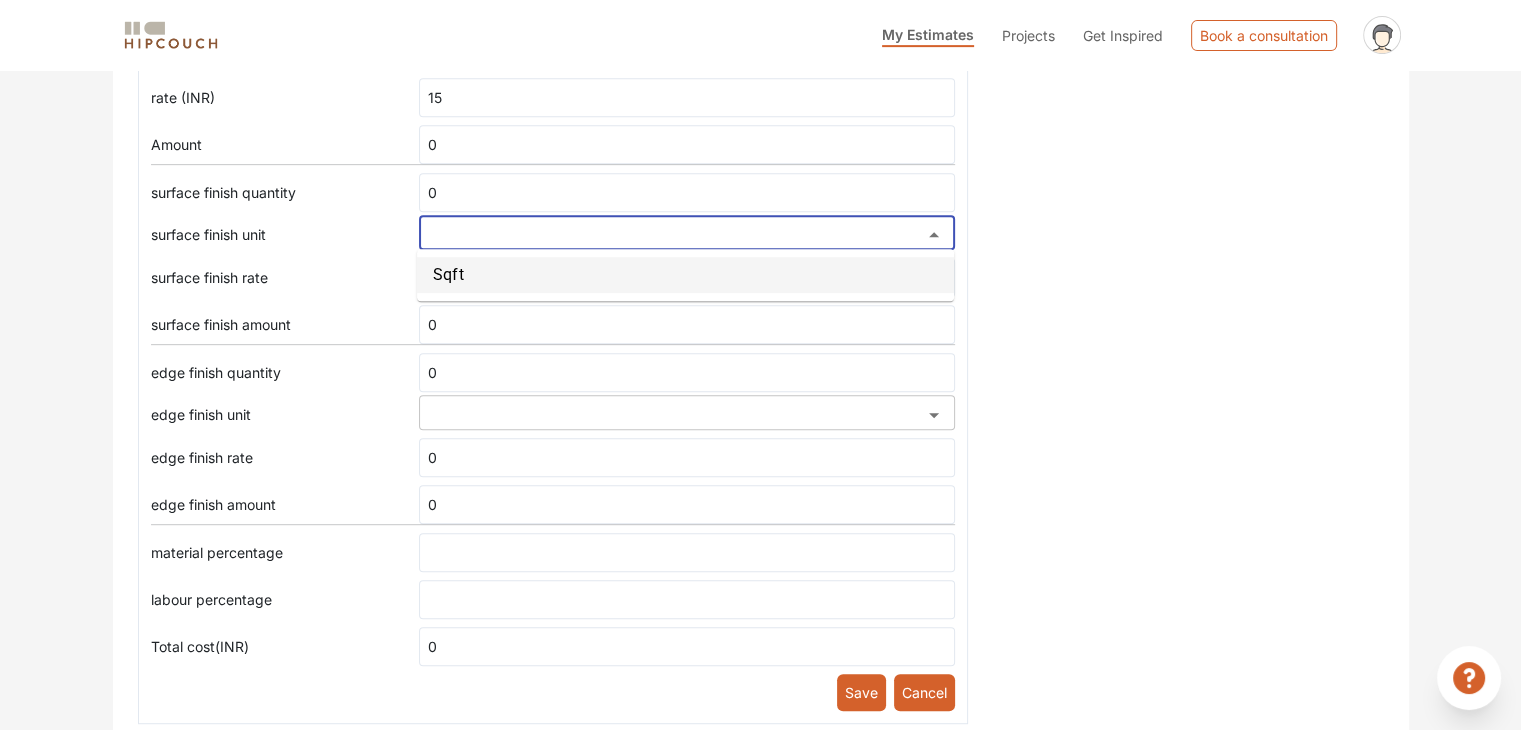 click on "Sqft" at bounding box center [685, 275] 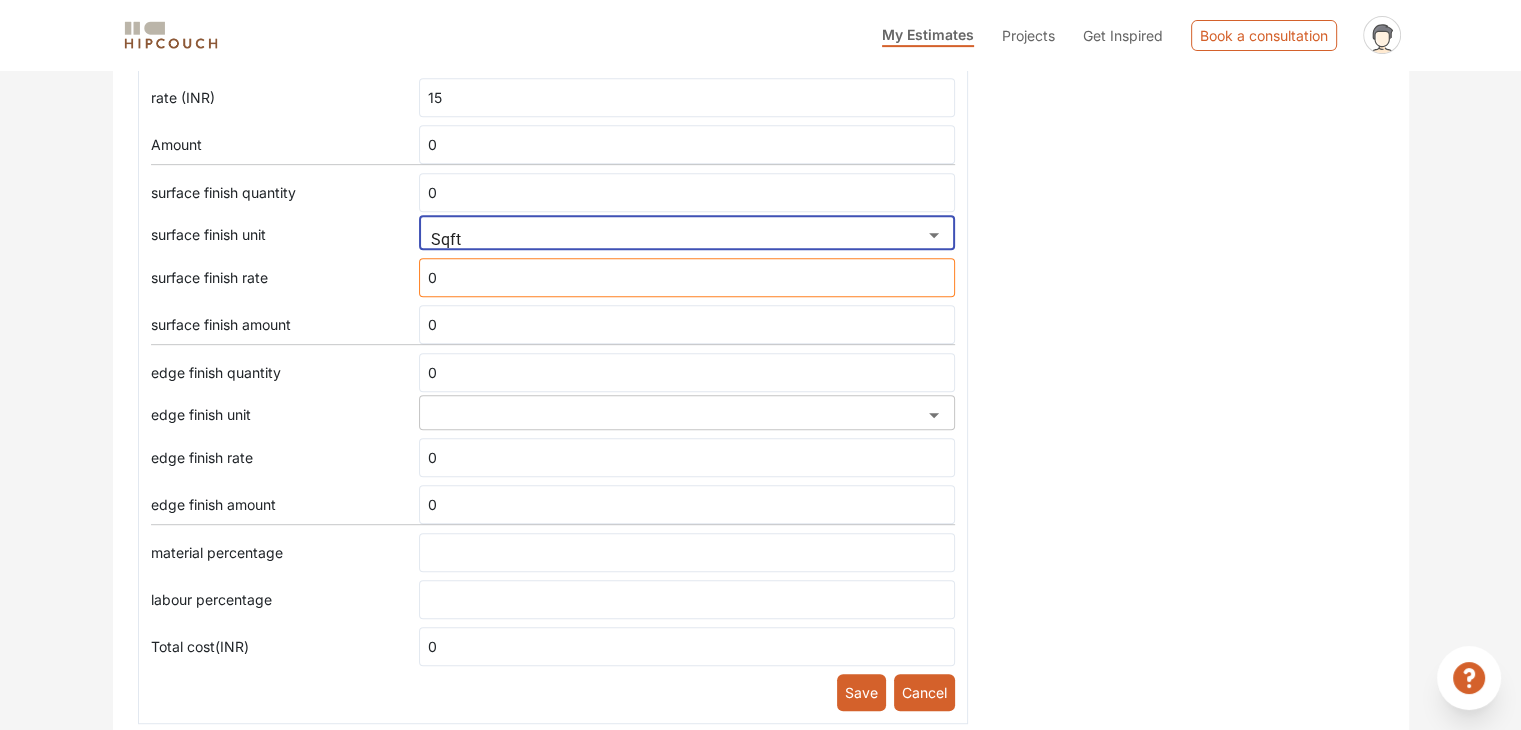 click on "0" at bounding box center (687, 277) 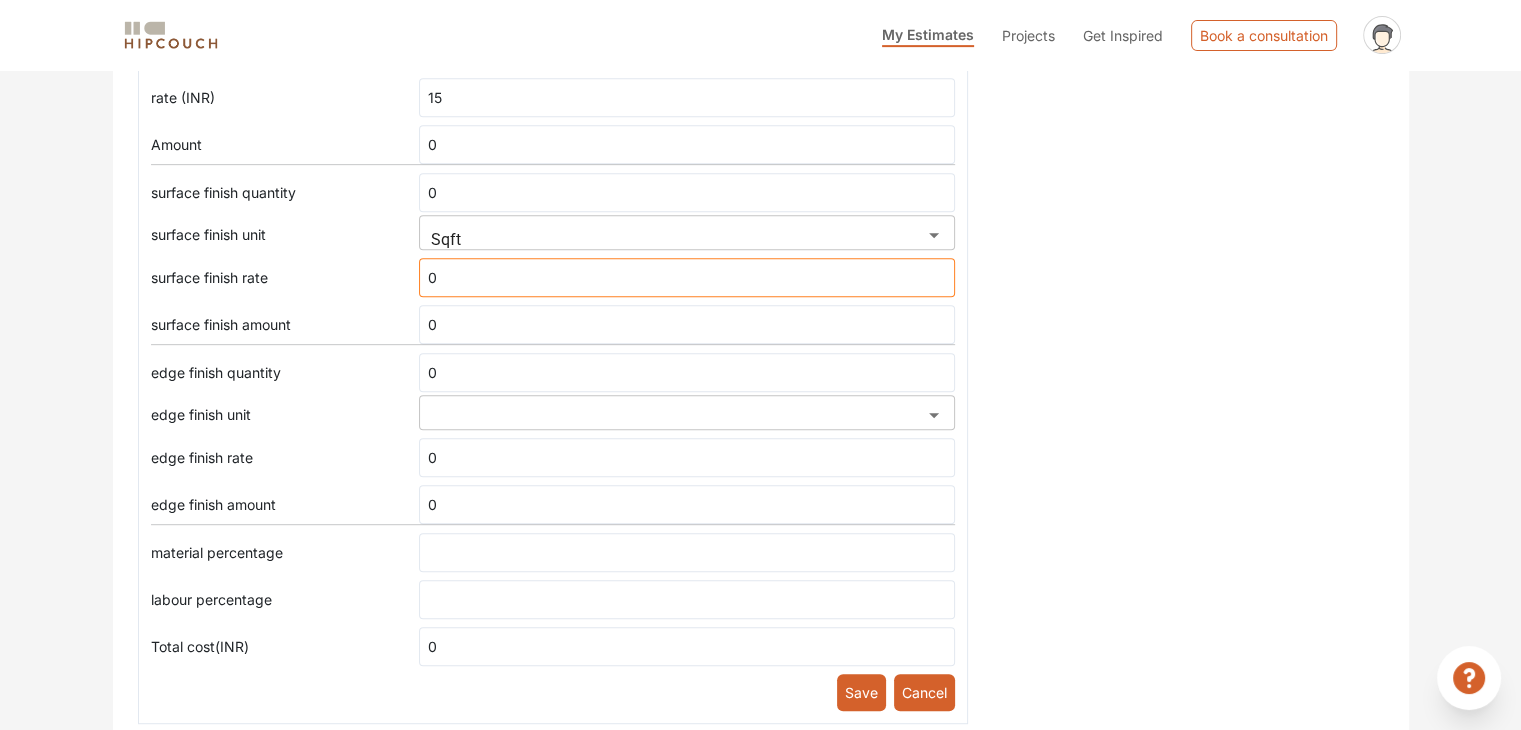 drag, startPoint x: 457, startPoint y: 266, endPoint x: 411, endPoint y: 266, distance: 46 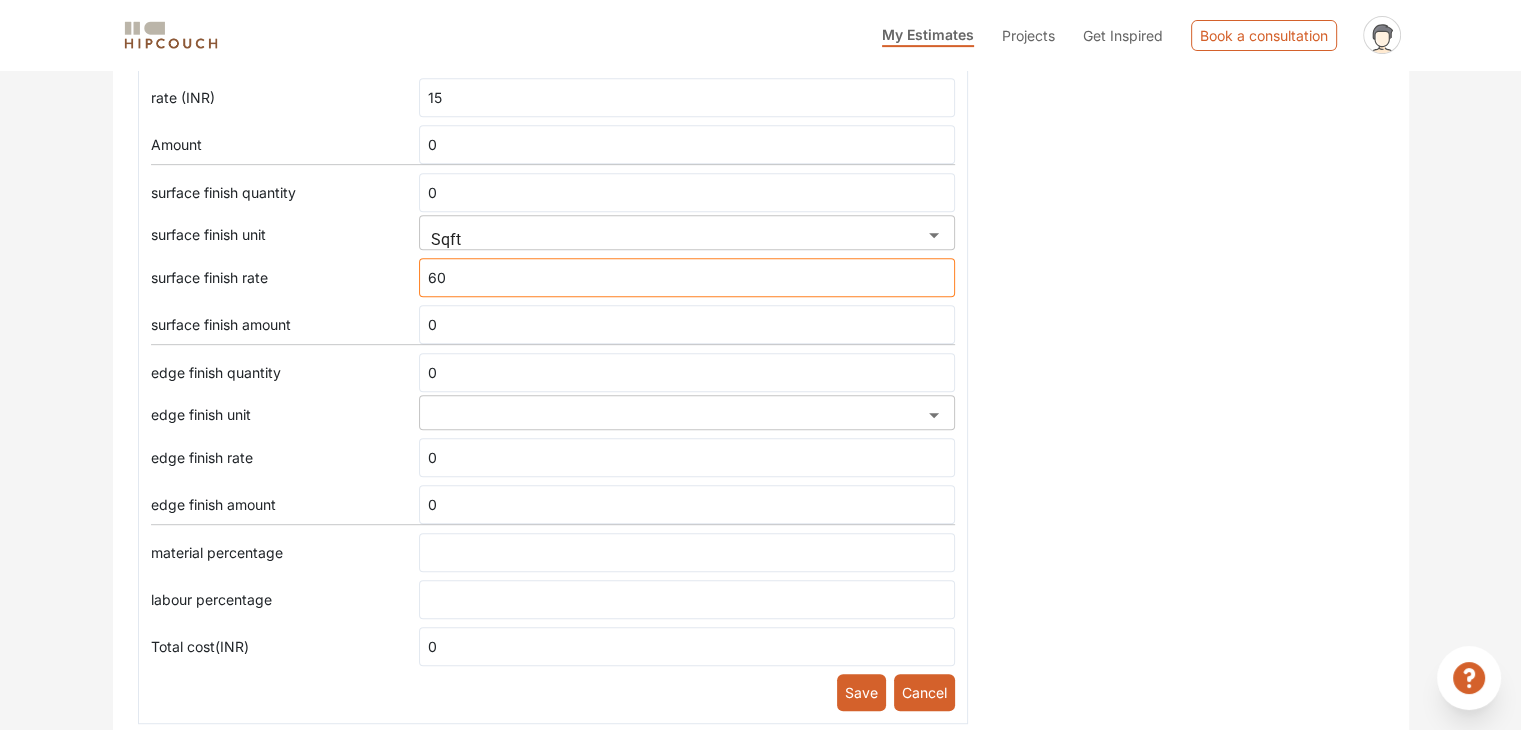 type on "60" 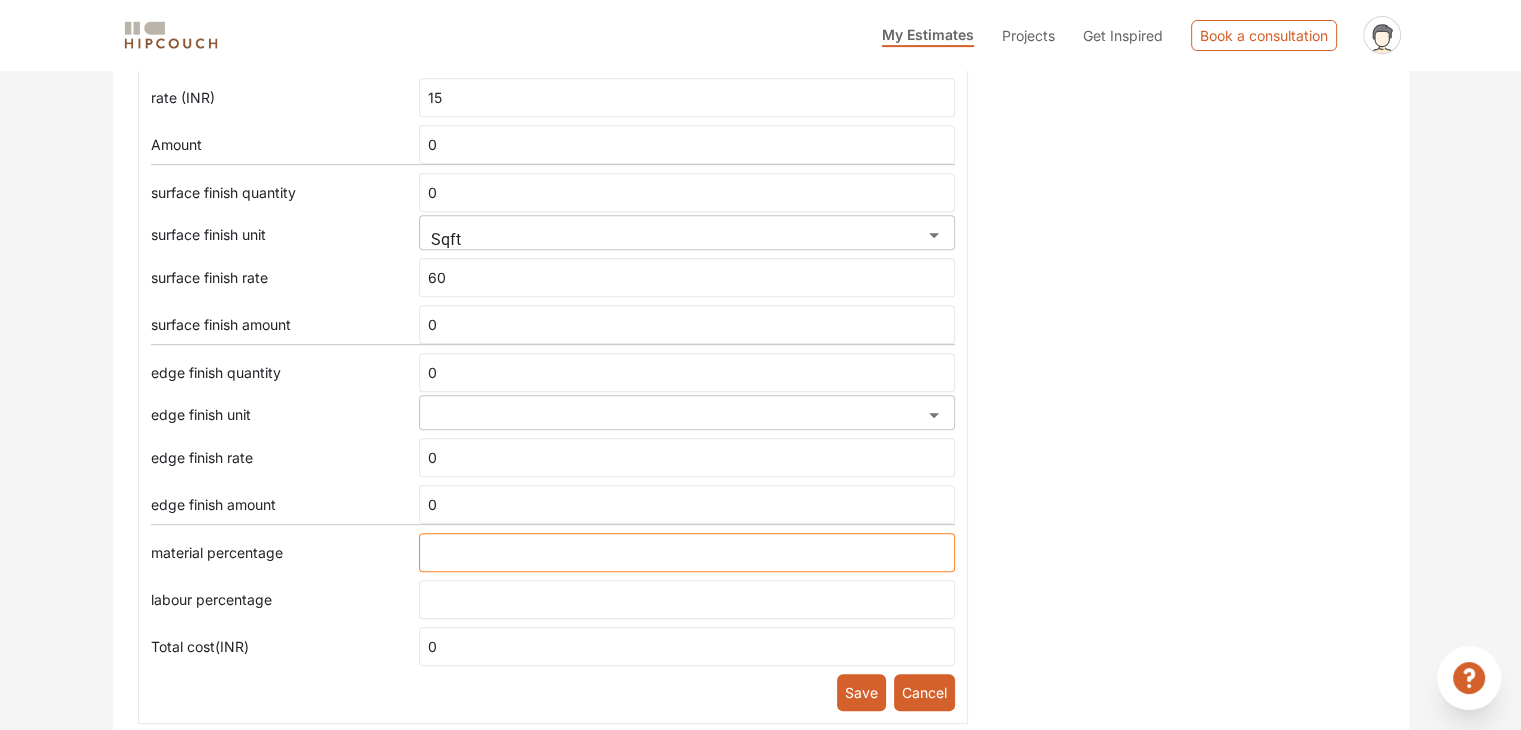 click at bounding box center (687, 552) 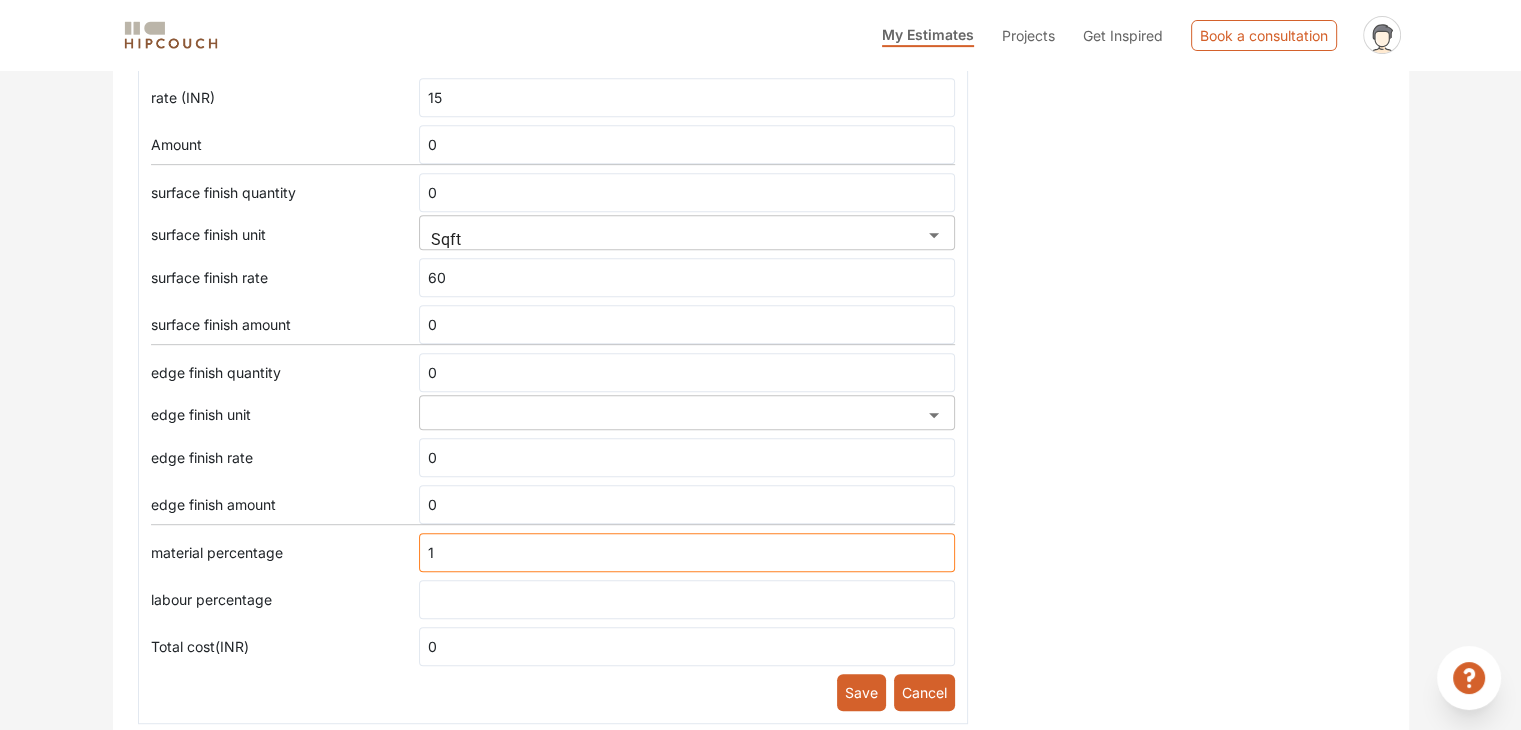 type on "99" 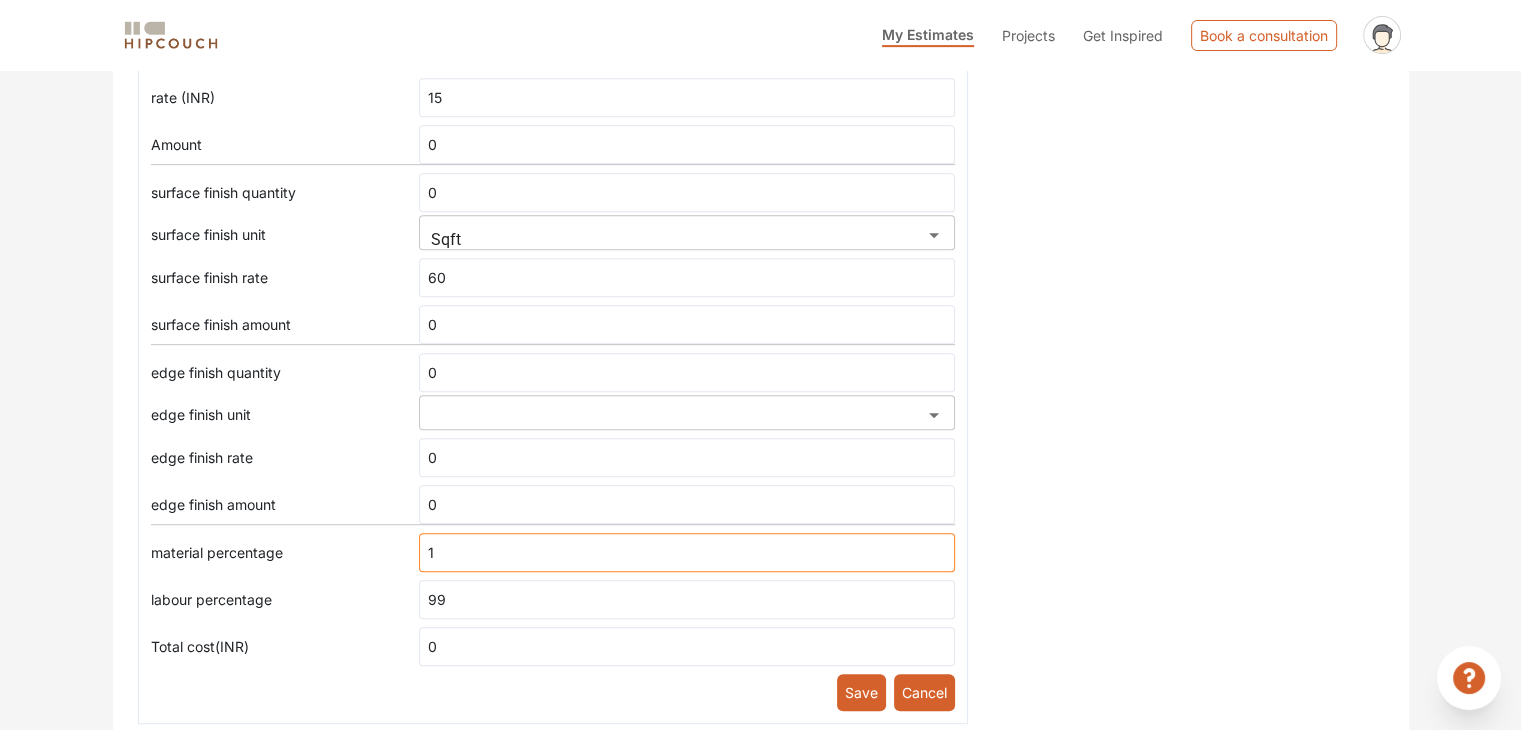 type on "10" 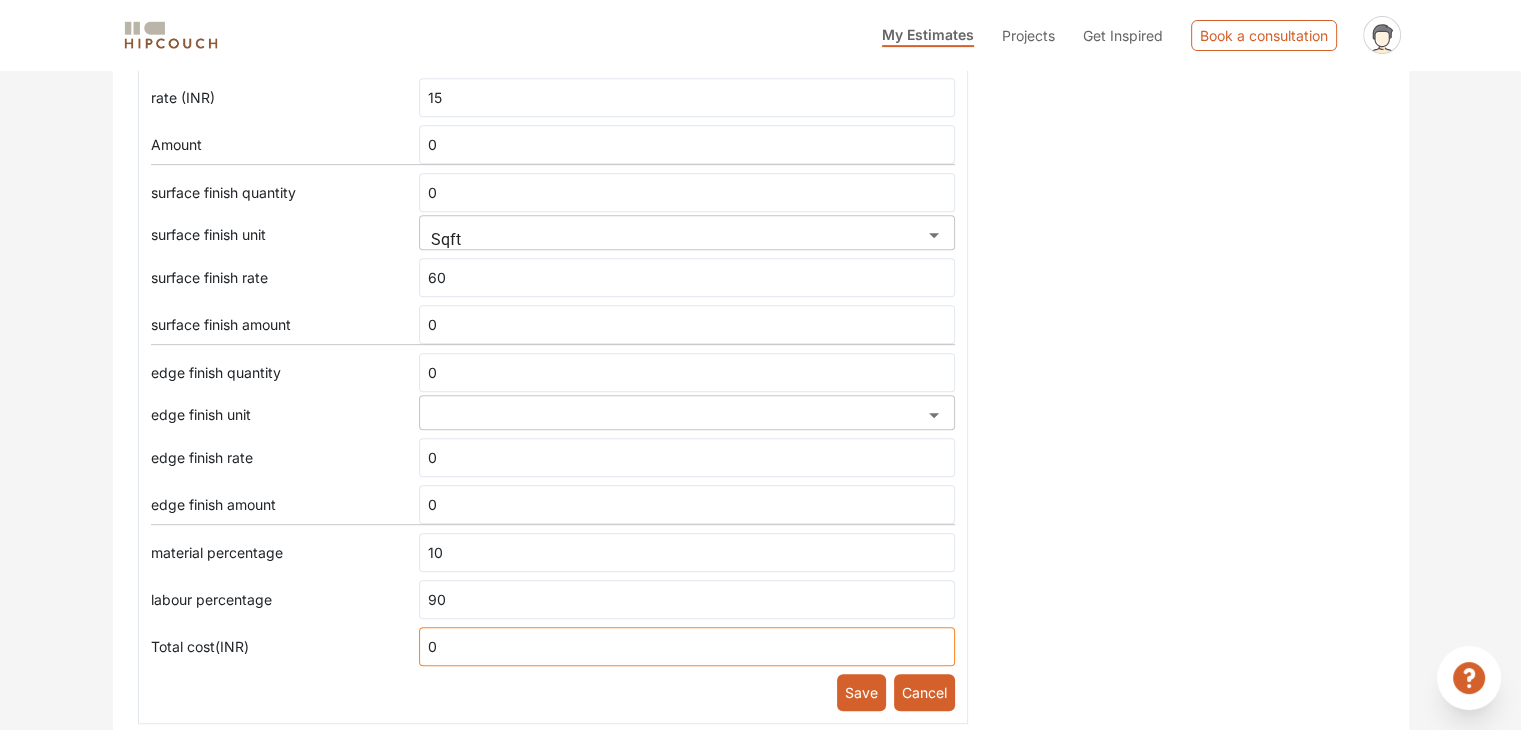 click on "0" at bounding box center (687, 646) 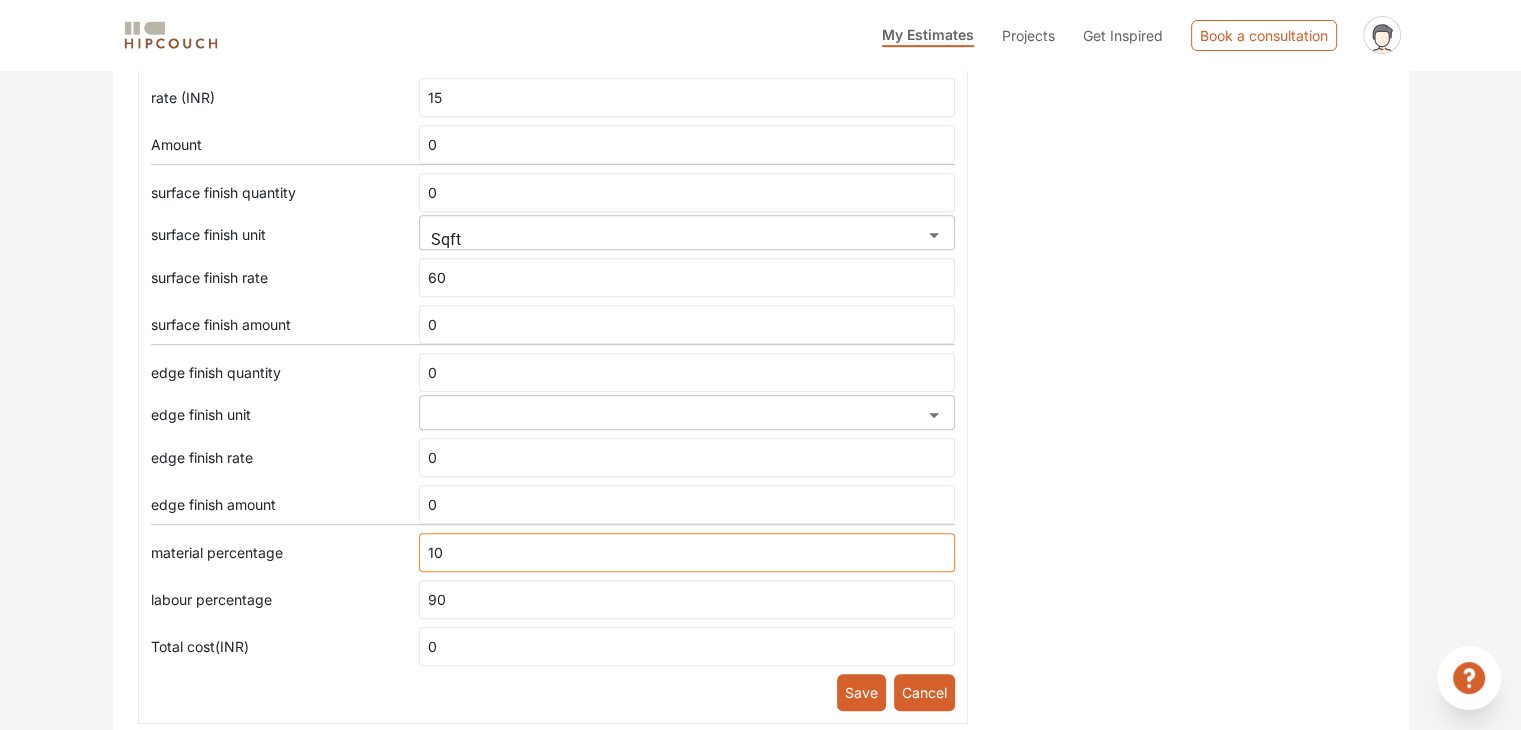 drag, startPoint x: 443, startPoint y: 543, endPoint x: 406, endPoint y: 537, distance: 37.48333 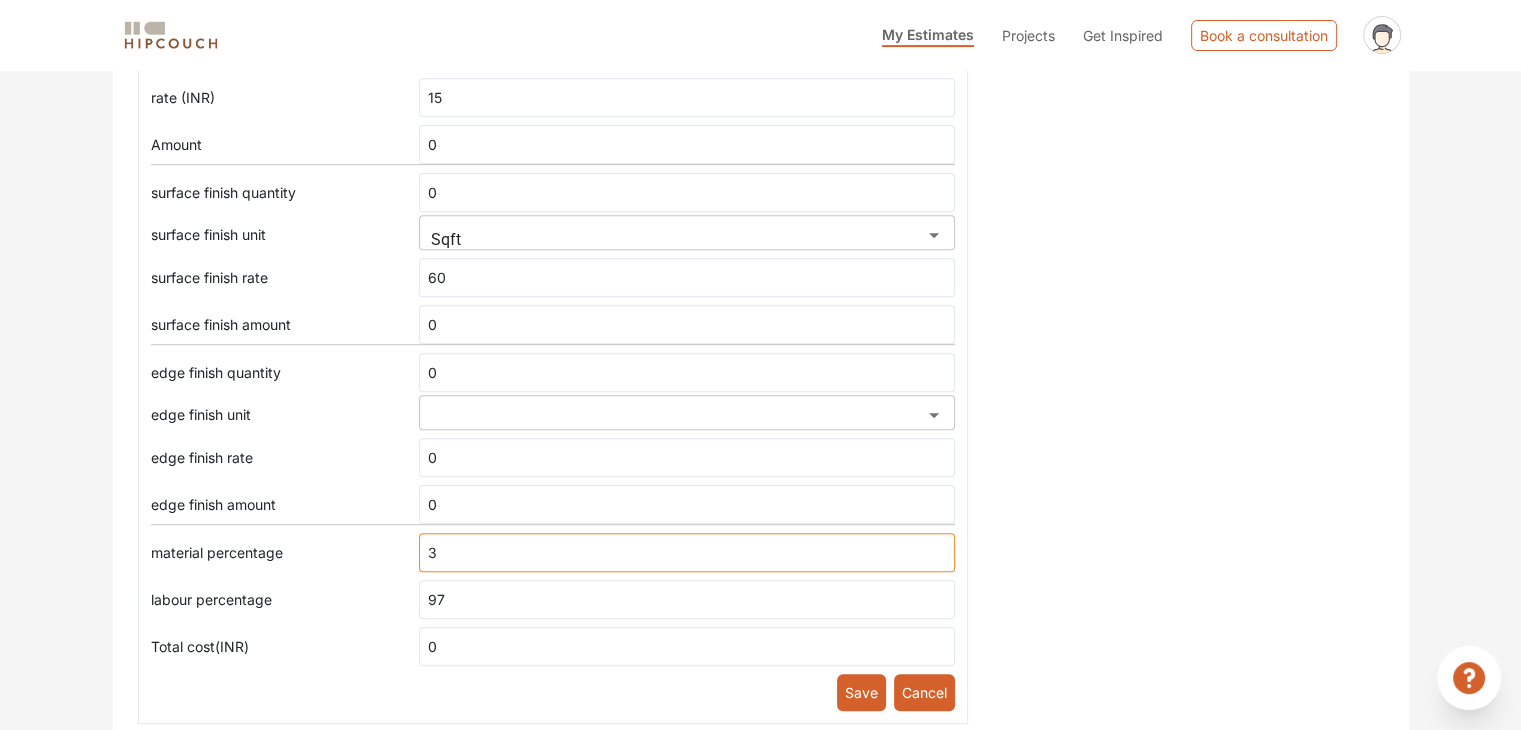 type on "30" 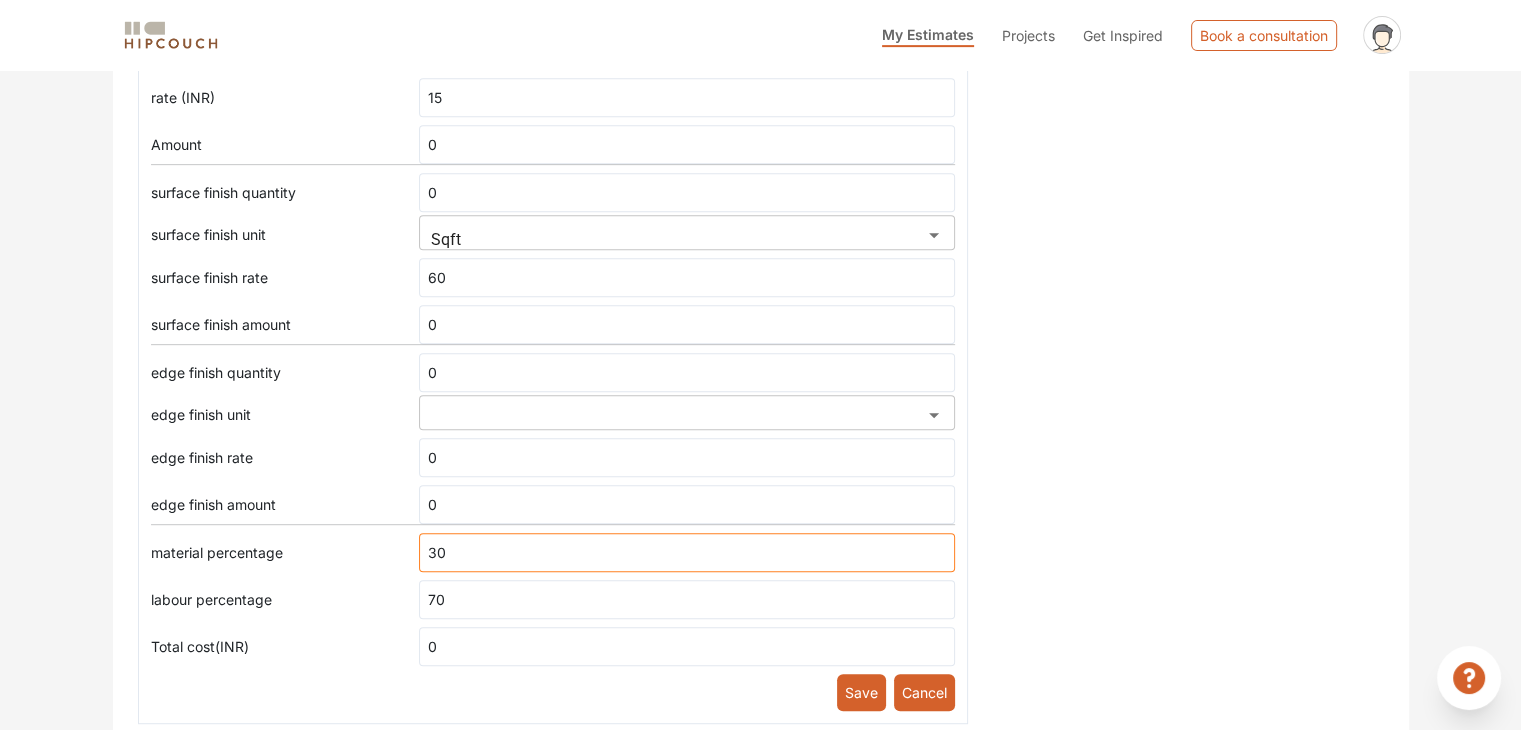 drag, startPoint x: 455, startPoint y: 552, endPoint x: 404, endPoint y: 543, distance: 51.78803 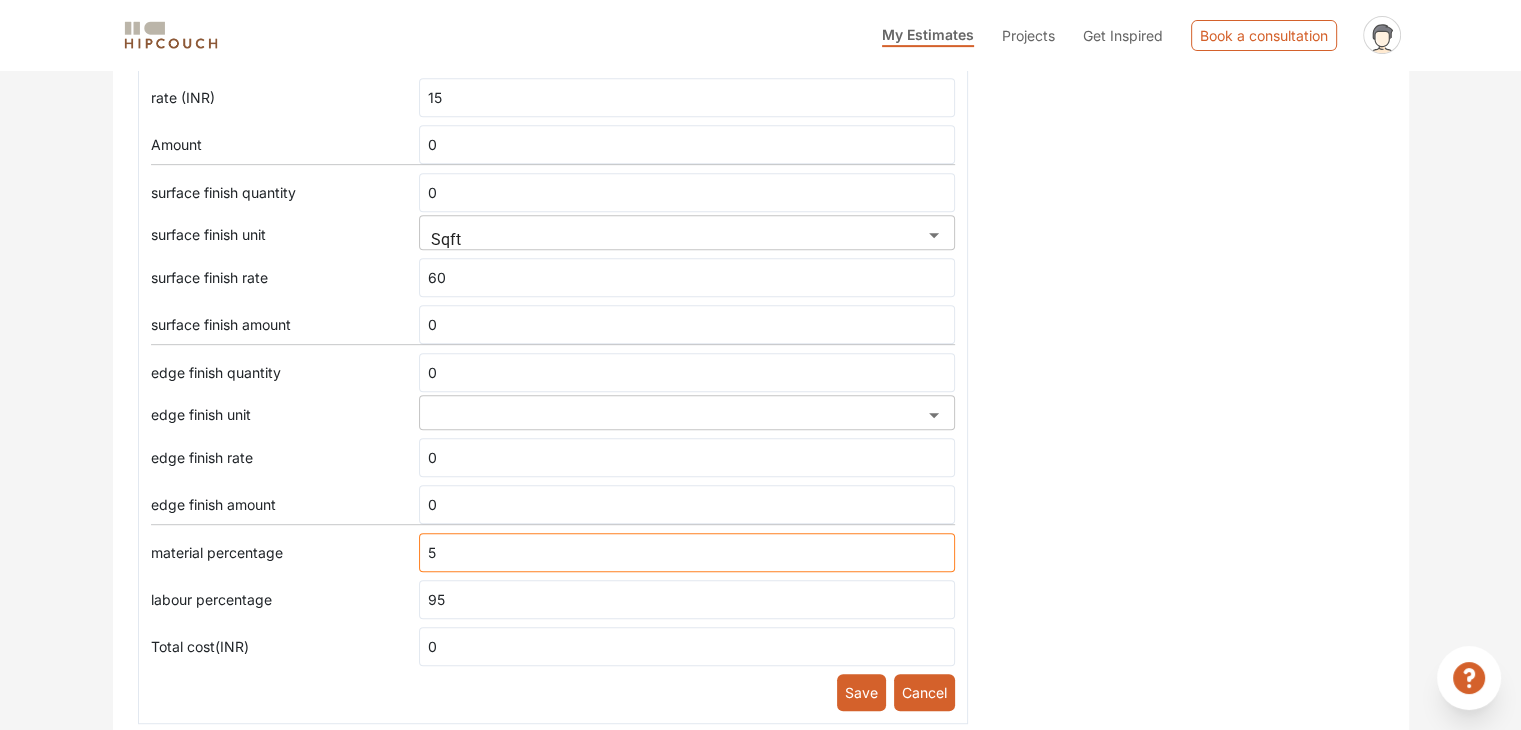 type on "50" 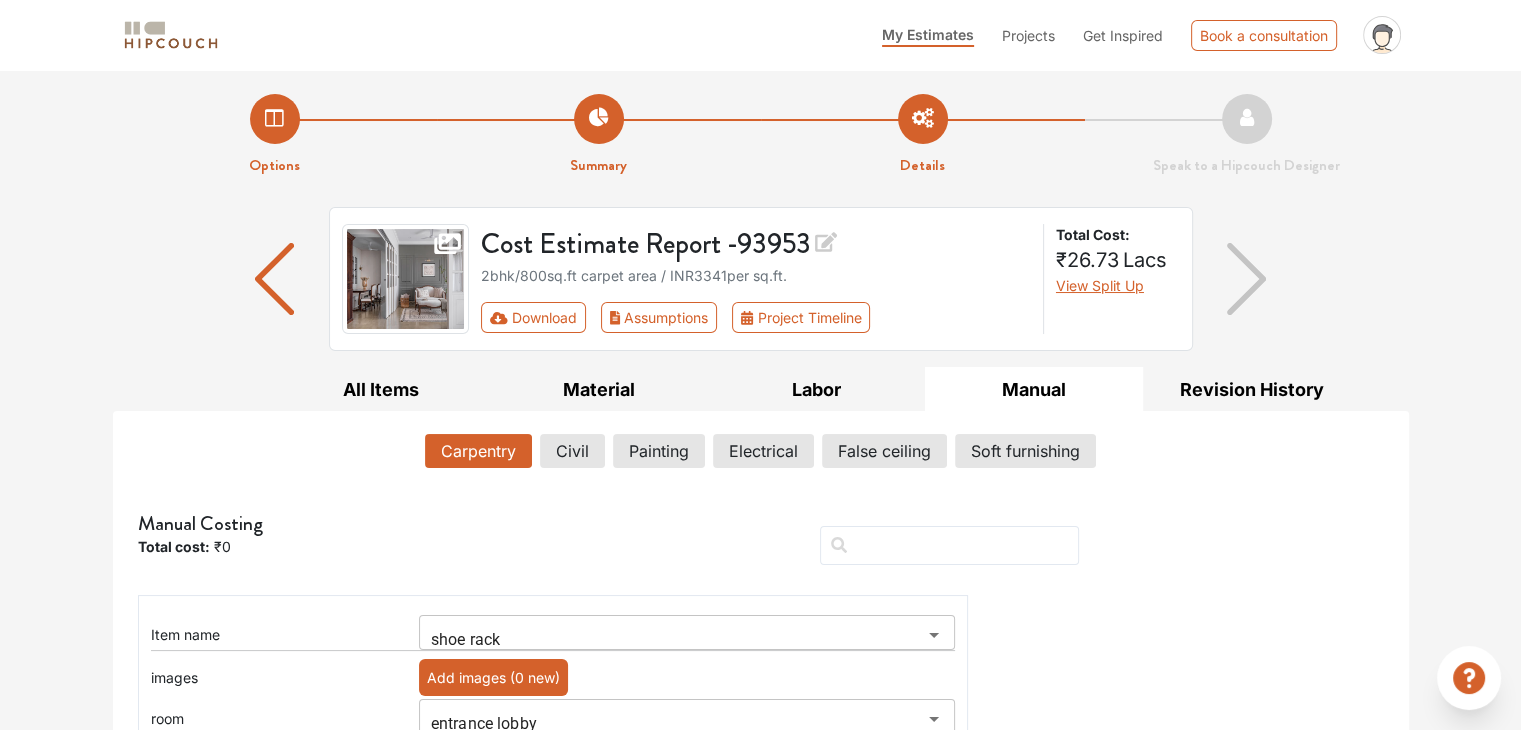 scroll, scrollTop: 883, scrollLeft: 0, axis: vertical 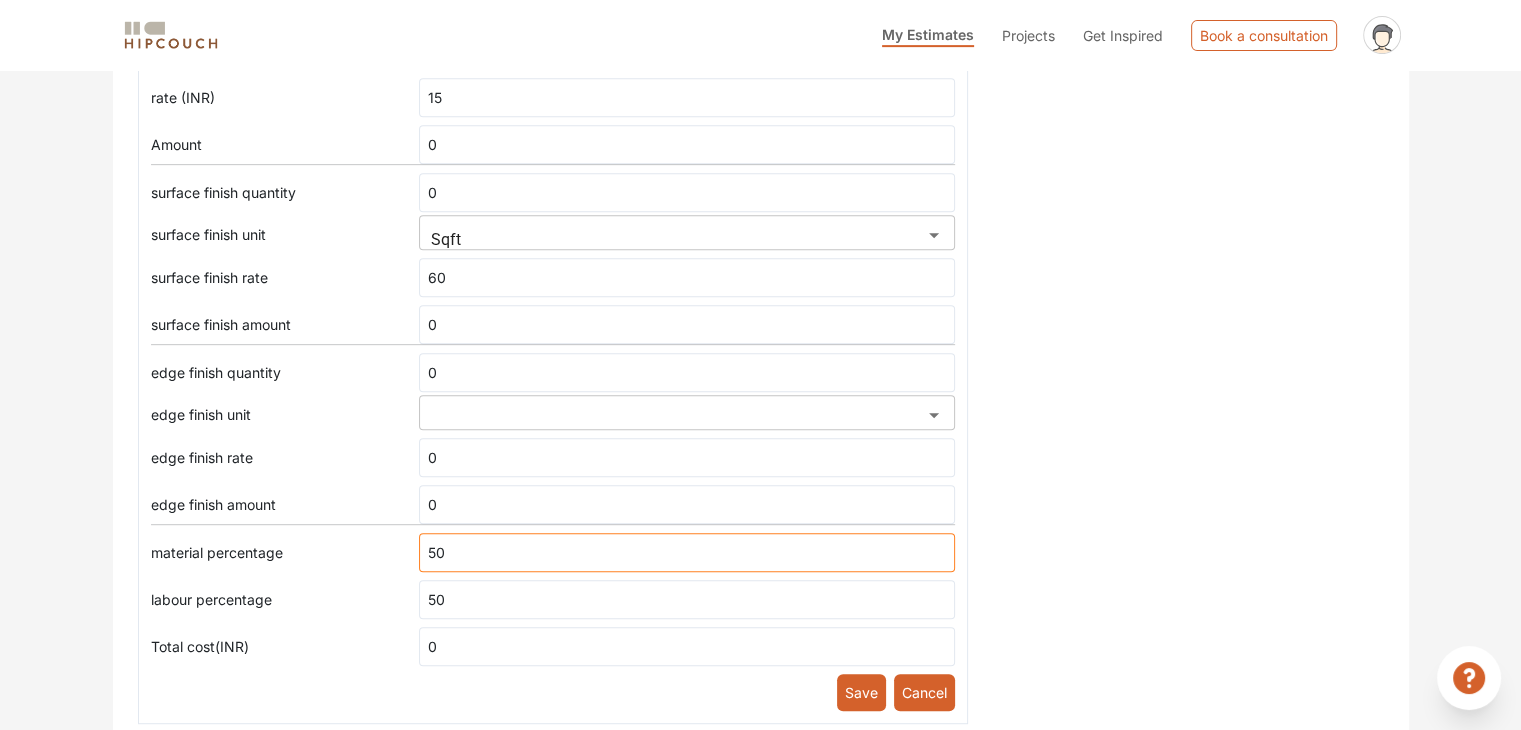 type on "50" 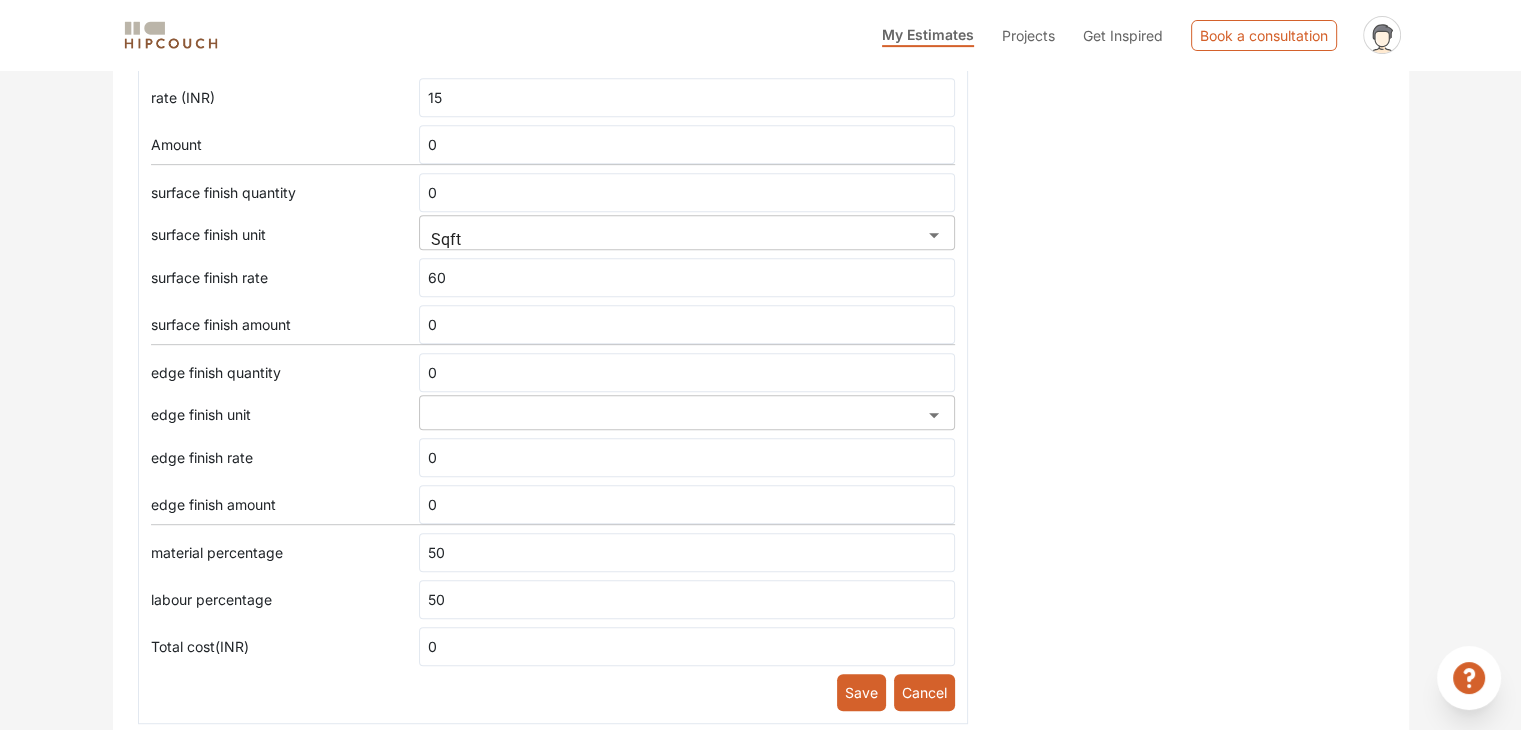 click on "Save" at bounding box center (861, 692) 